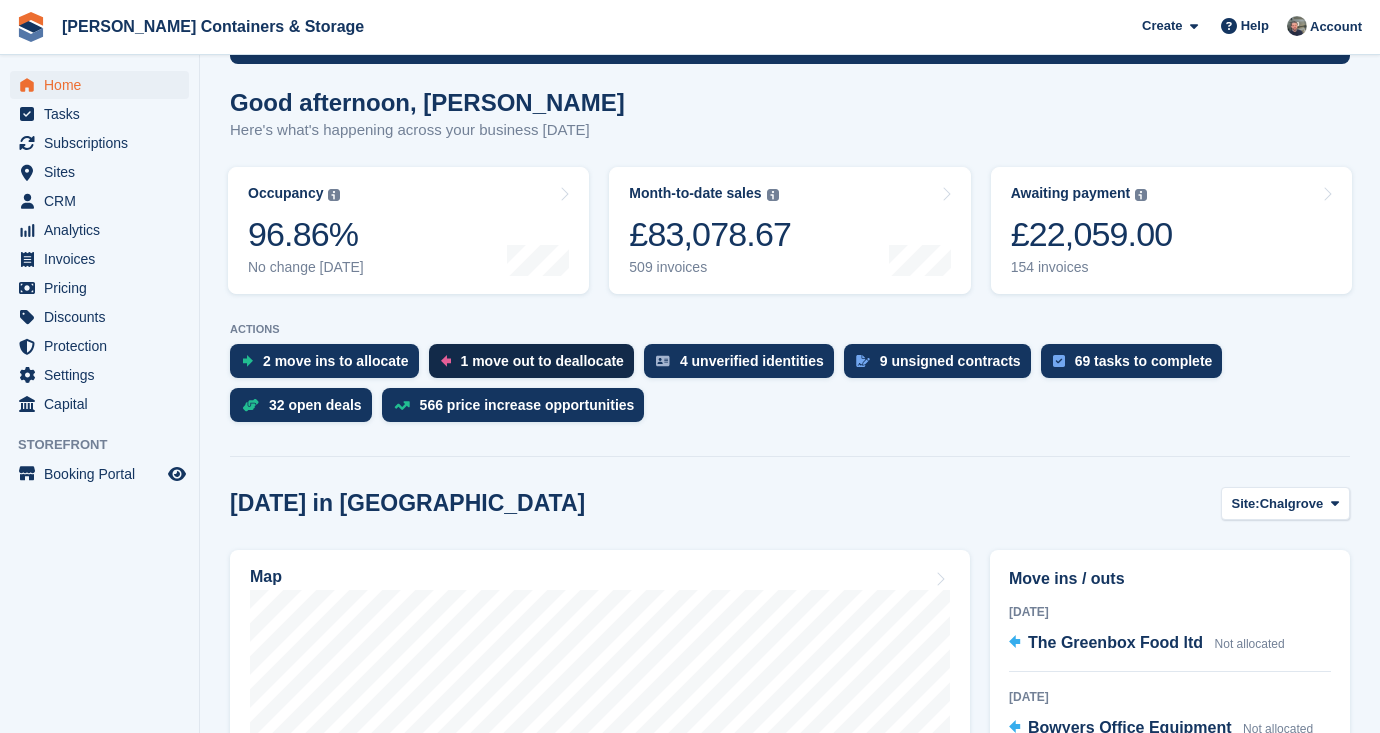 scroll, scrollTop: 153, scrollLeft: 0, axis: vertical 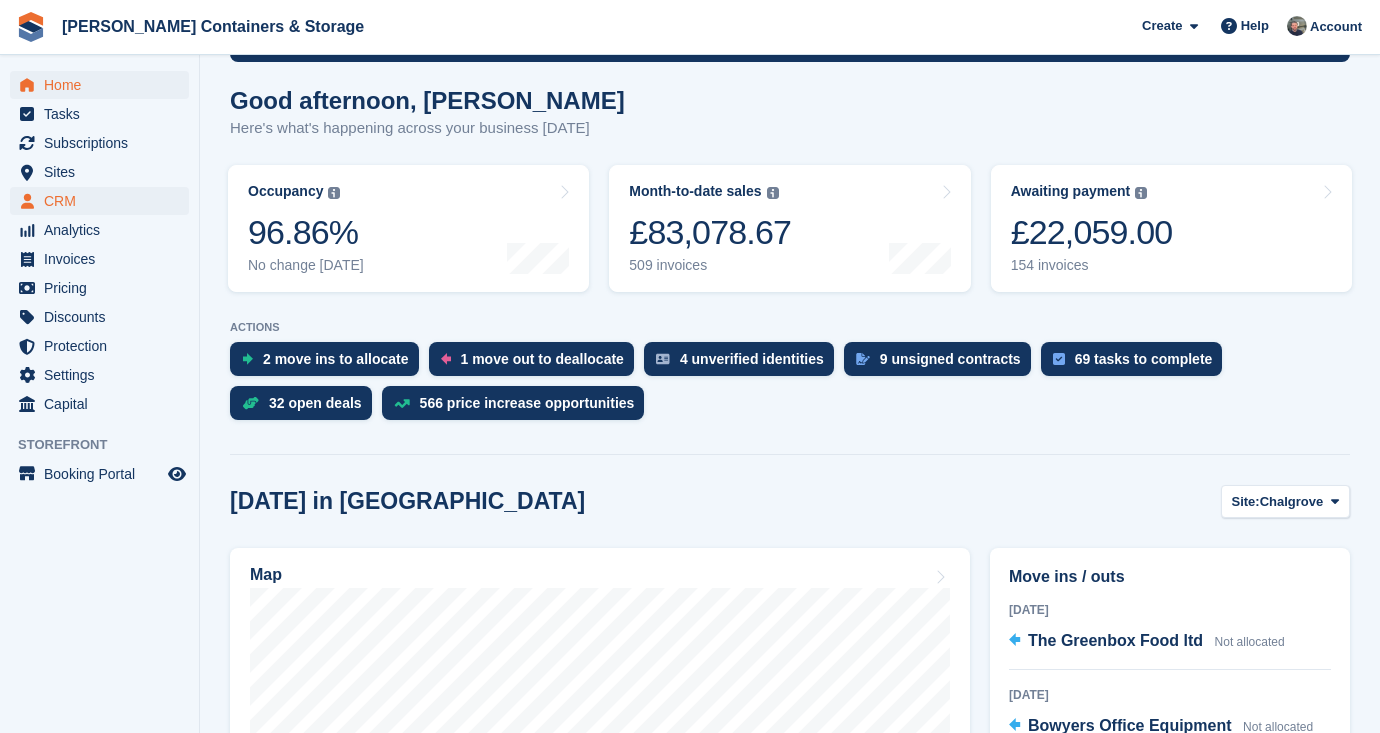 click on "CRM" at bounding box center [104, 201] 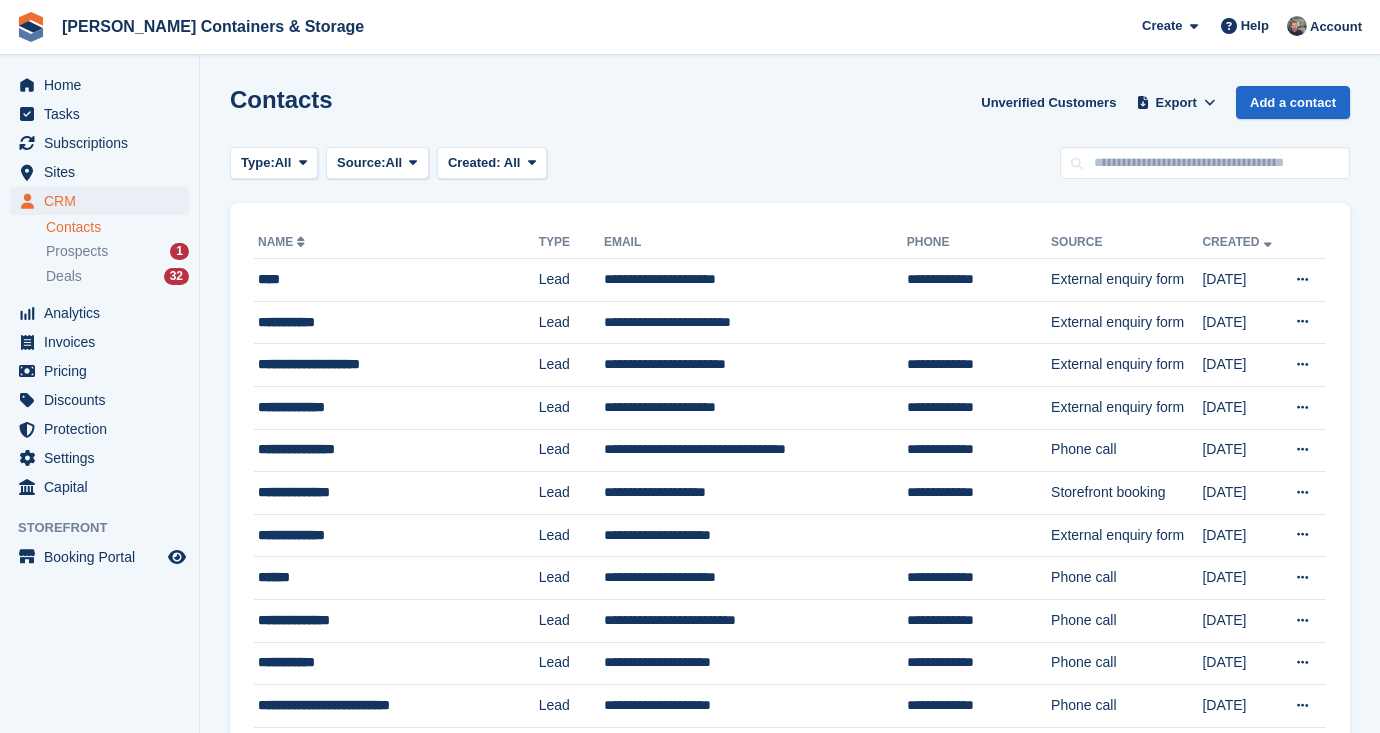 scroll, scrollTop: 0, scrollLeft: 0, axis: both 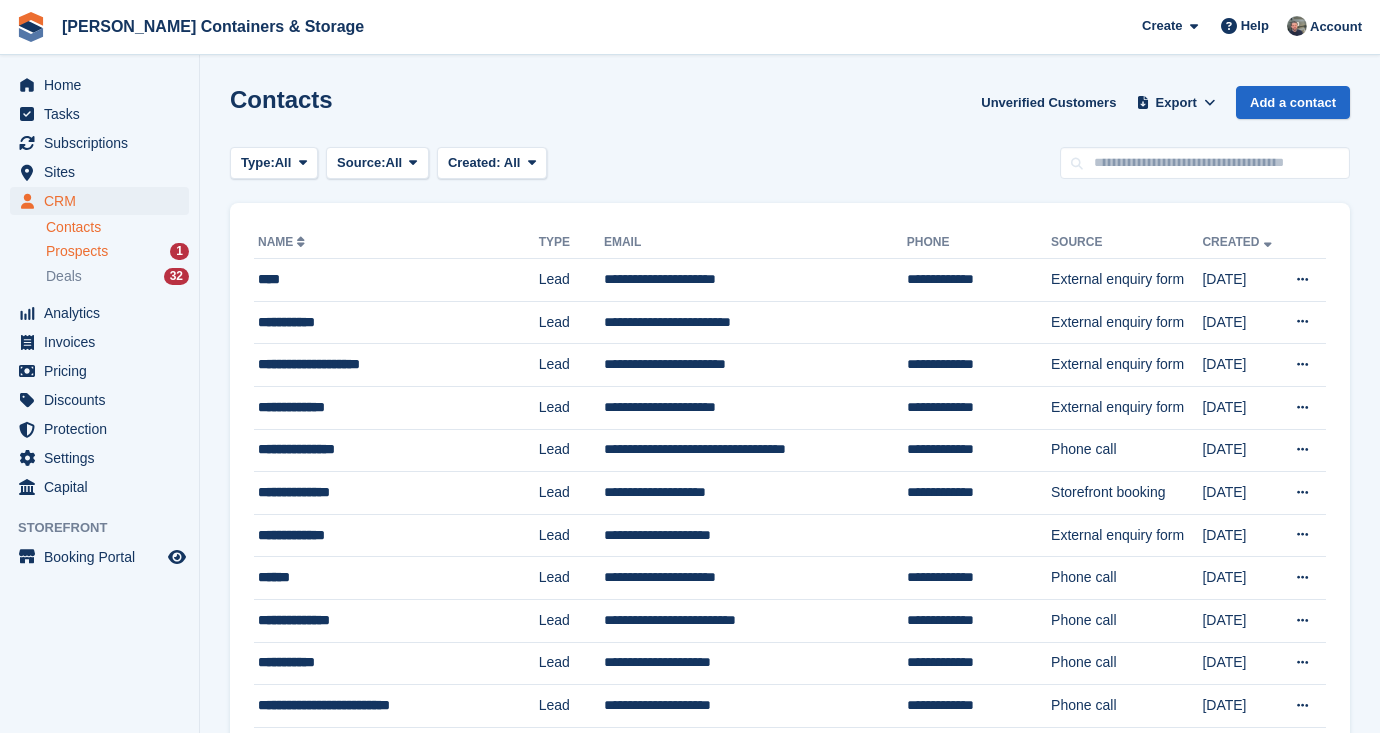 click on "Prospects" at bounding box center [77, 251] 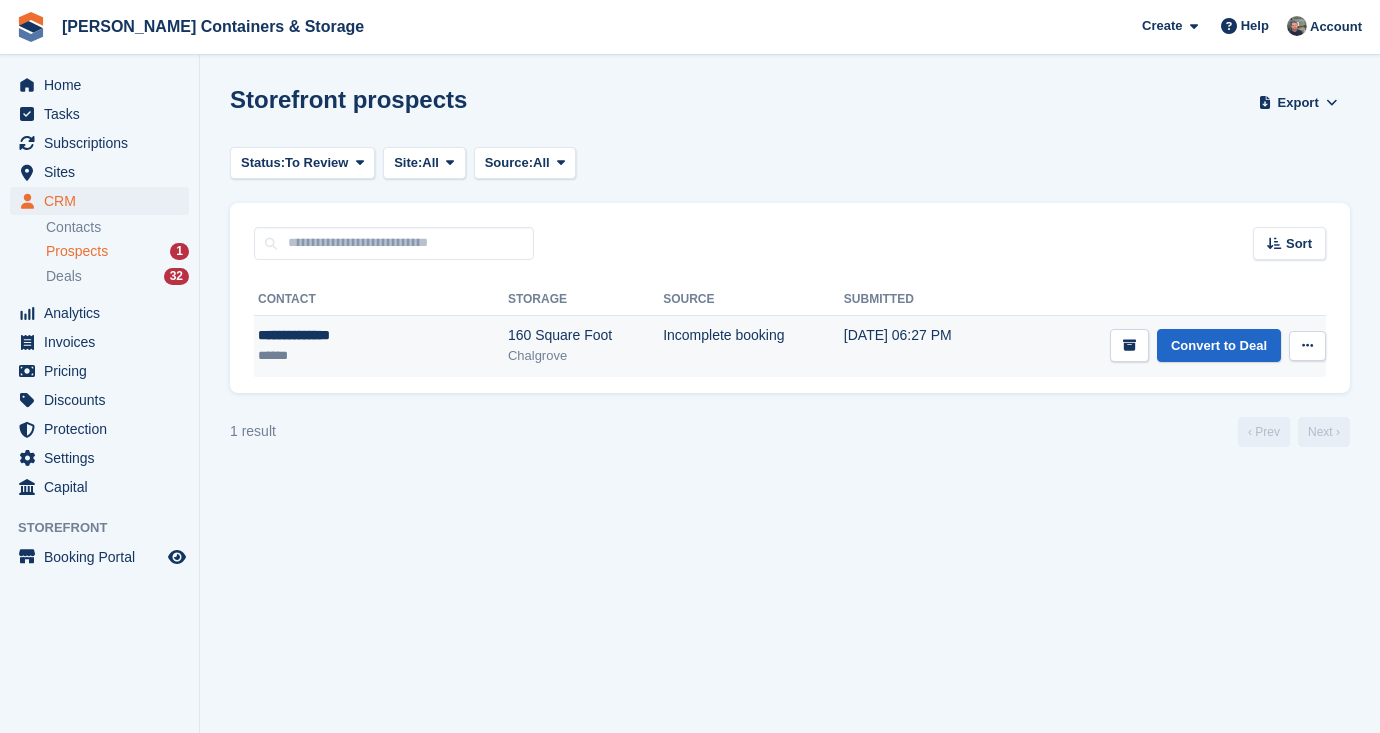 click at bounding box center [1307, 346] 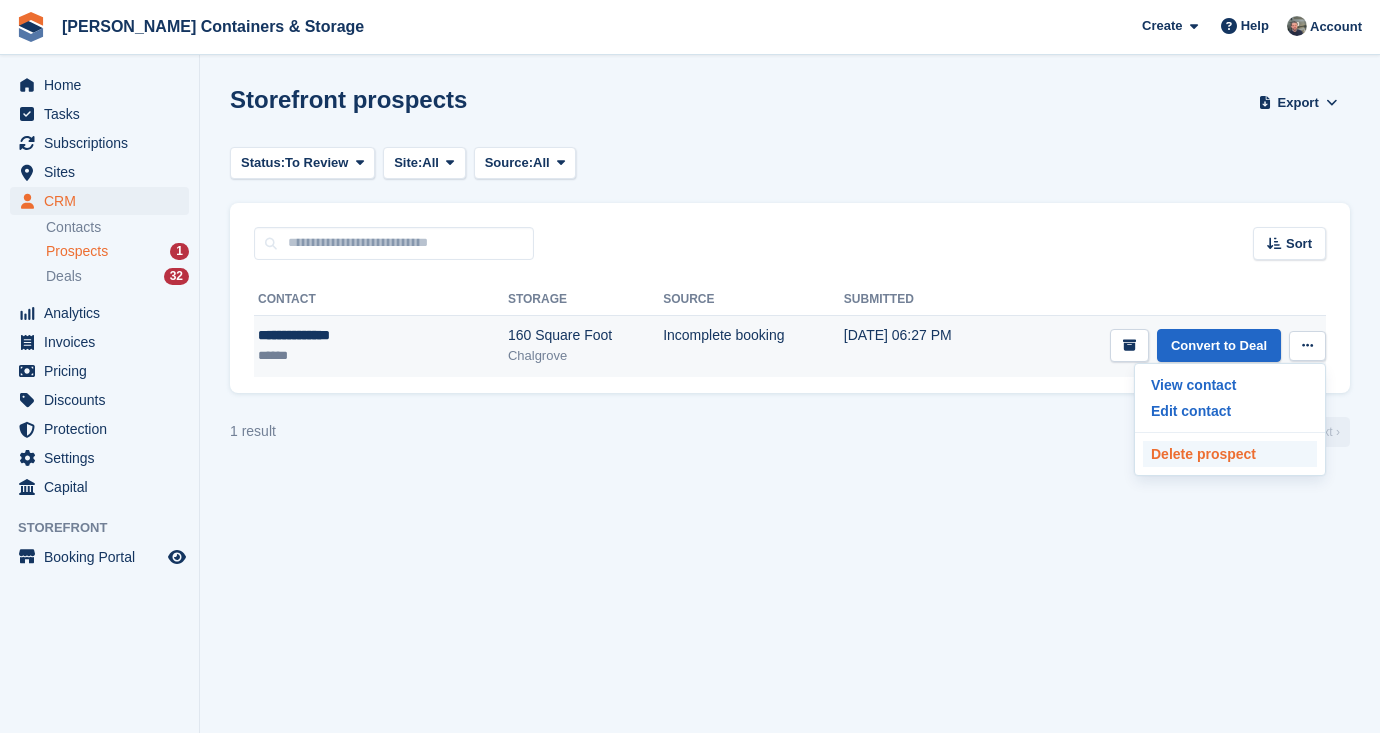 click on "Delete prospect" at bounding box center (1230, 454) 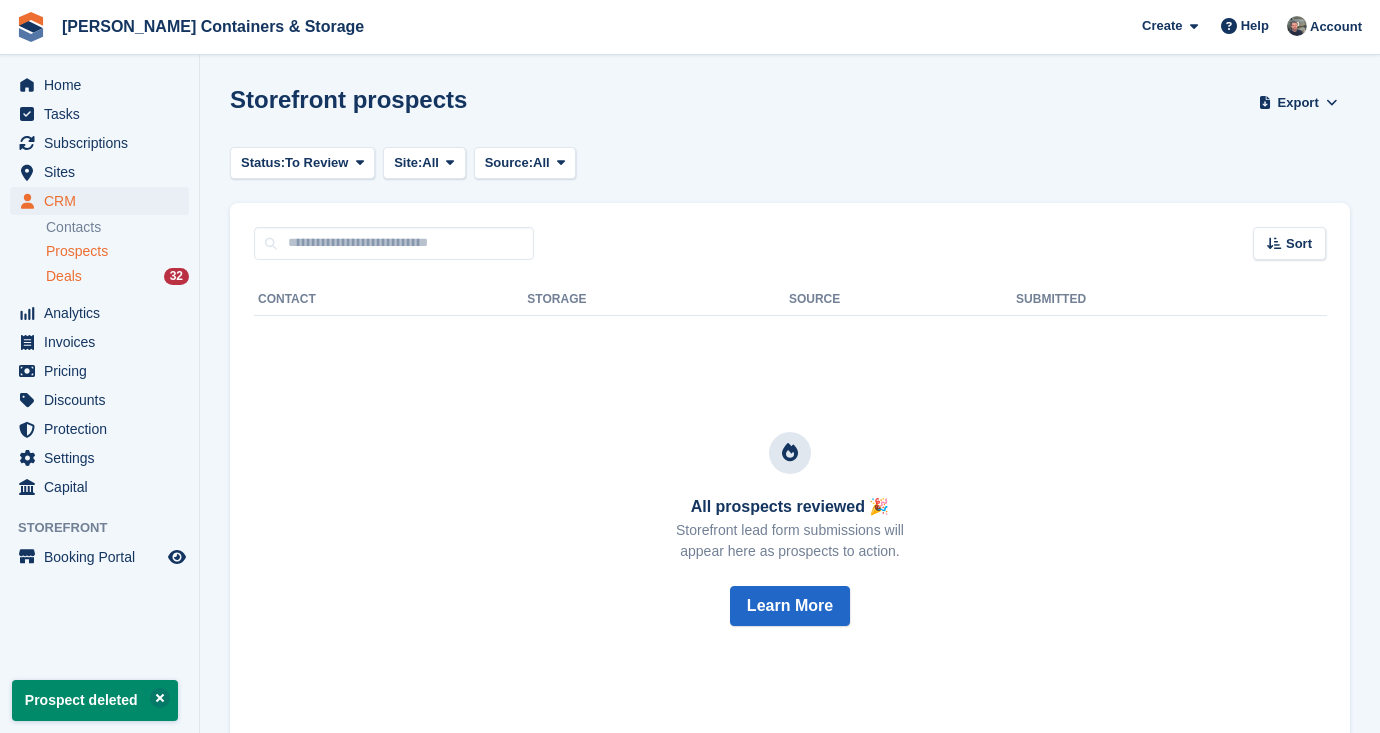 click on "Deals
32" at bounding box center [117, 276] 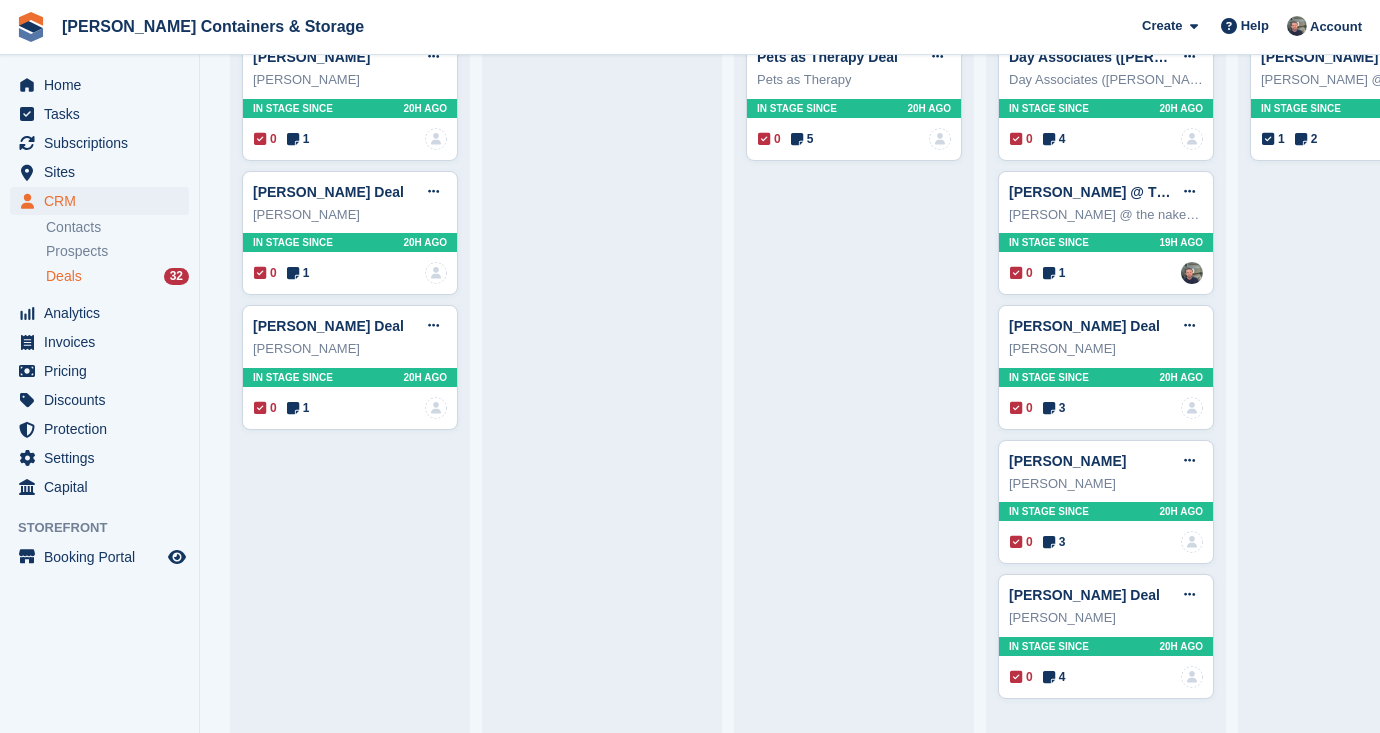 scroll, scrollTop: 230, scrollLeft: 0, axis: vertical 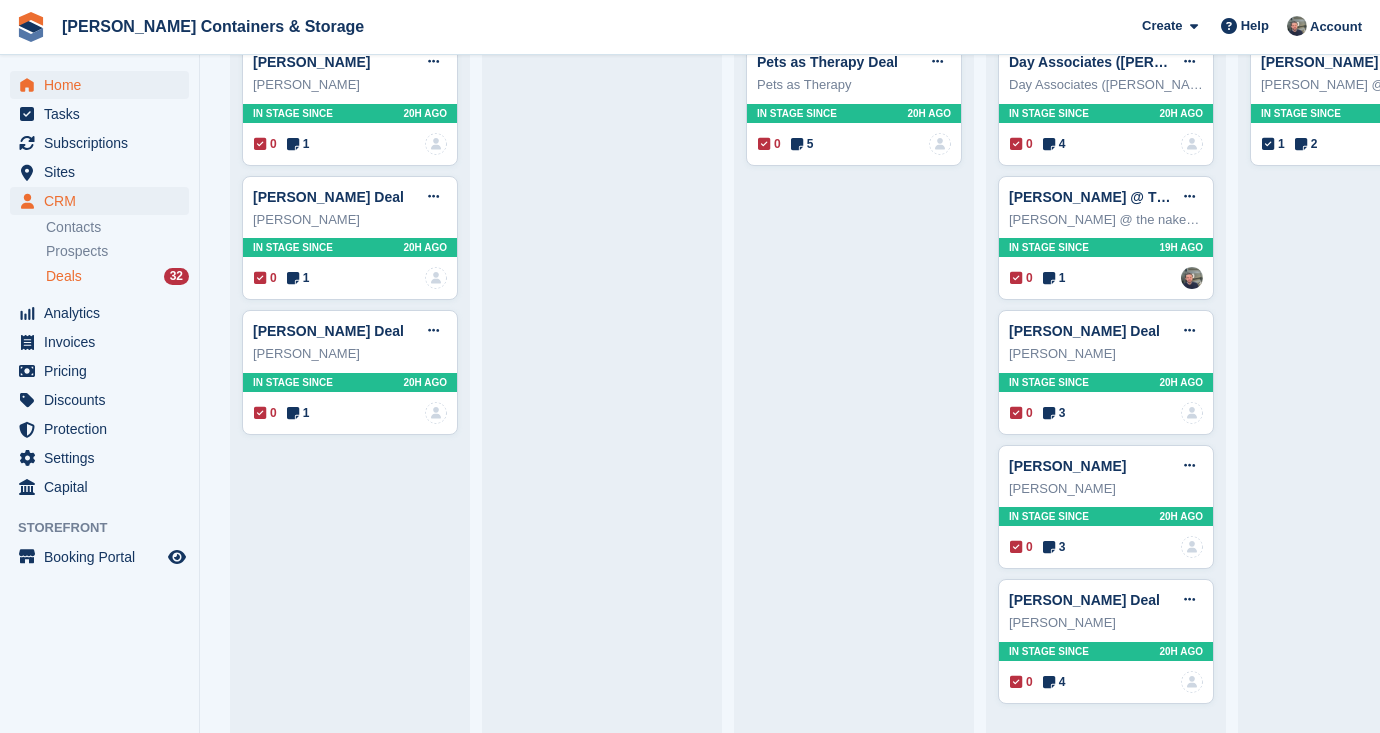 click on "Home" at bounding box center [104, 85] 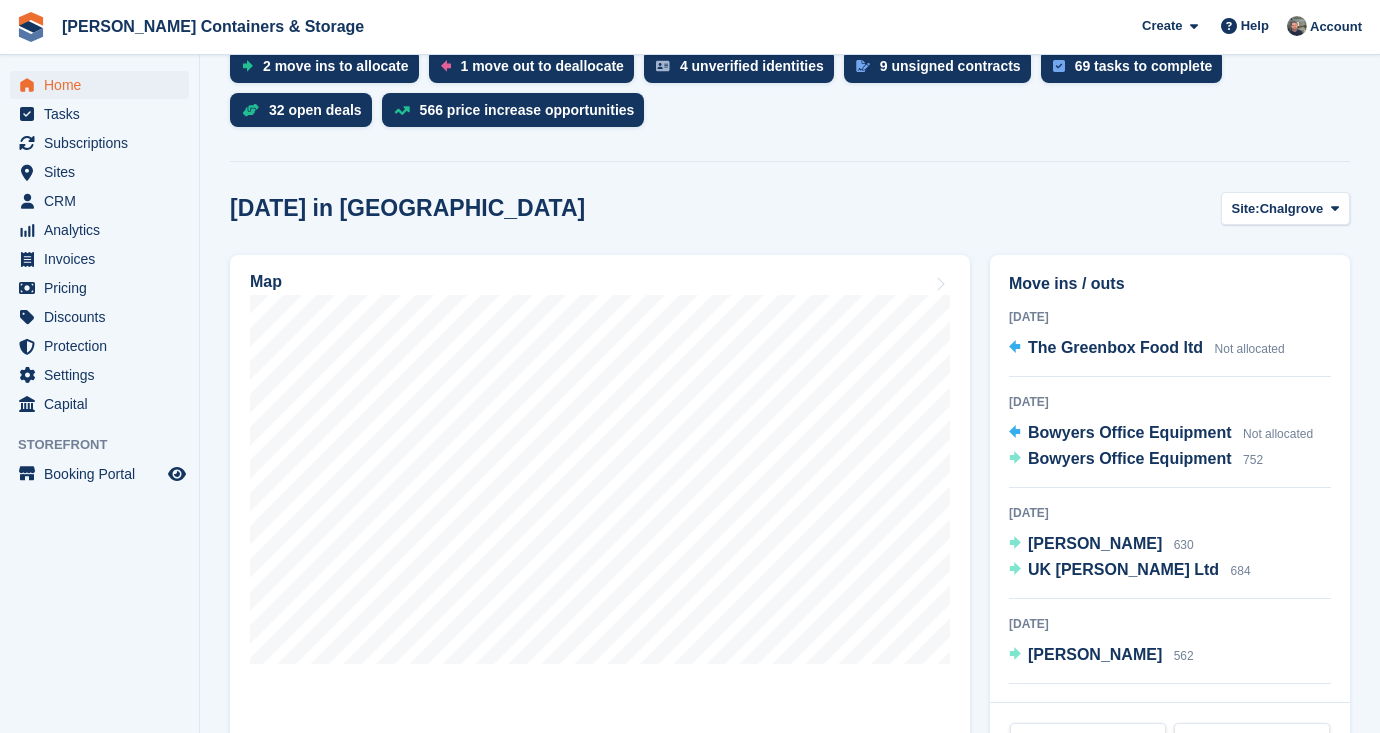 scroll, scrollTop: 556, scrollLeft: 0, axis: vertical 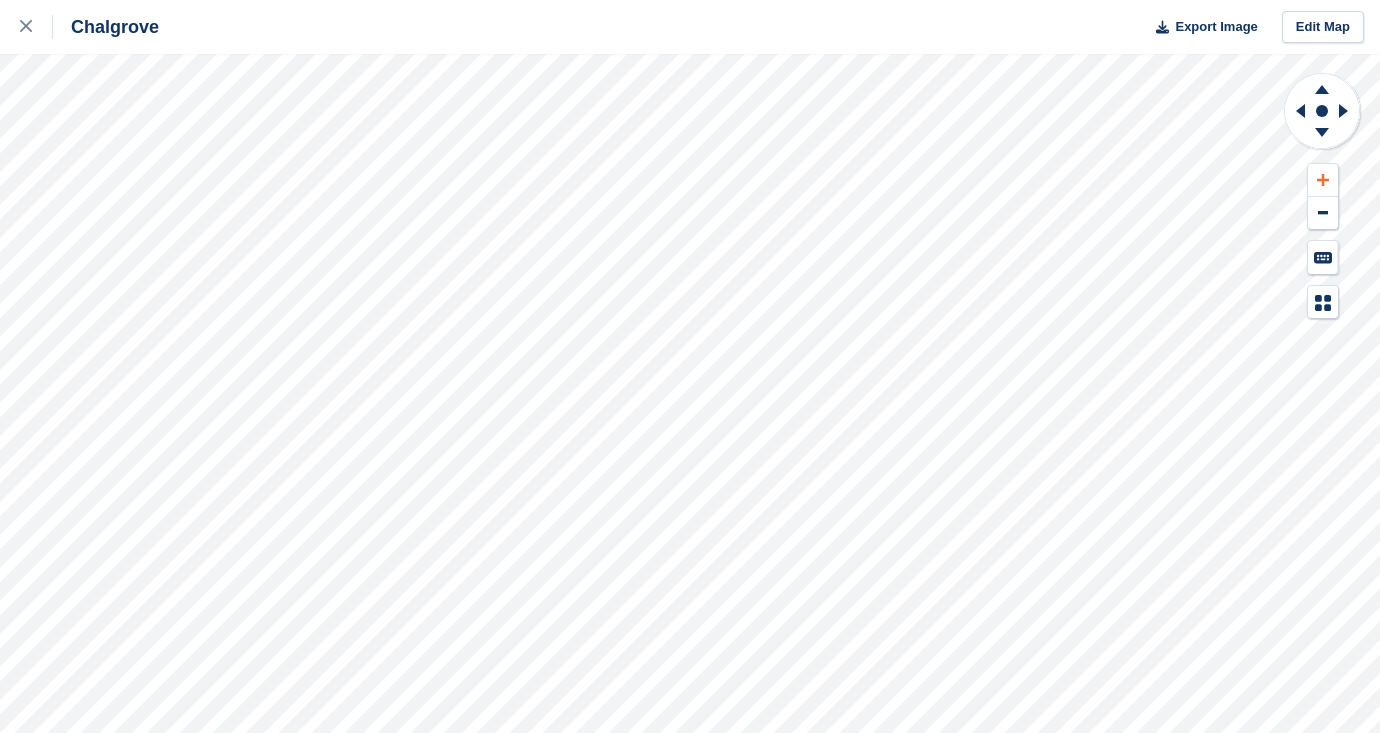 click 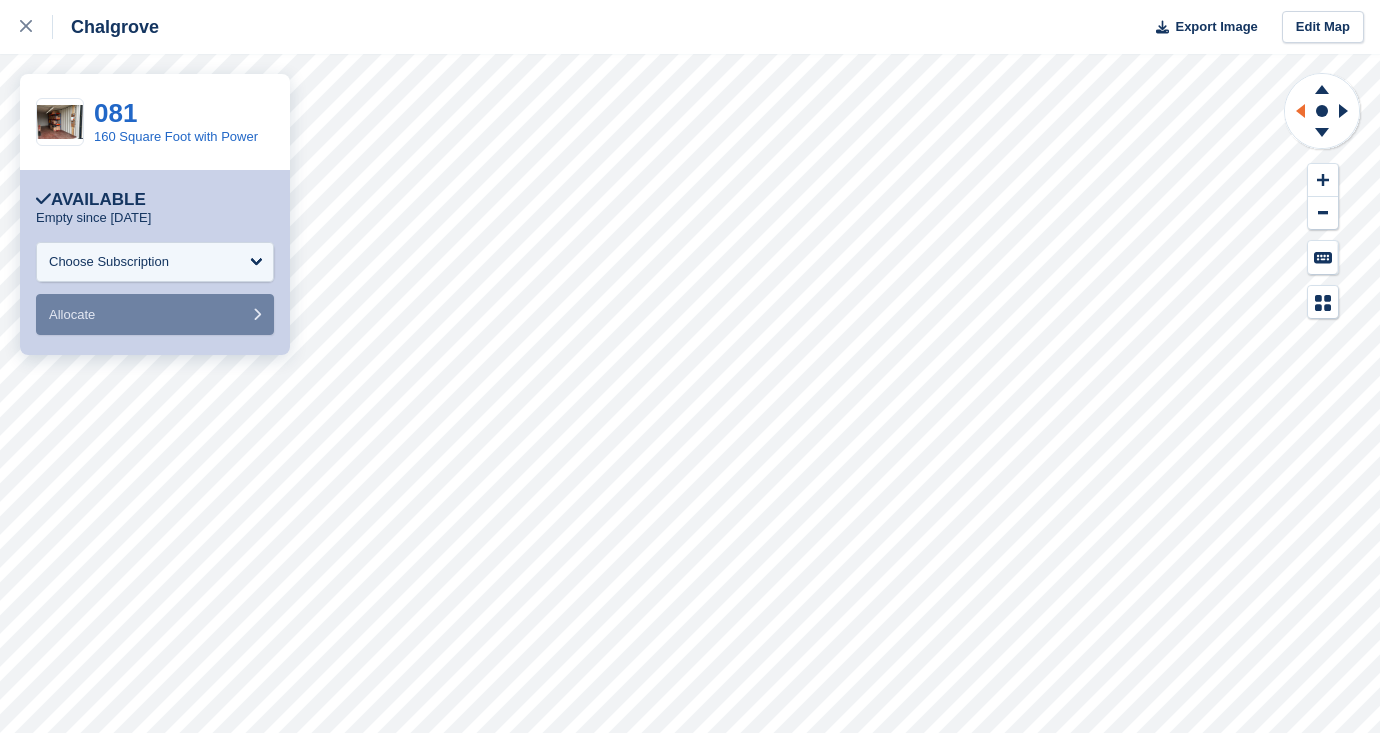 click 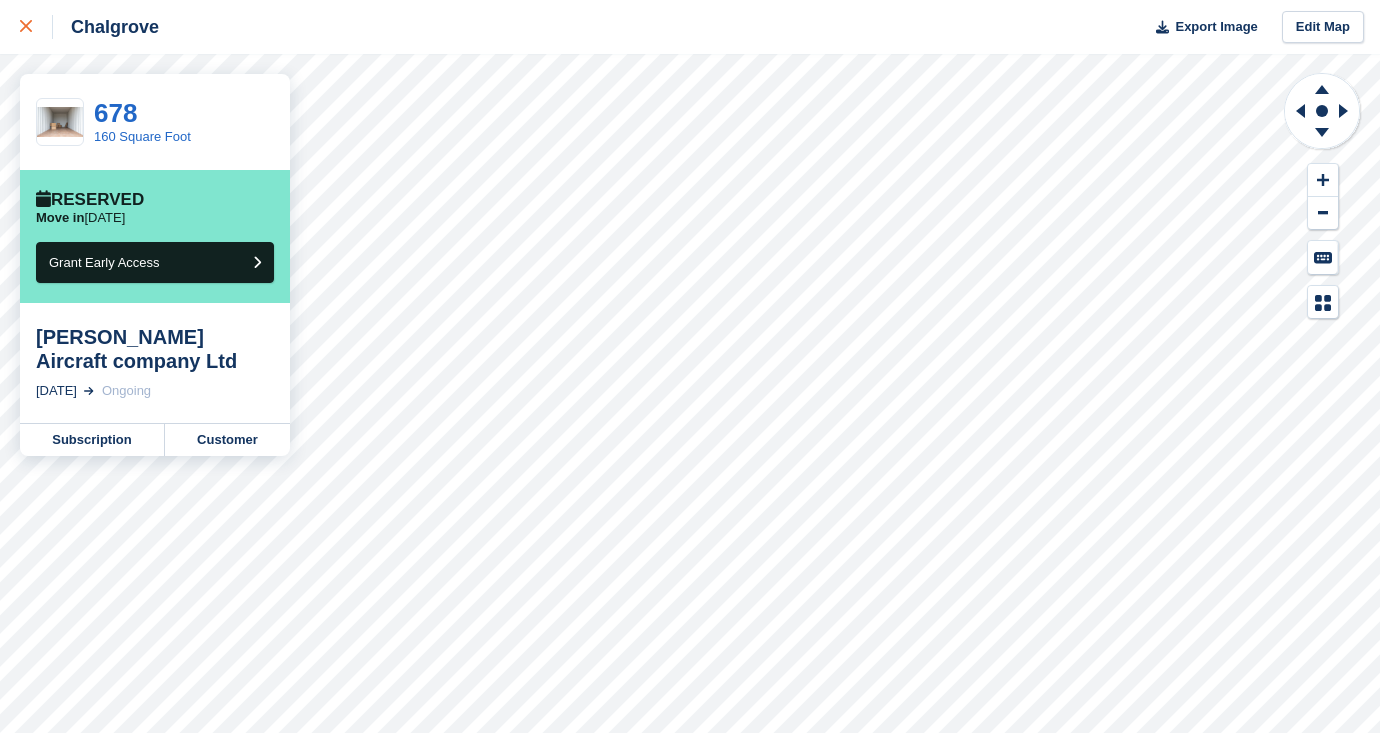 click 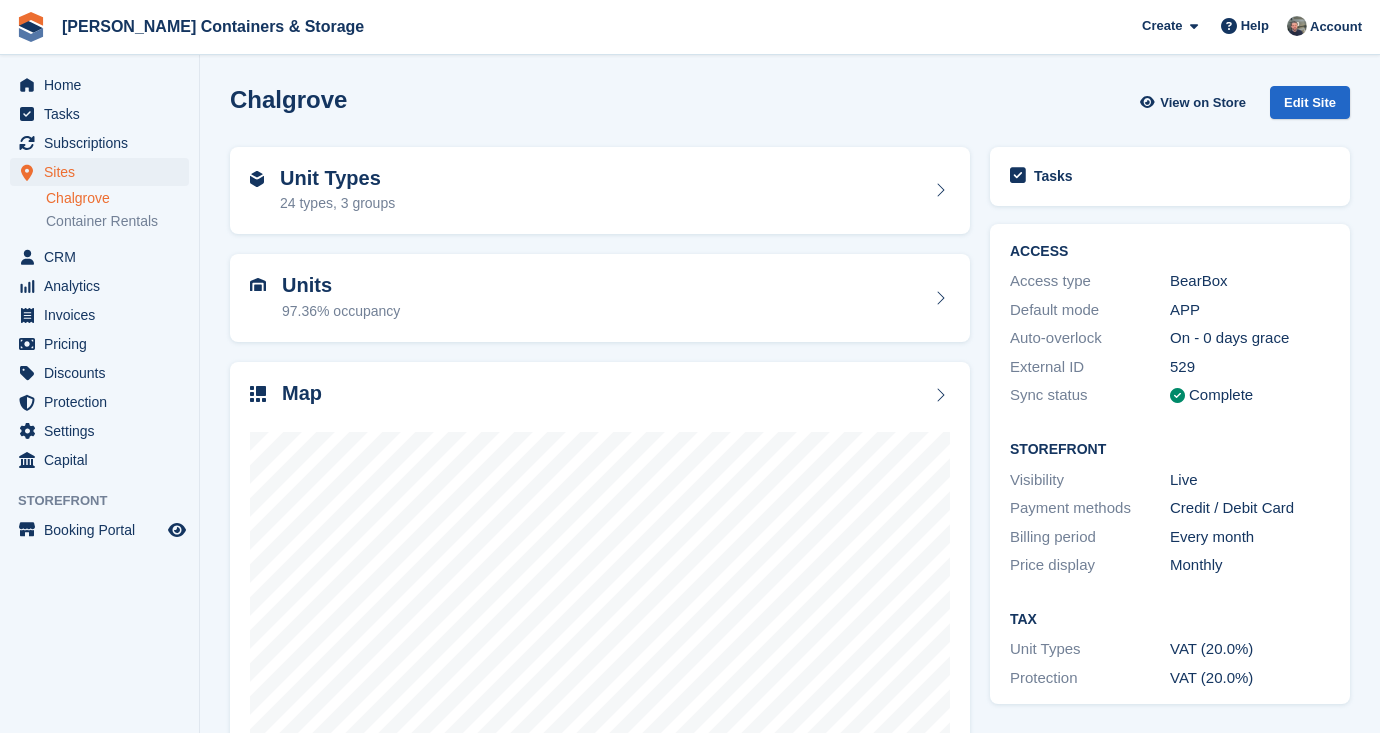 scroll, scrollTop: 0, scrollLeft: 0, axis: both 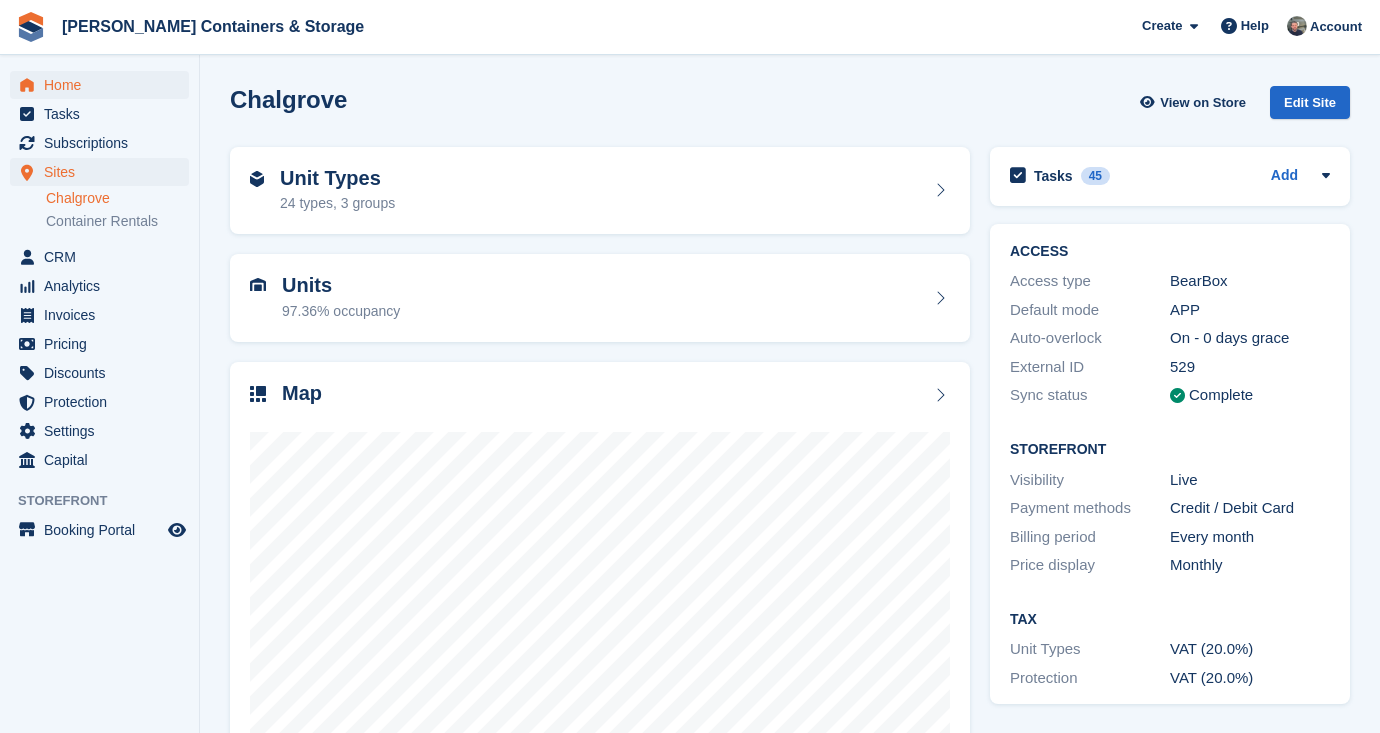 click on "Home" at bounding box center [104, 85] 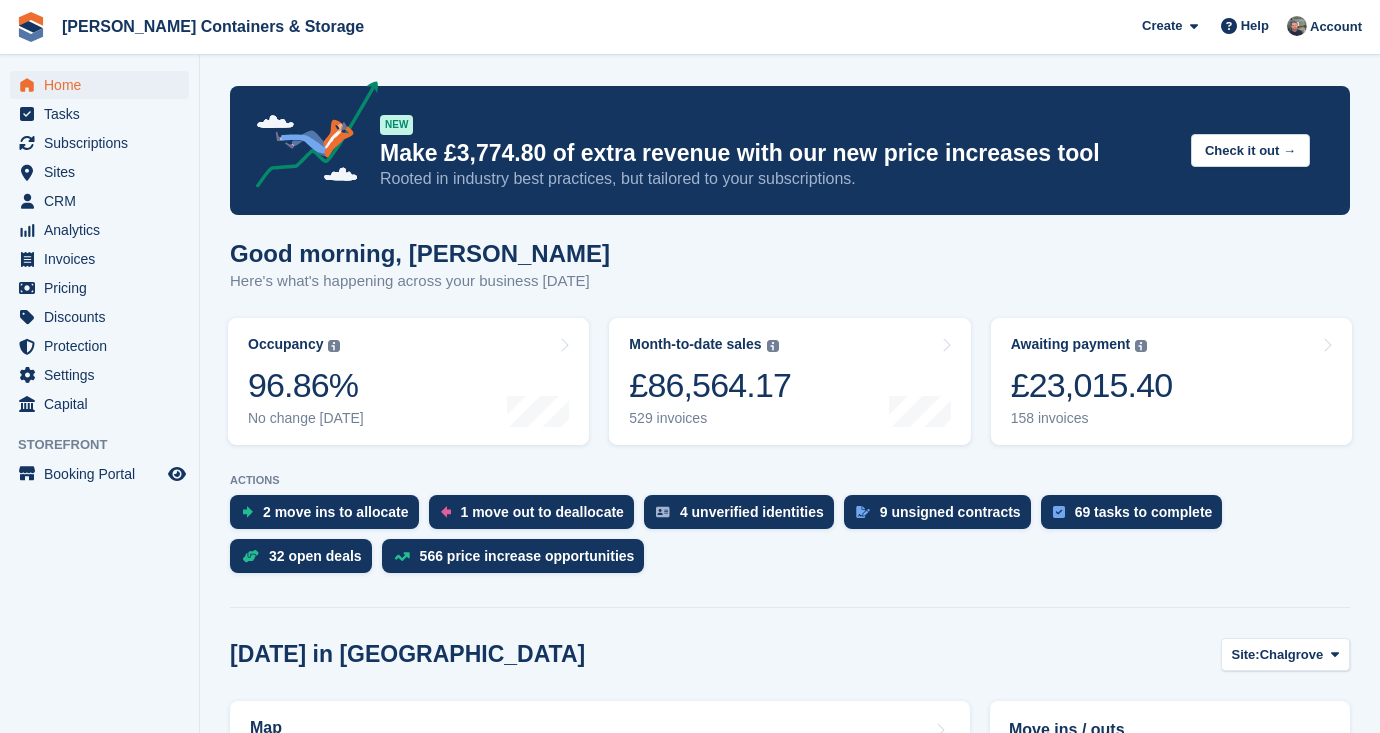 click on "2
move ins to allocate" at bounding box center [329, 517] 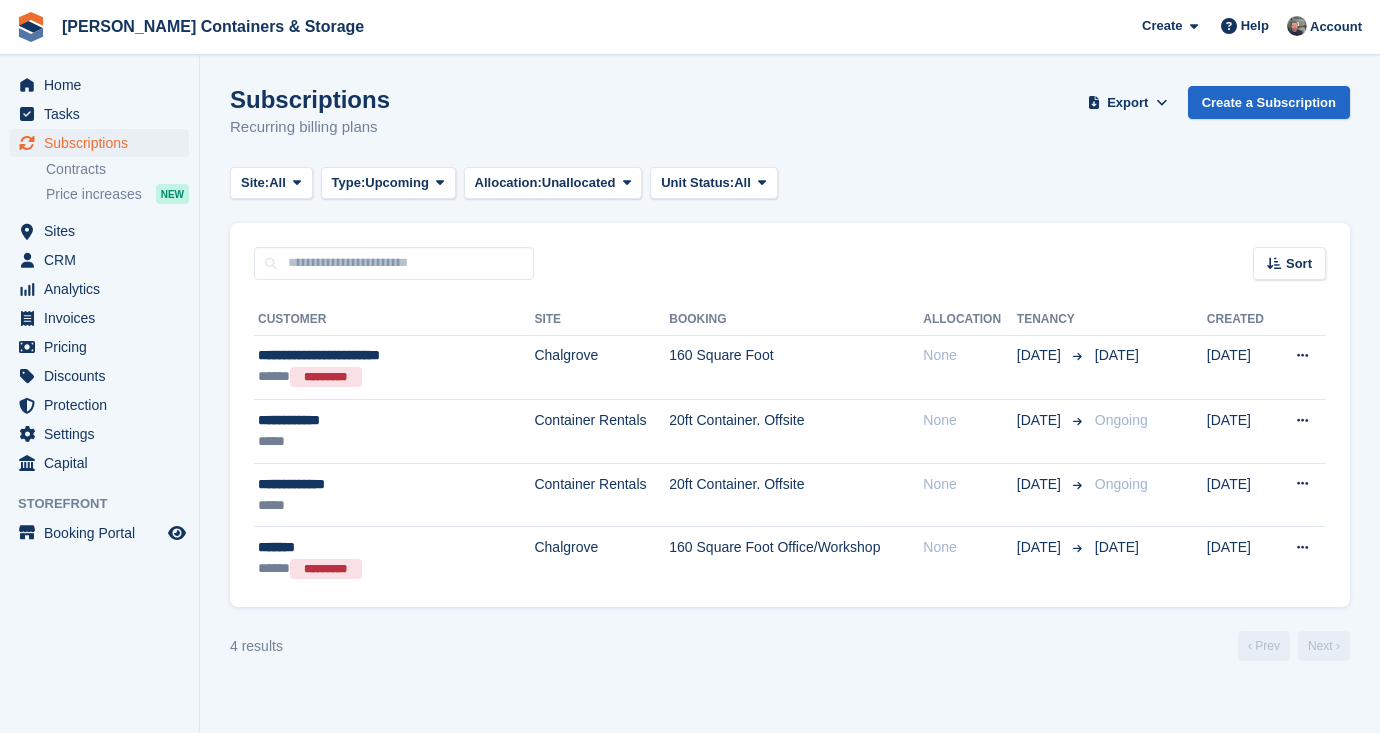 scroll, scrollTop: 0, scrollLeft: 0, axis: both 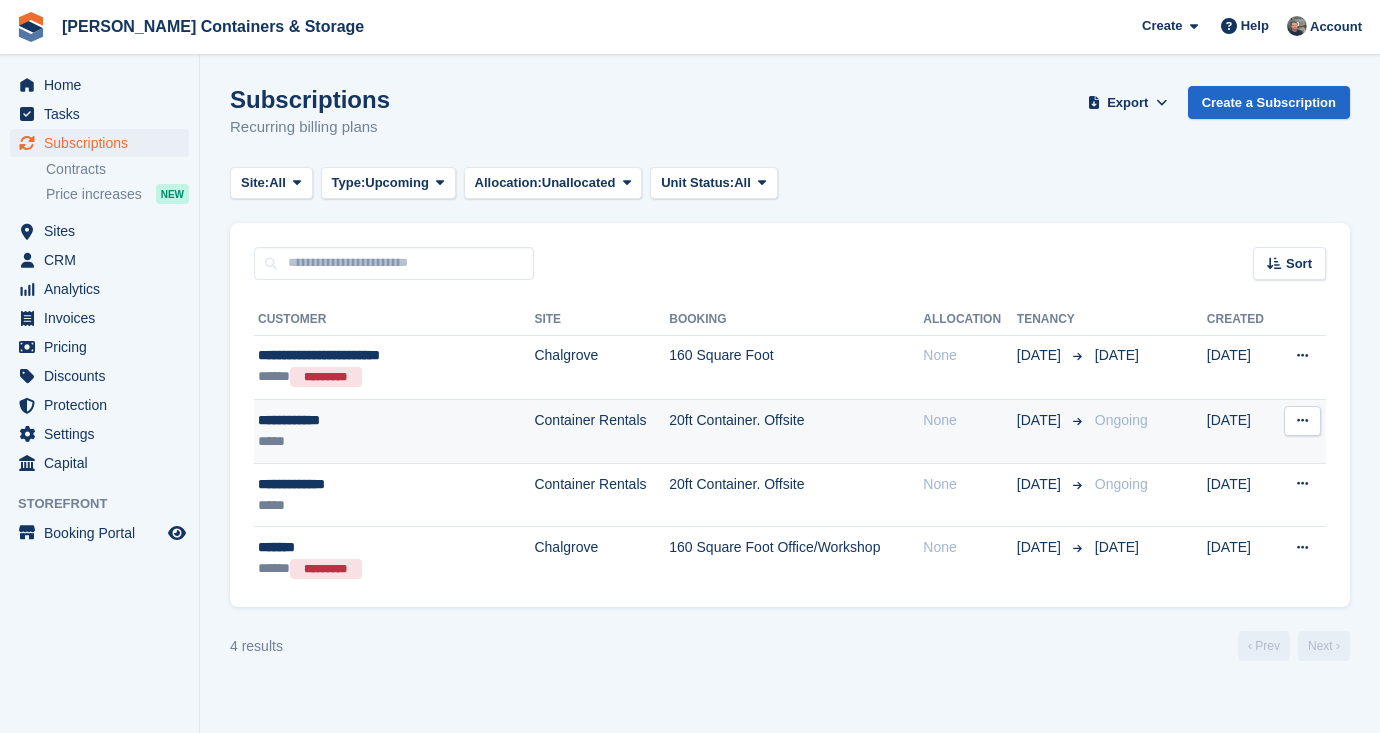 click on "*****" at bounding box center [372, 441] 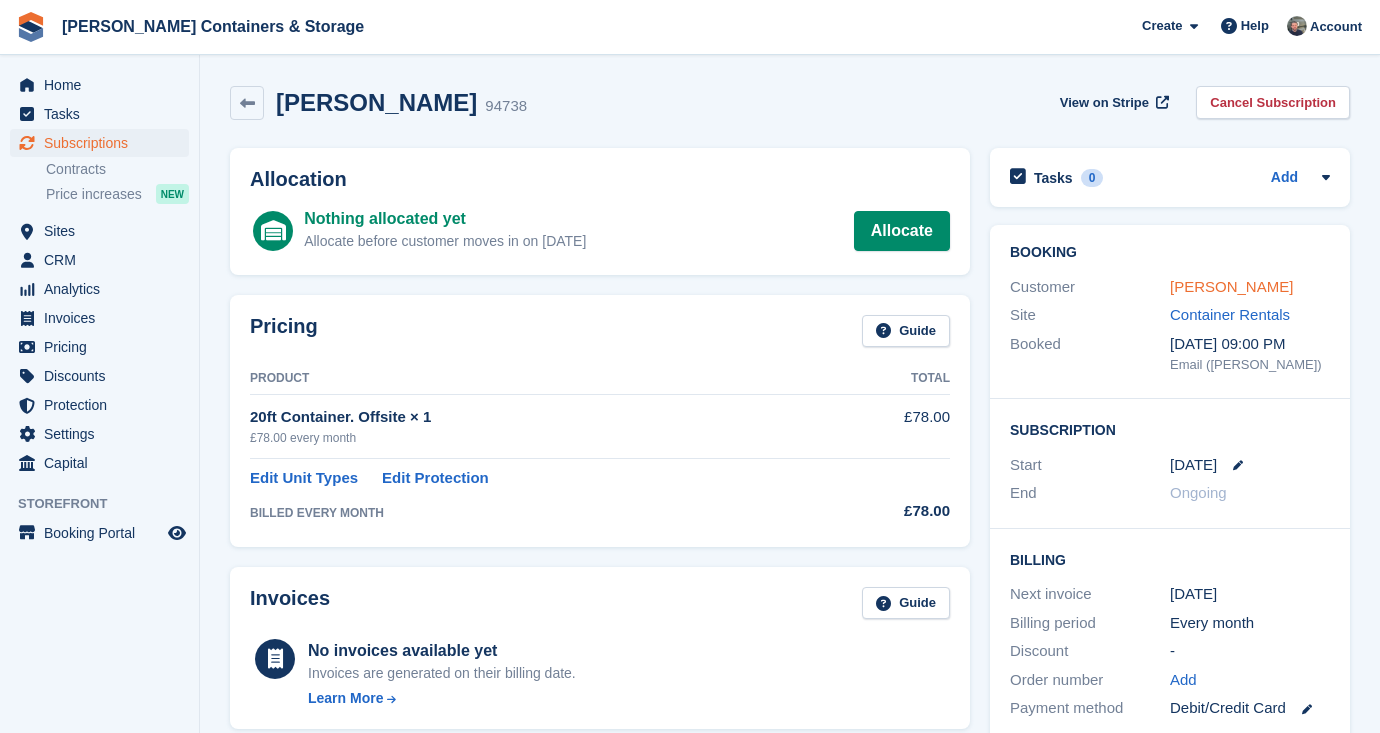 scroll, scrollTop: 0, scrollLeft: 0, axis: both 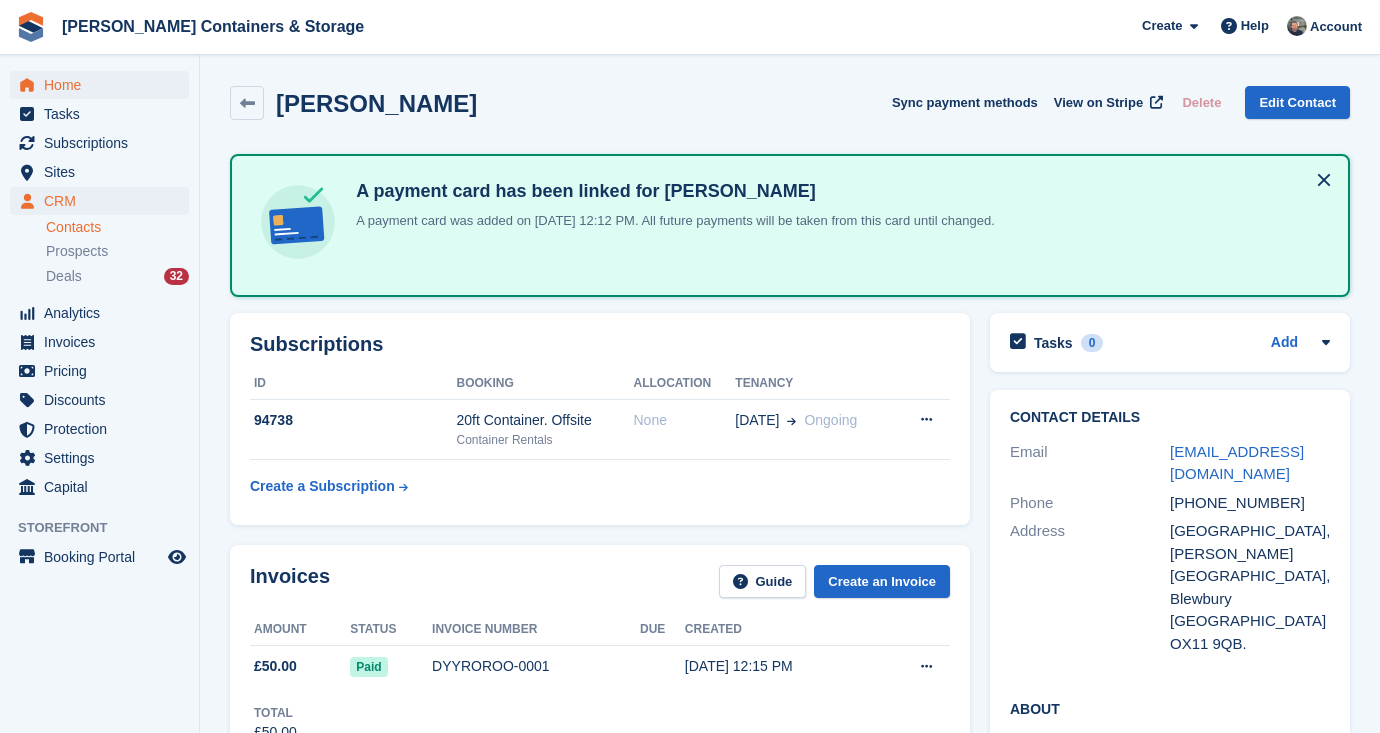 click on "Home" at bounding box center (104, 85) 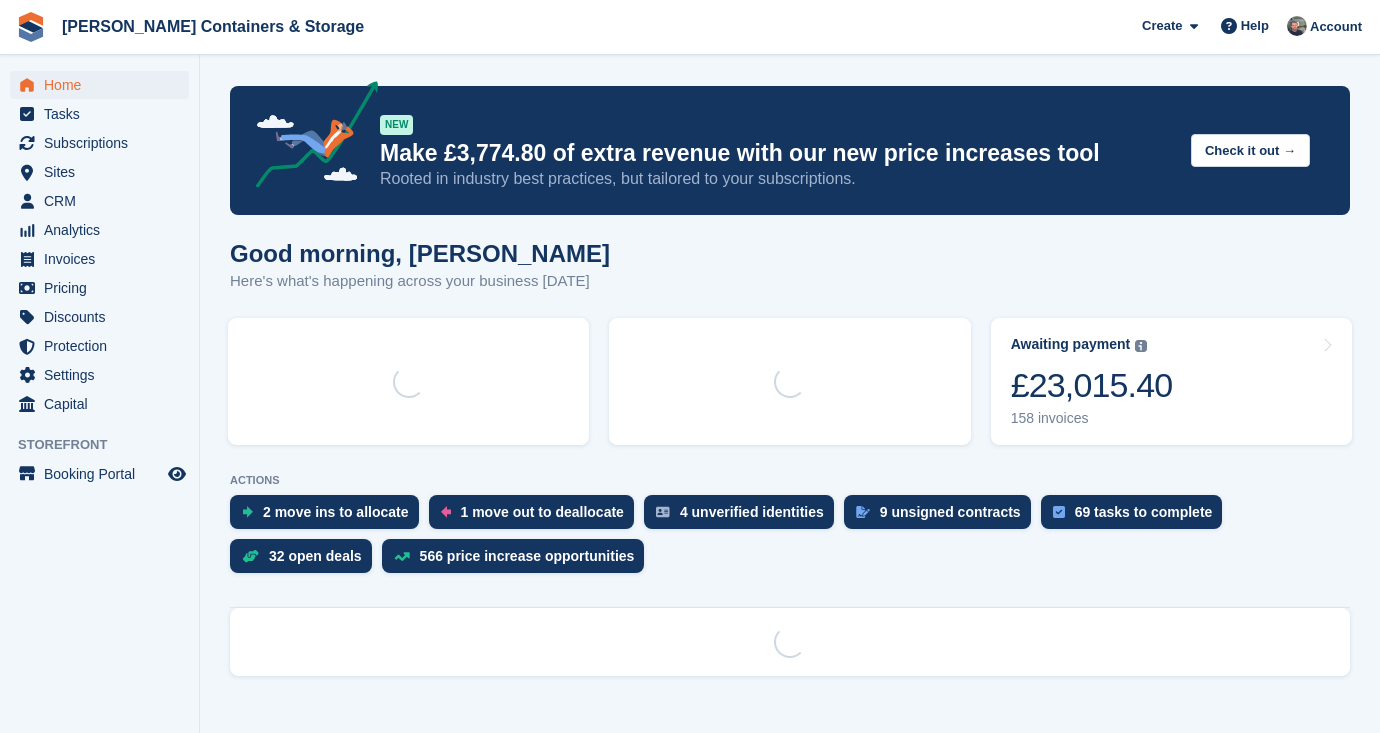scroll, scrollTop: 0, scrollLeft: 0, axis: both 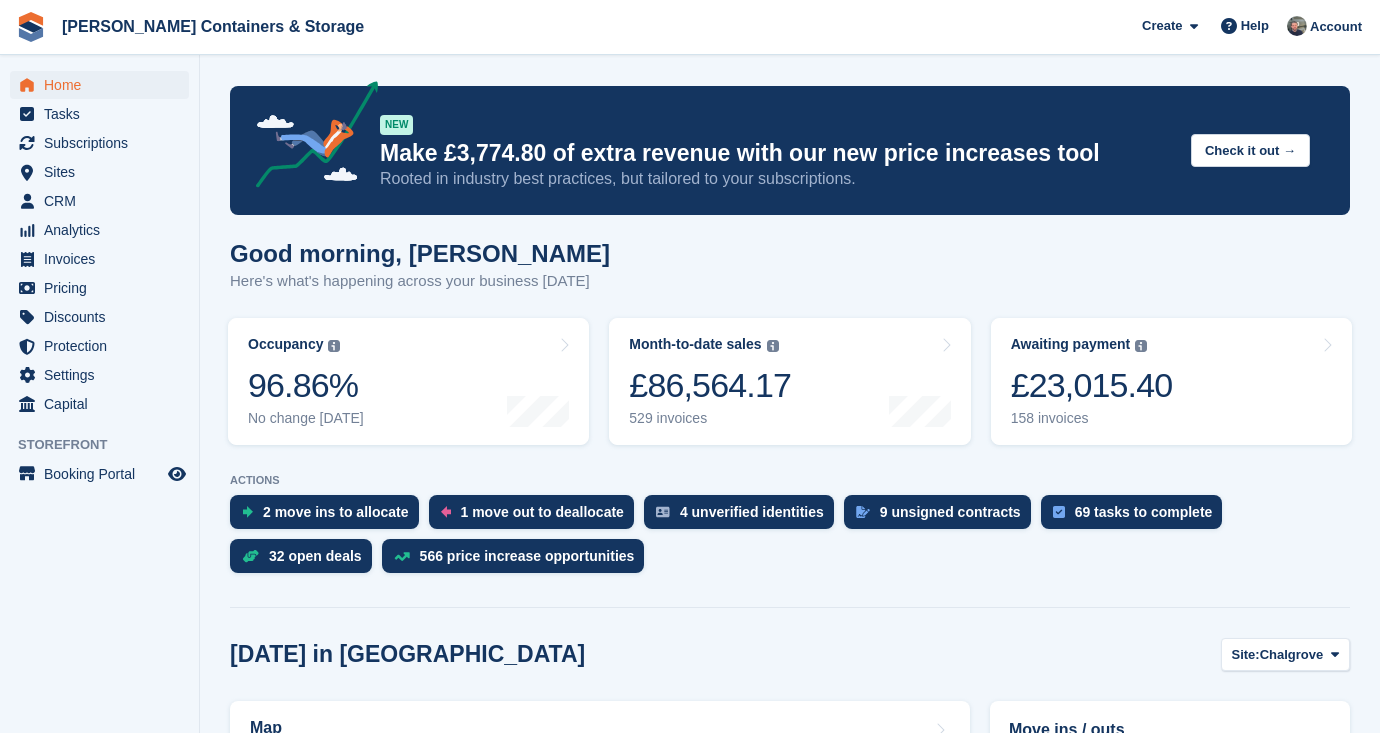 click on "Tasks" at bounding box center [99, 114] 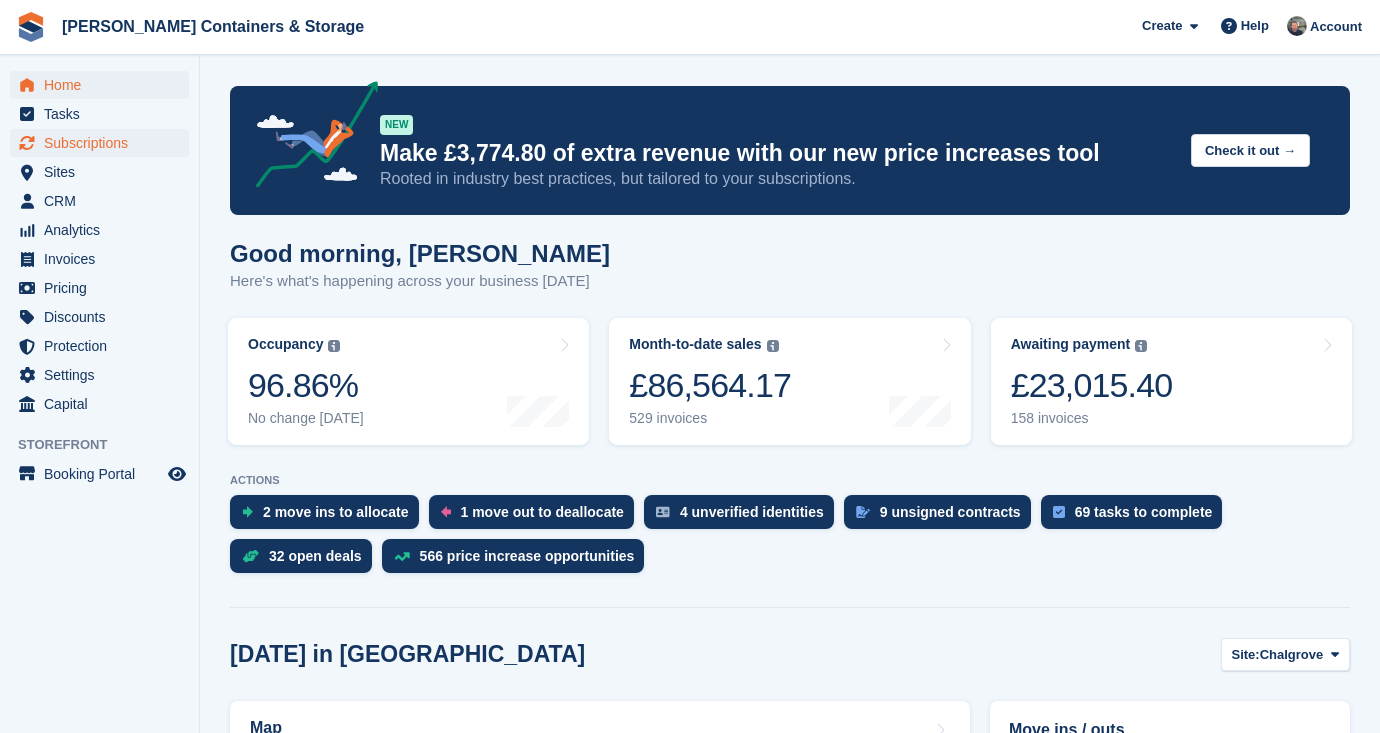 click on "Subscriptions" at bounding box center (104, 143) 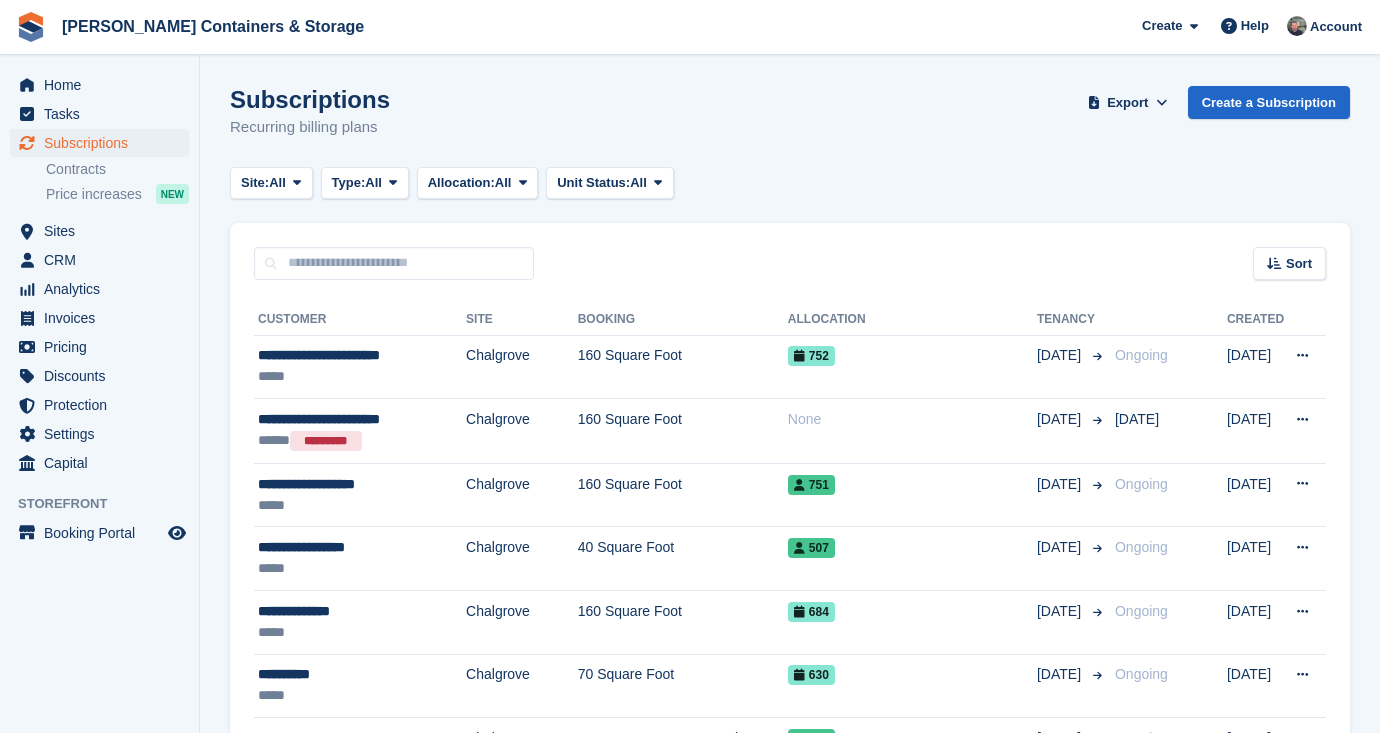 scroll, scrollTop: 0, scrollLeft: 0, axis: both 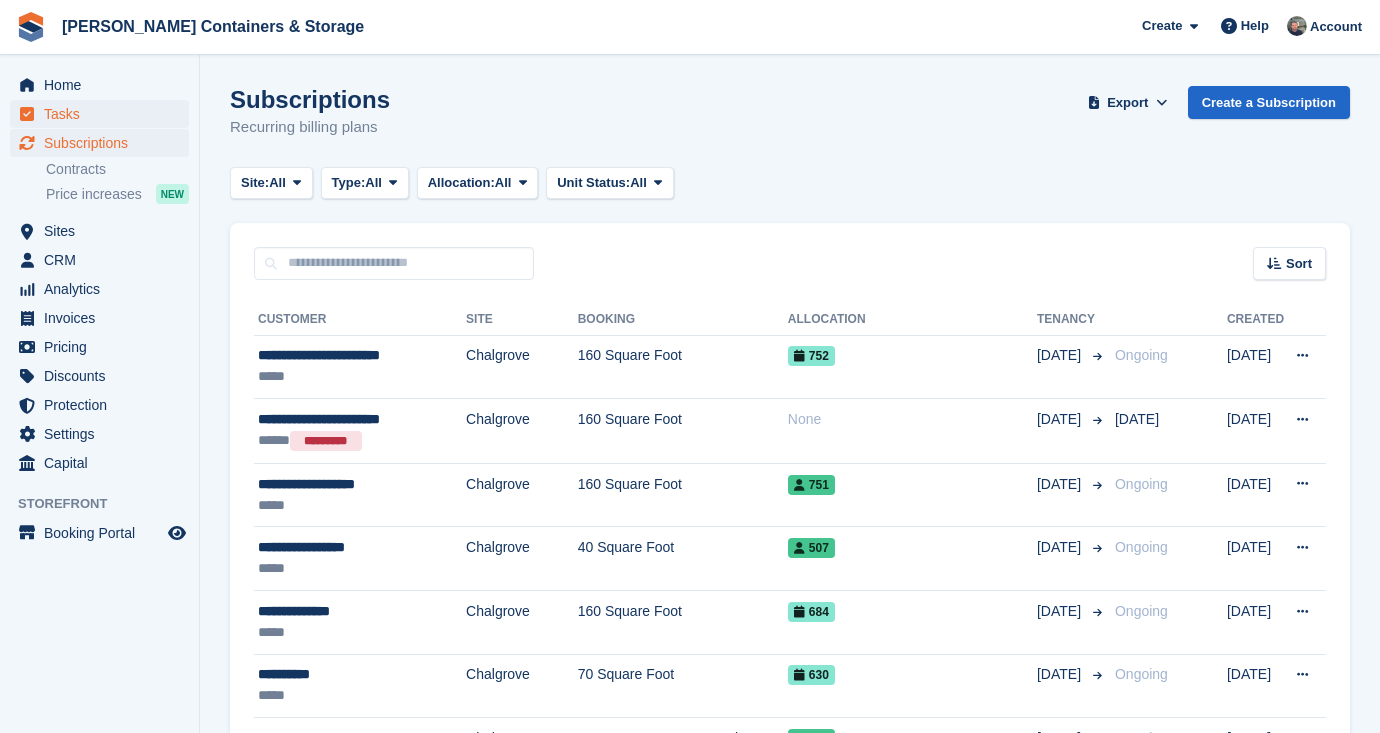 click on "Tasks" at bounding box center [104, 114] 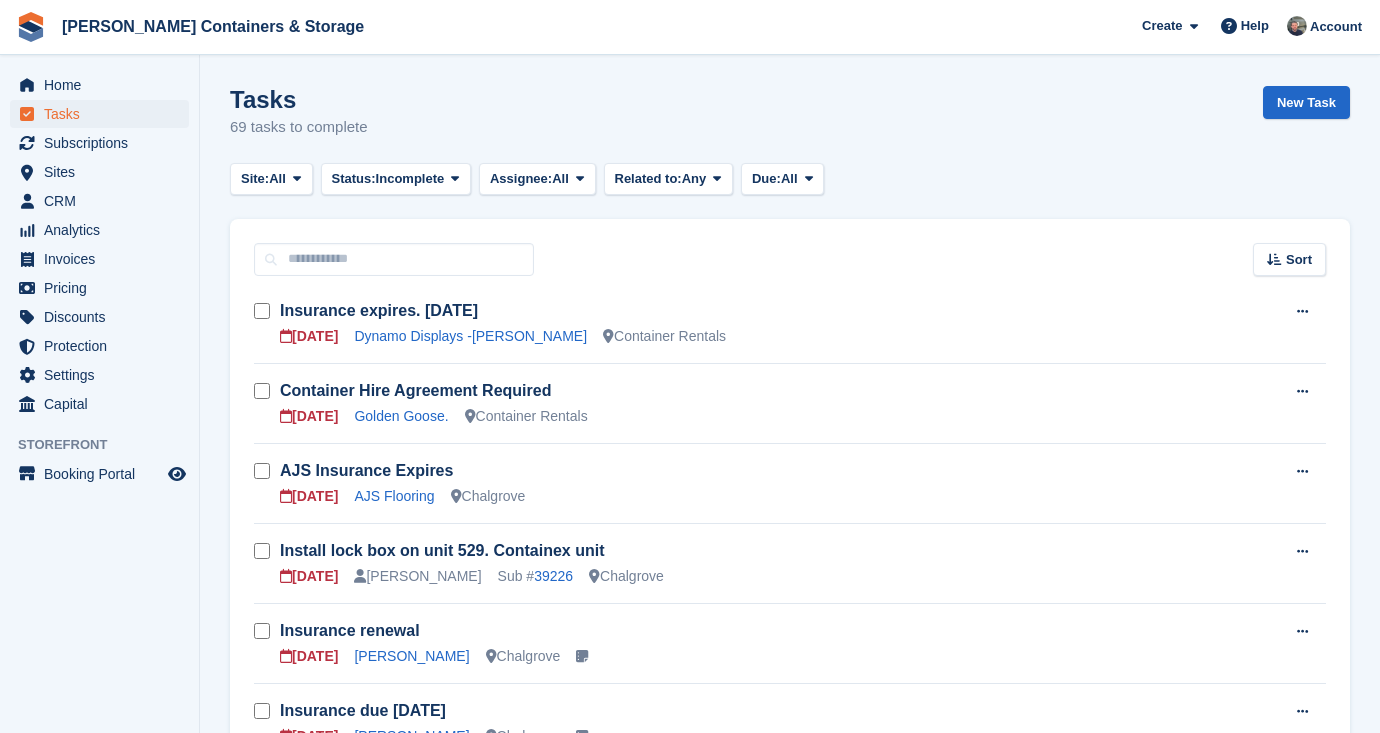 click on "Tasks" at bounding box center [104, 114] 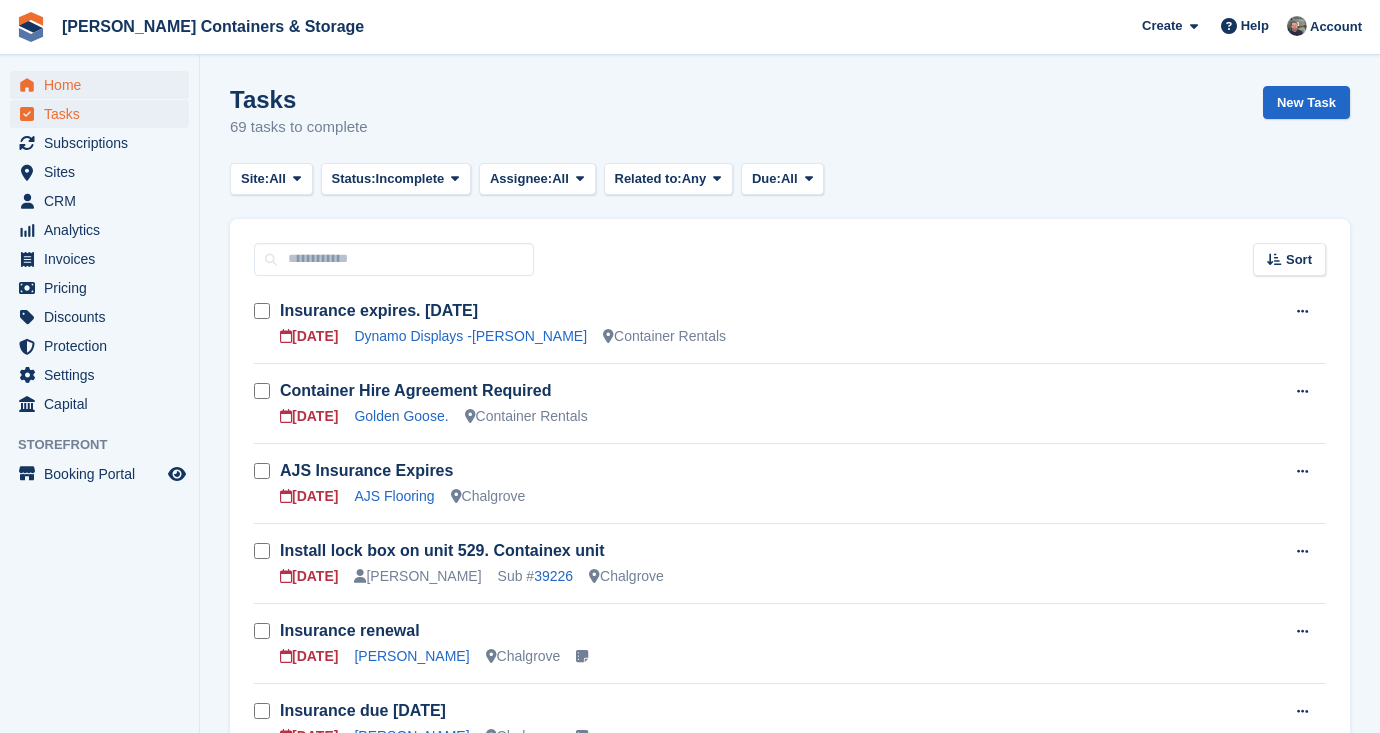 click on "Home" at bounding box center [104, 85] 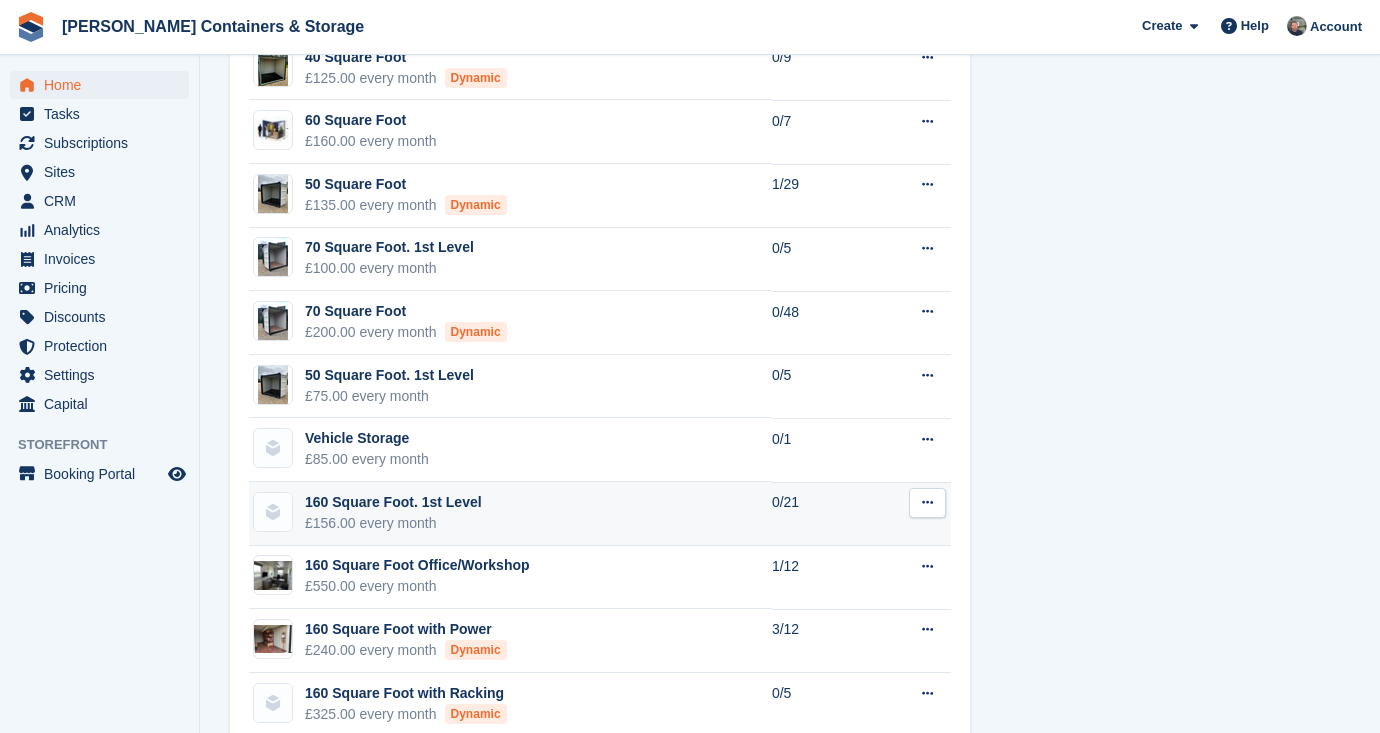 scroll, scrollTop: 1925, scrollLeft: 0, axis: vertical 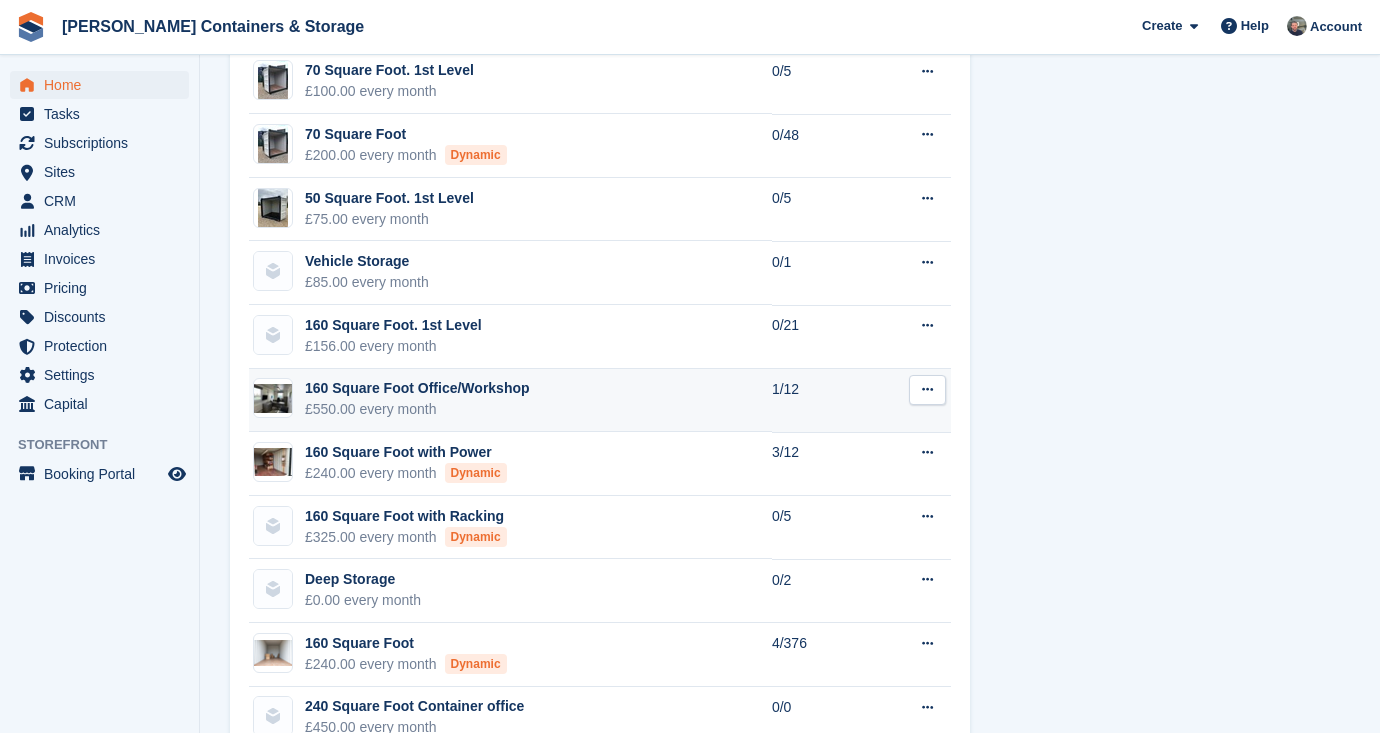 click on "160 Square Foot Office/Workshop
£550.00 every month" at bounding box center [510, 401] 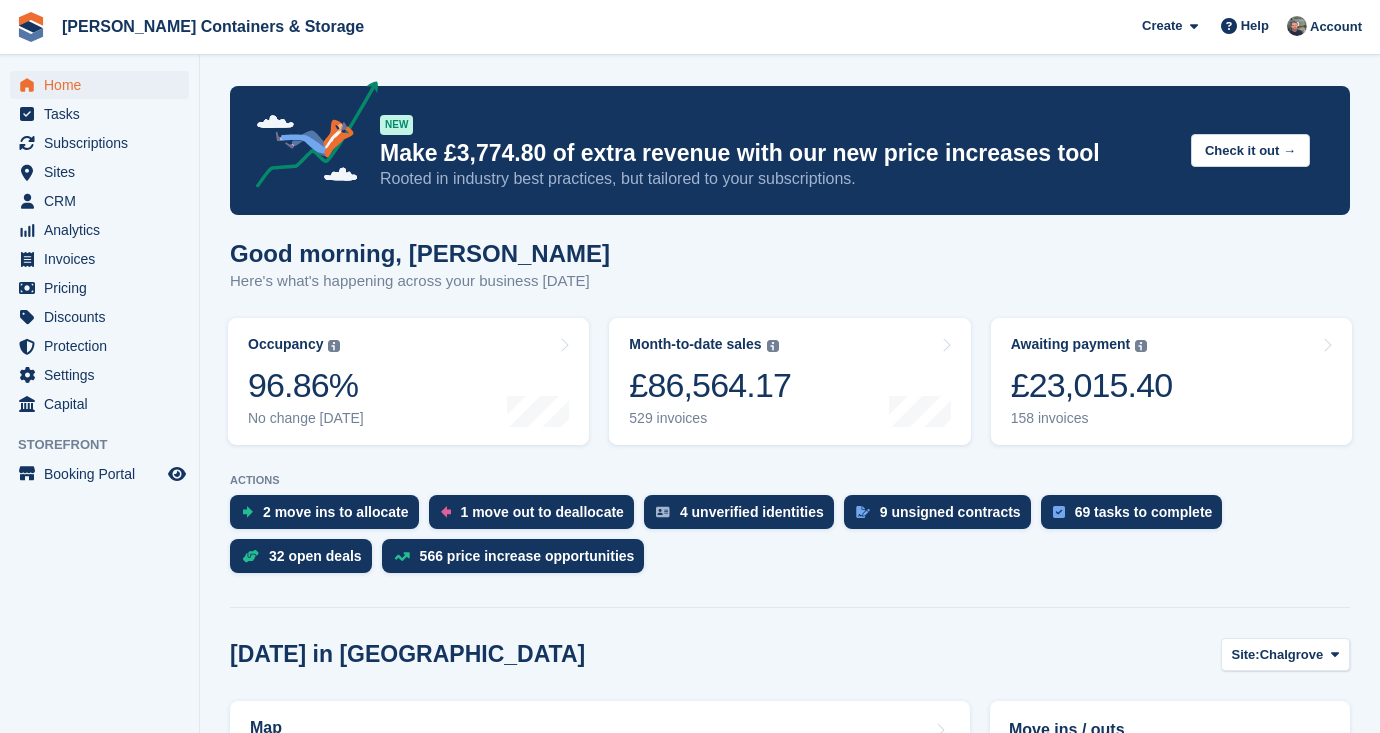 scroll, scrollTop: 0, scrollLeft: 0, axis: both 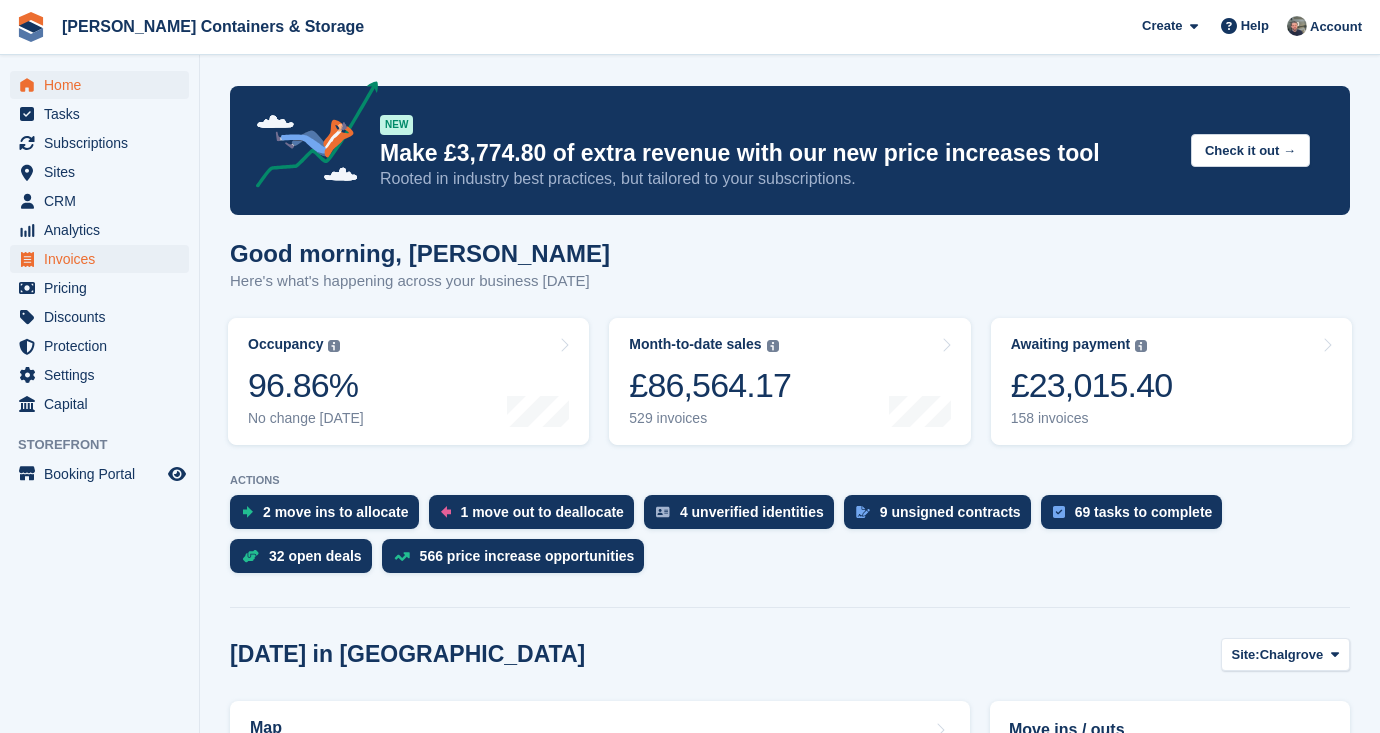 click on "Invoices" at bounding box center [104, 259] 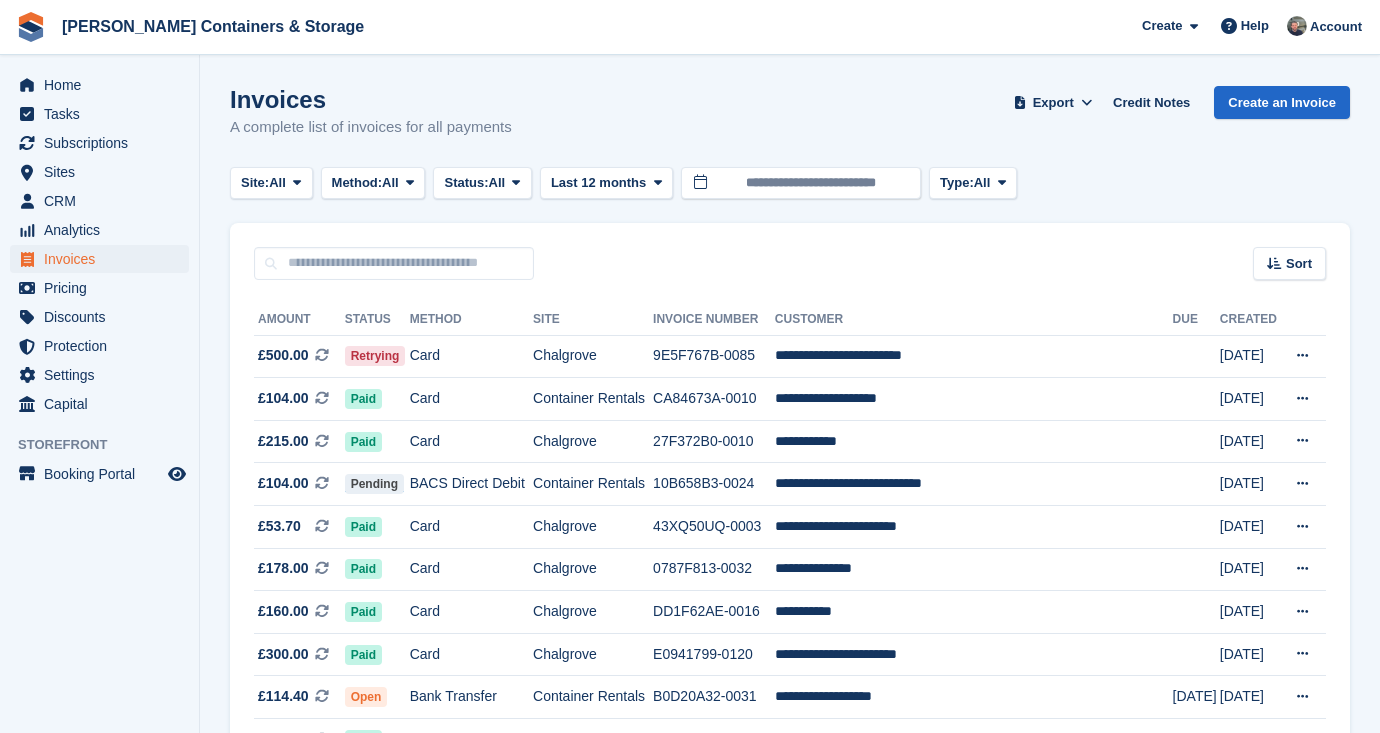 scroll, scrollTop: 0, scrollLeft: 0, axis: both 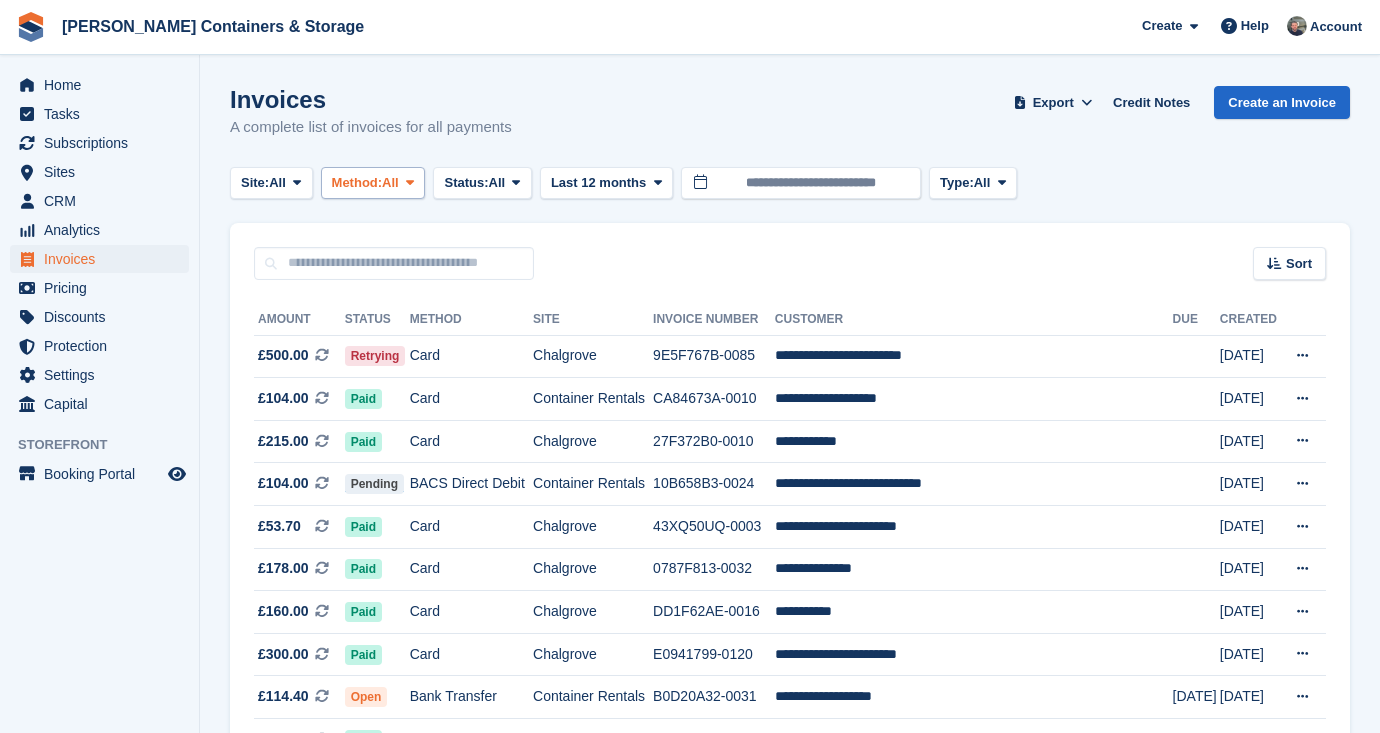 click on "Method:" at bounding box center [357, 183] 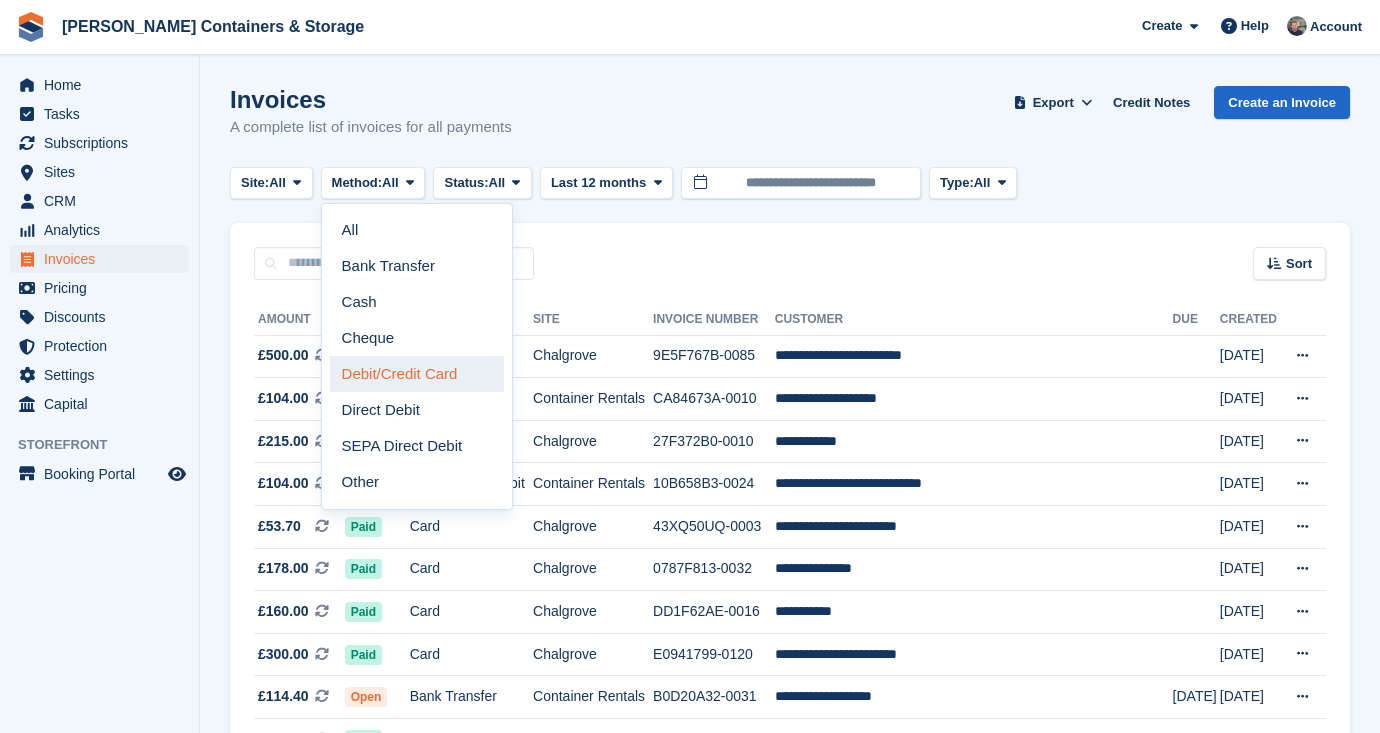 click on "Debit/Credit Card" at bounding box center [417, 374] 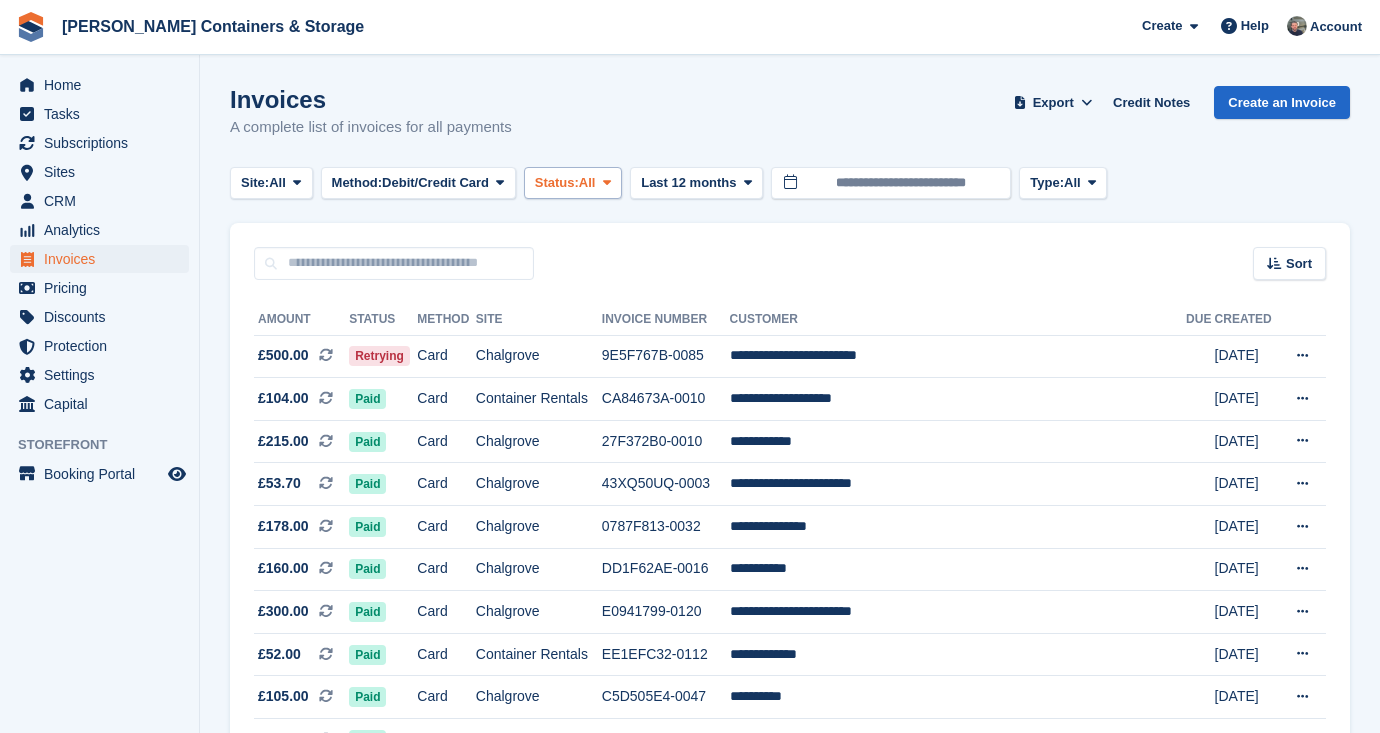 click on "Status:" at bounding box center (557, 183) 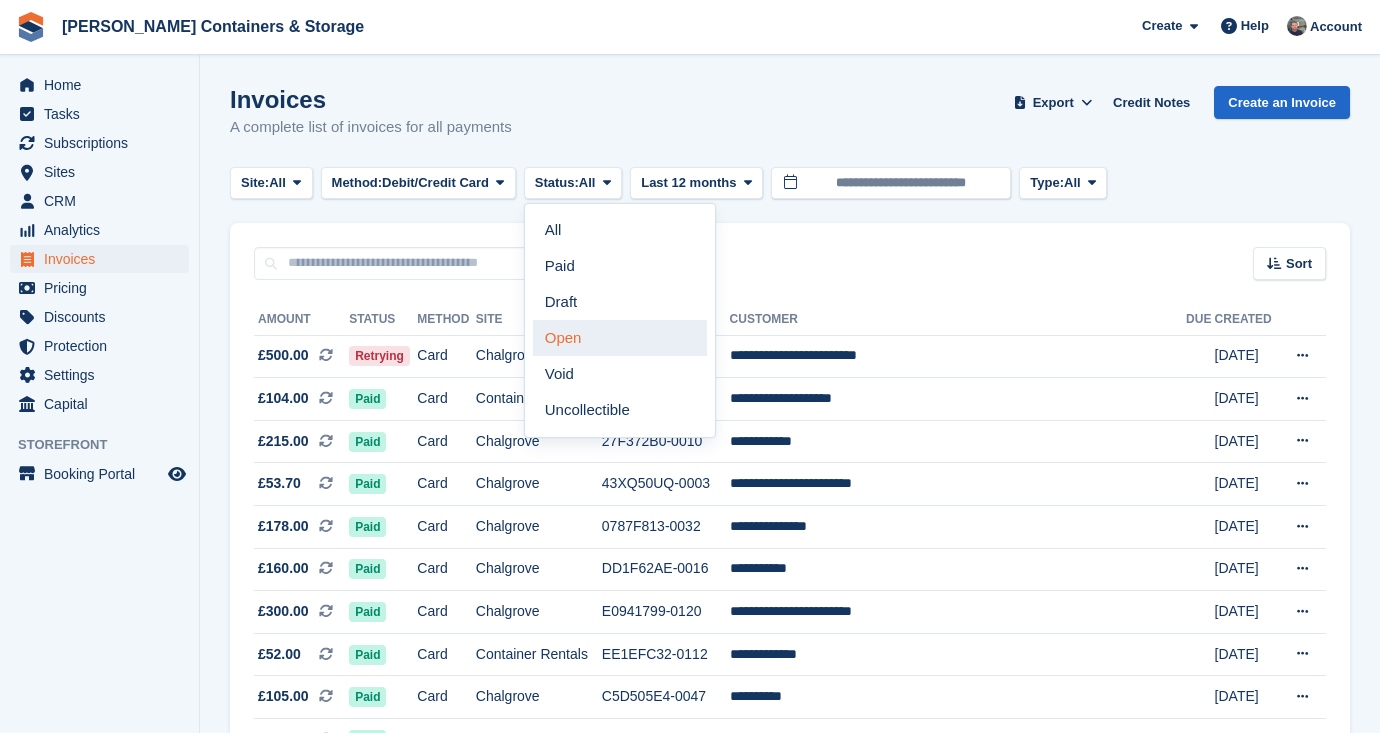 click on "Open" at bounding box center [620, 338] 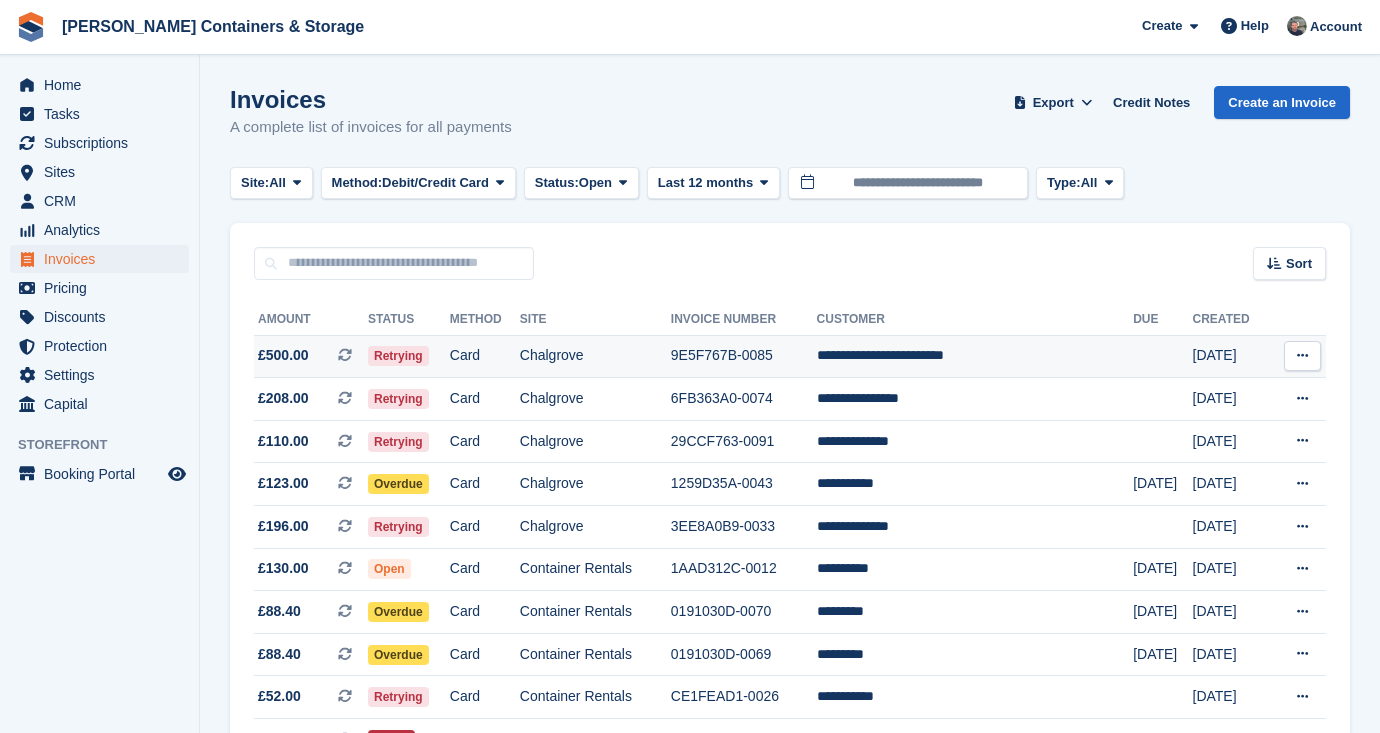 click on "Chalgrove" at bounding box center [595, 356] 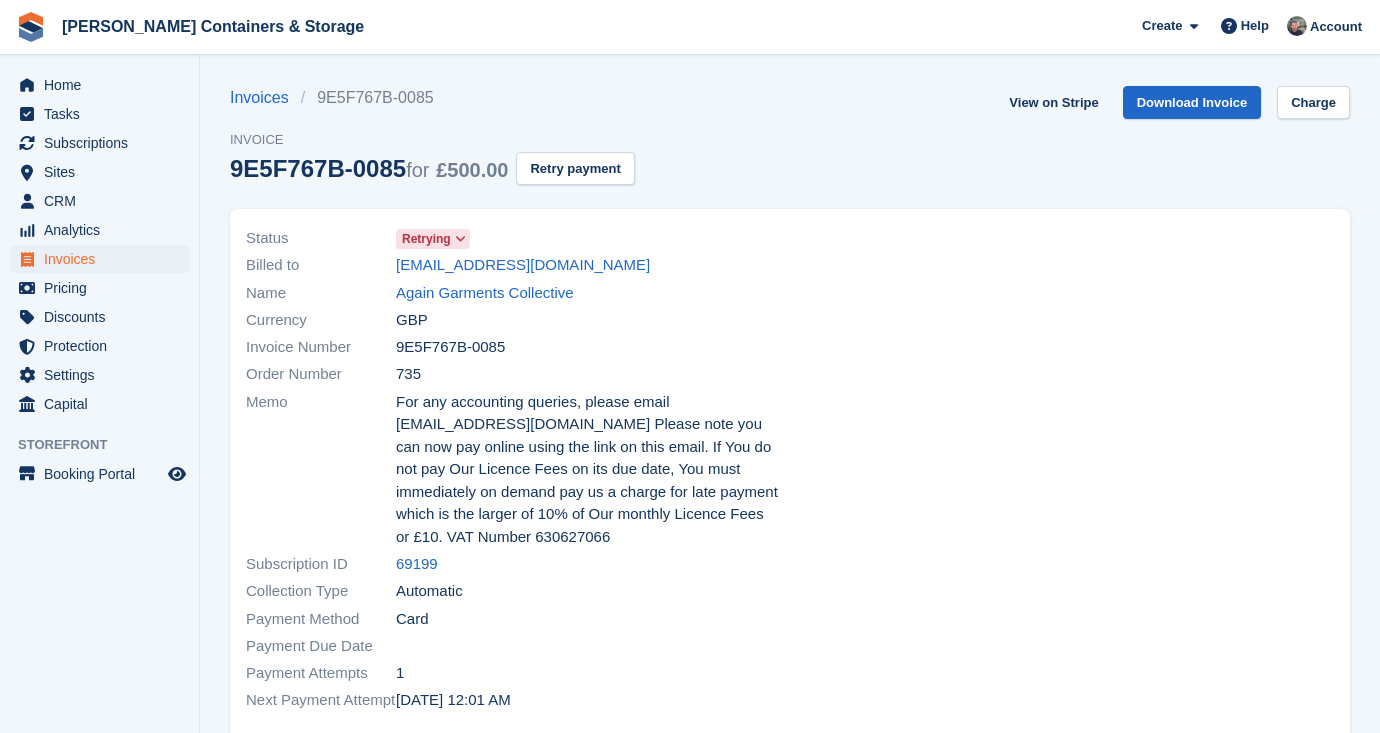 scroll, scrollTop: 0, scrollLeft: 0, axis: both 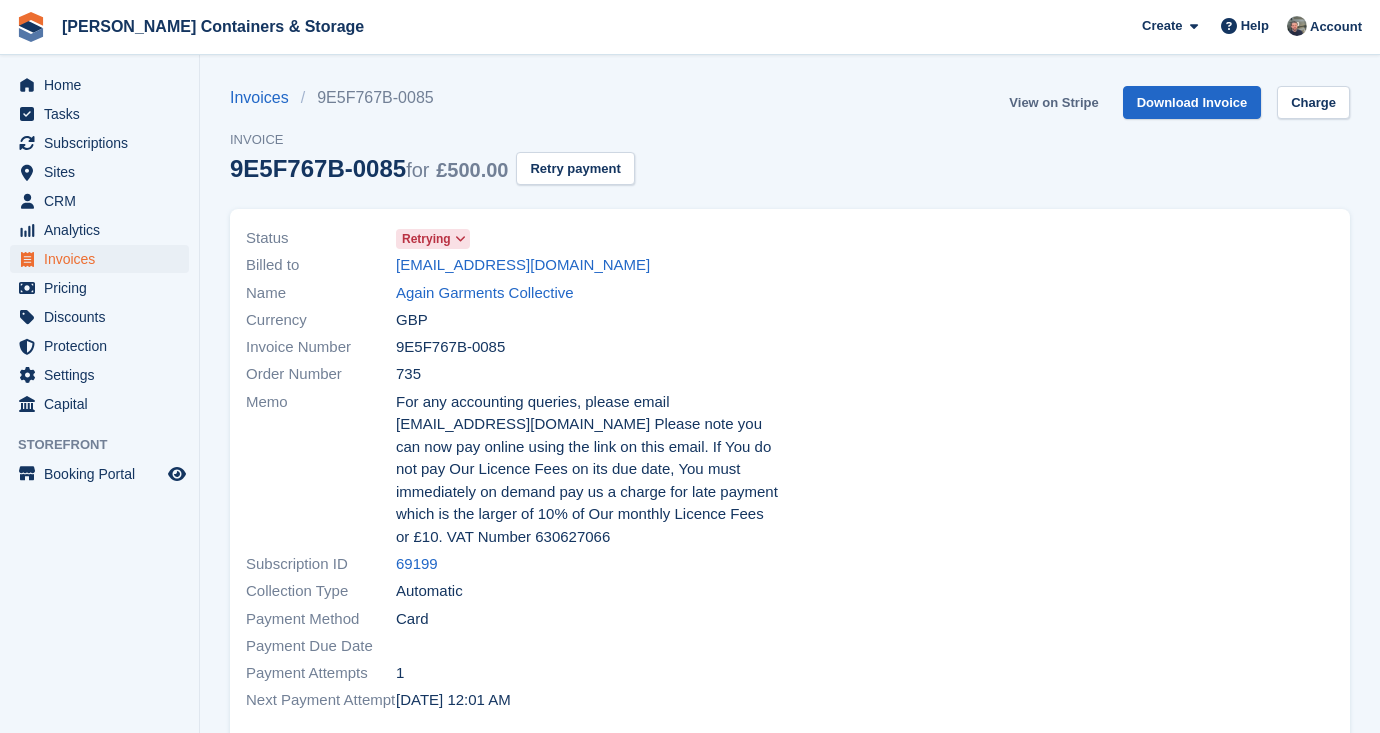 click on "View on Stripe" at bounding box center [1053, 102] 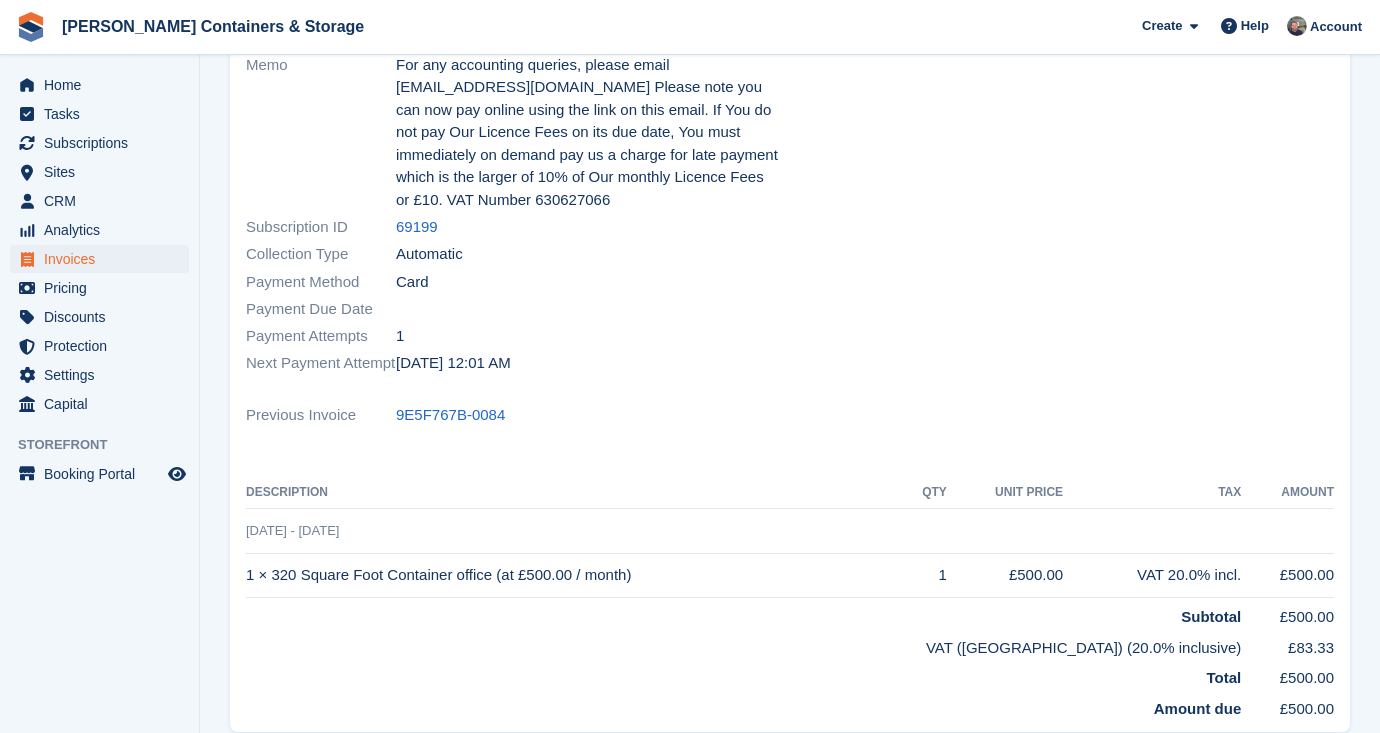 scroll, scrollTop: 7, scrollLeft: 0, axis: vertical 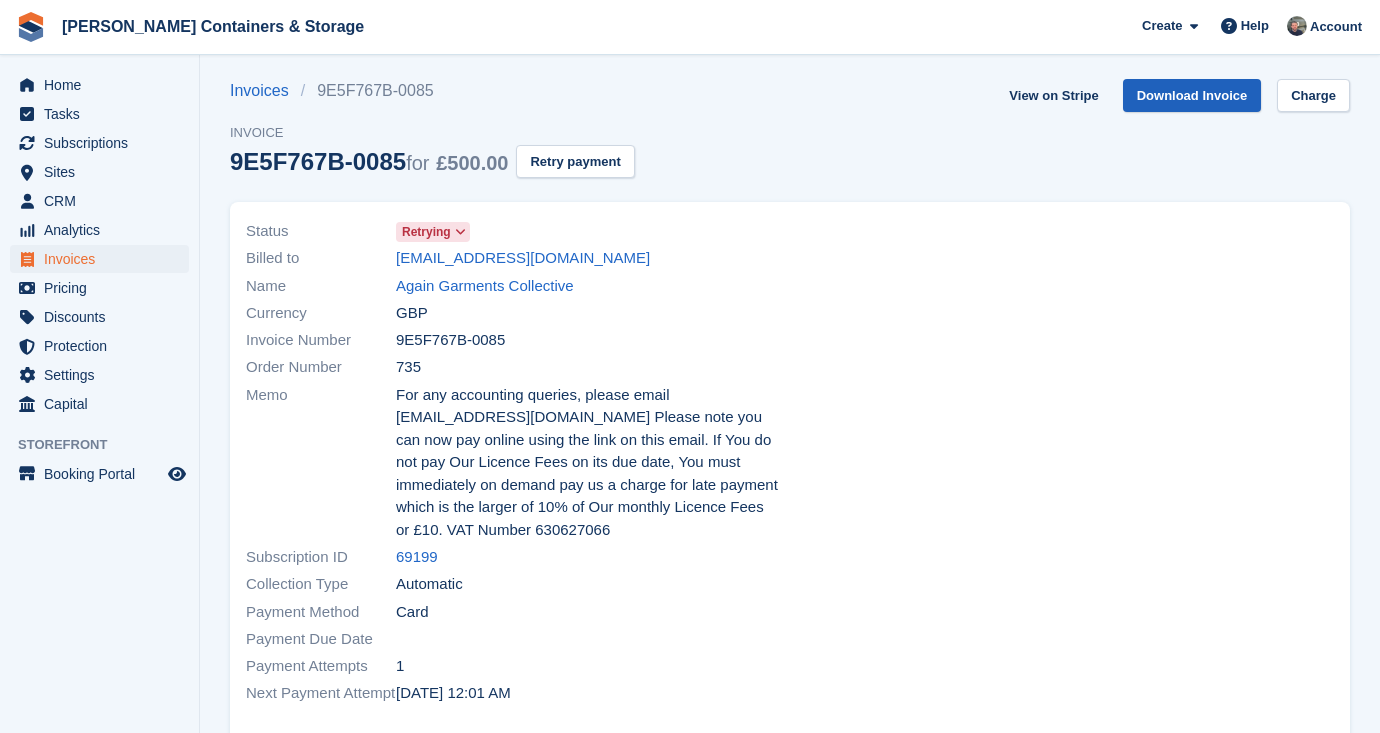 click on "Download Invoice" at bounding box center [1192, 95] 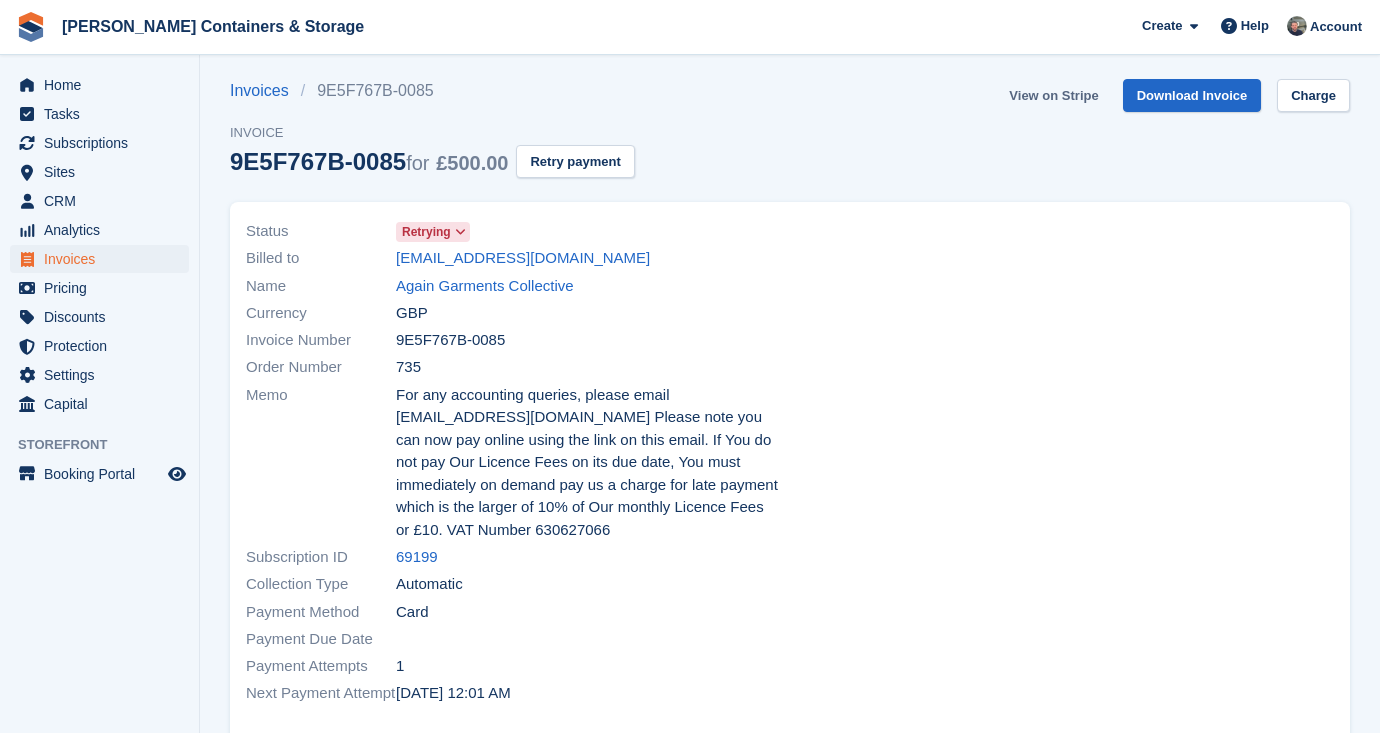 click on "View on Stripe" at bounding box center [1053, 95] 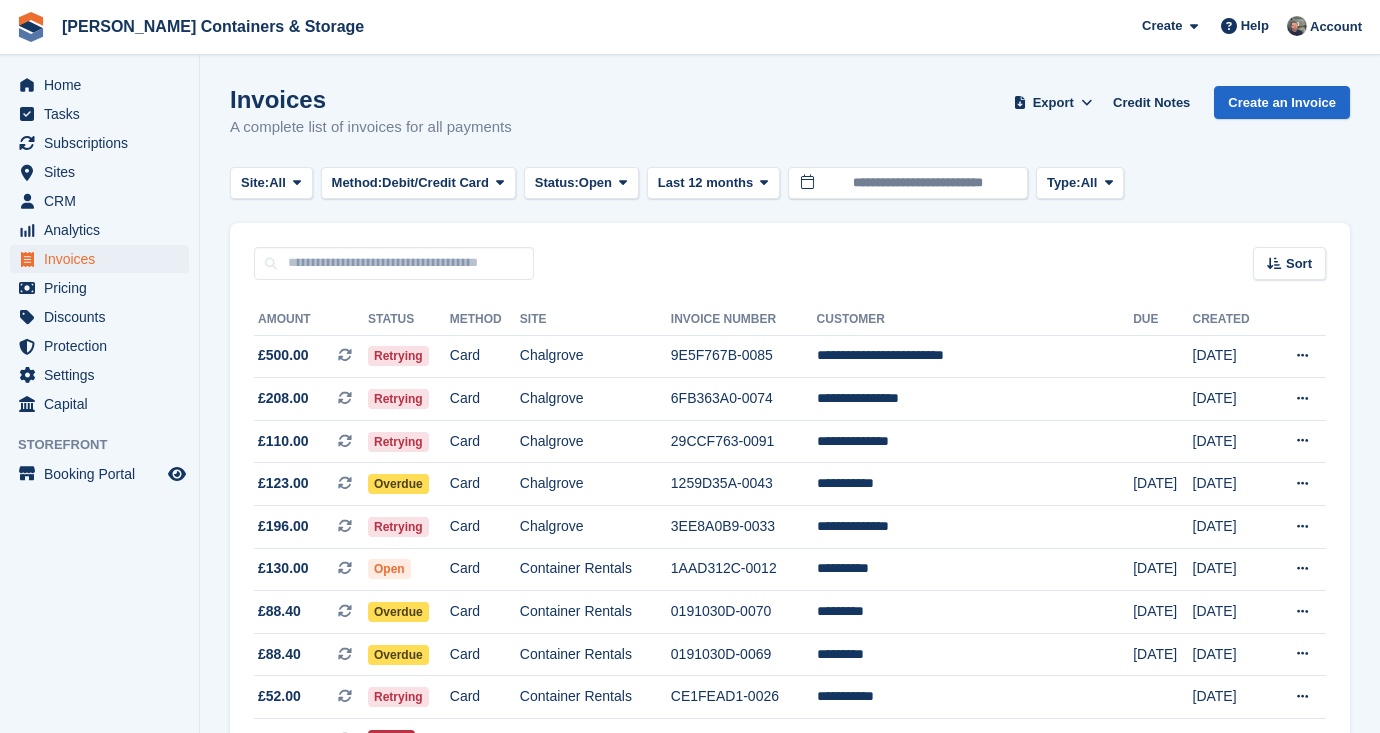 scroll, scrollTop: 0, scrollLeft: 0, axis: both 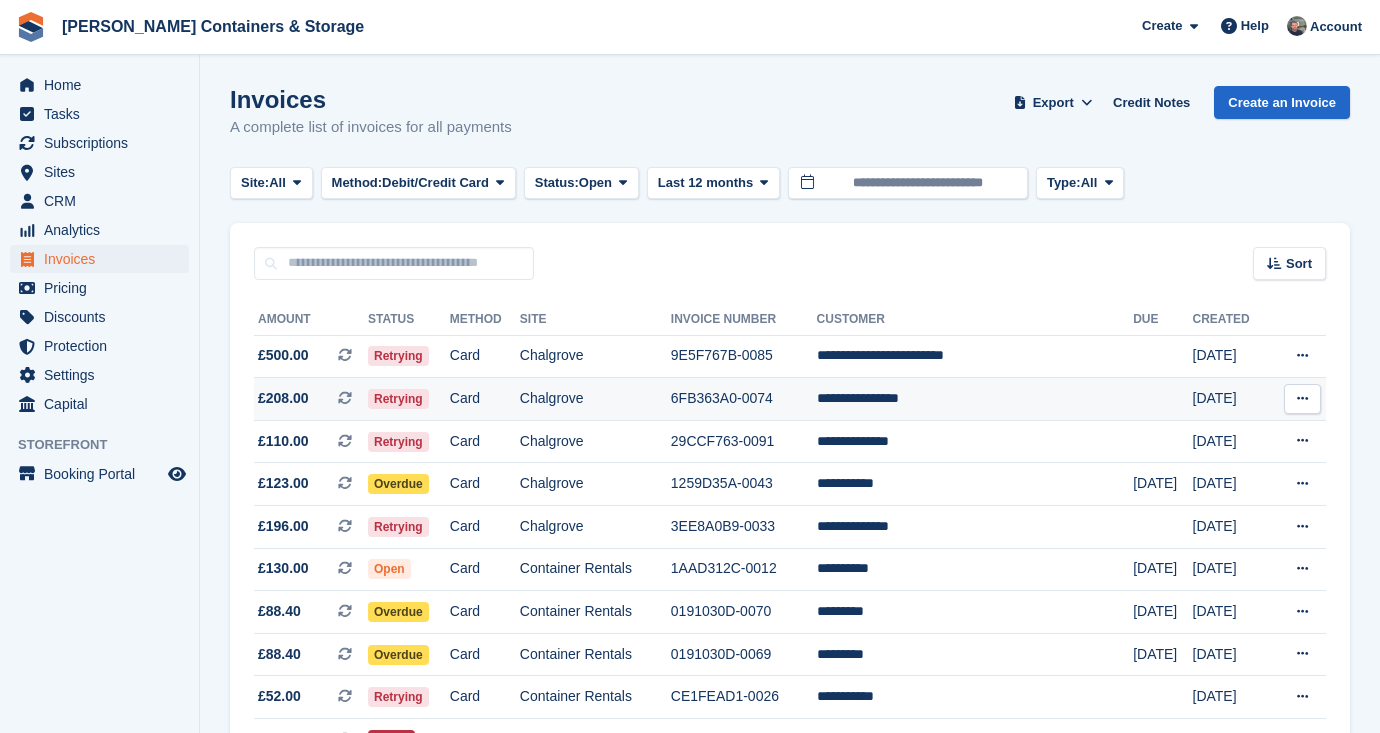 click on "Card" at bounding box center (485, 399) 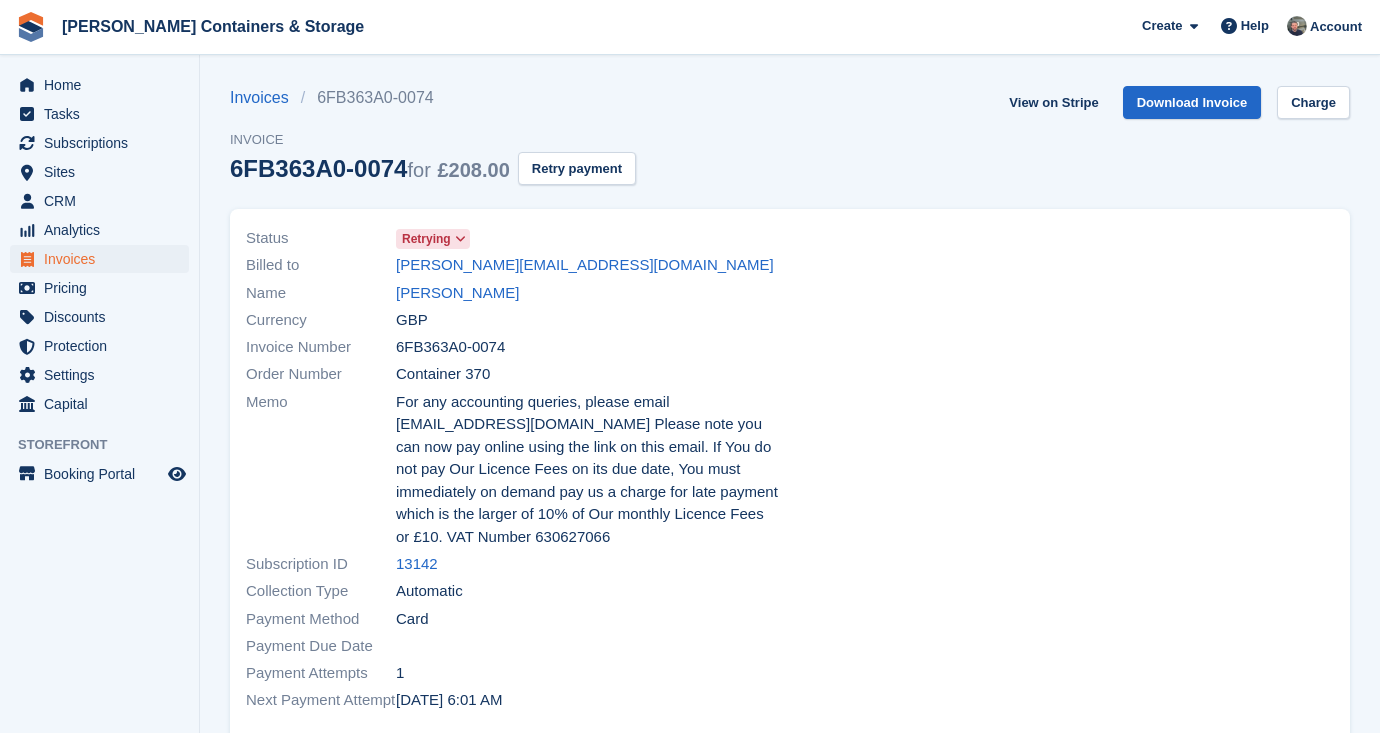 scroll, scrollTop: 0, scrollLeft: 0, axis: both 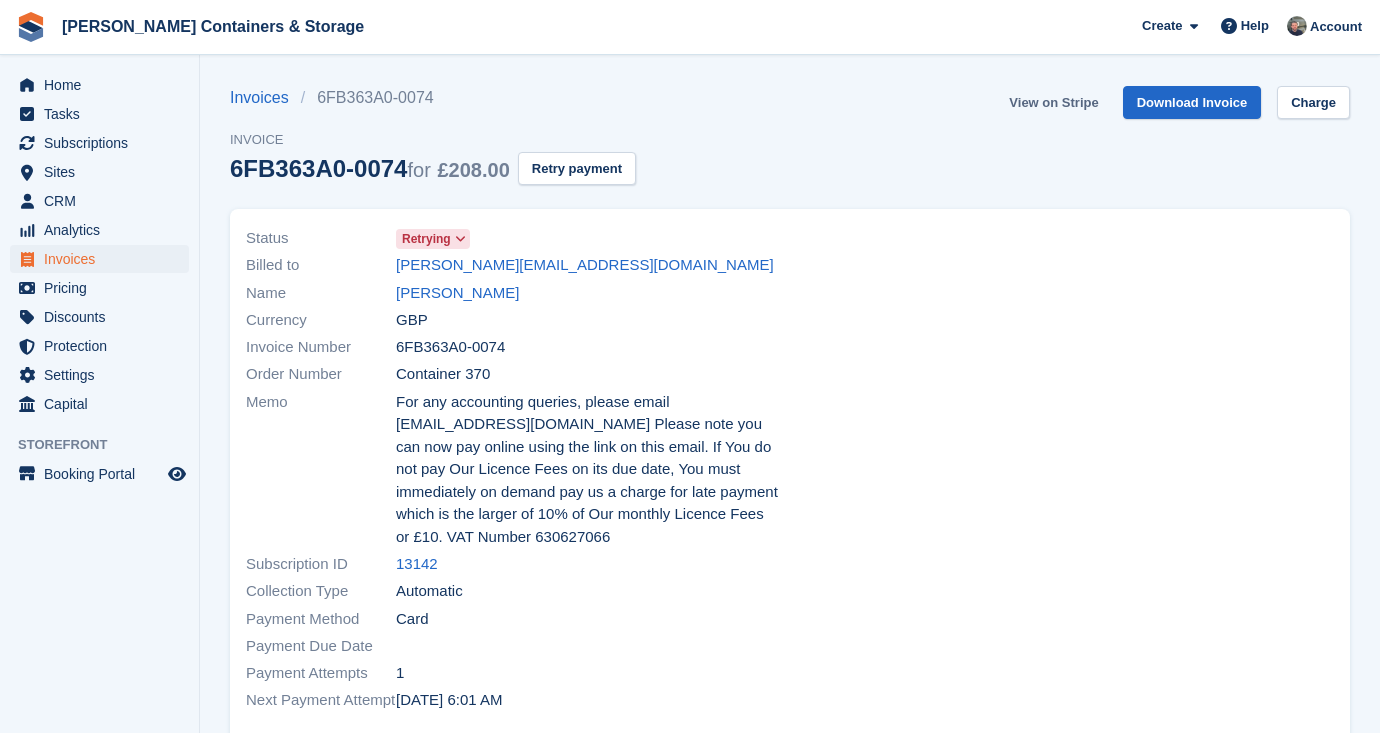 click on "View on Stripe" at bounding box center (1053, 102) 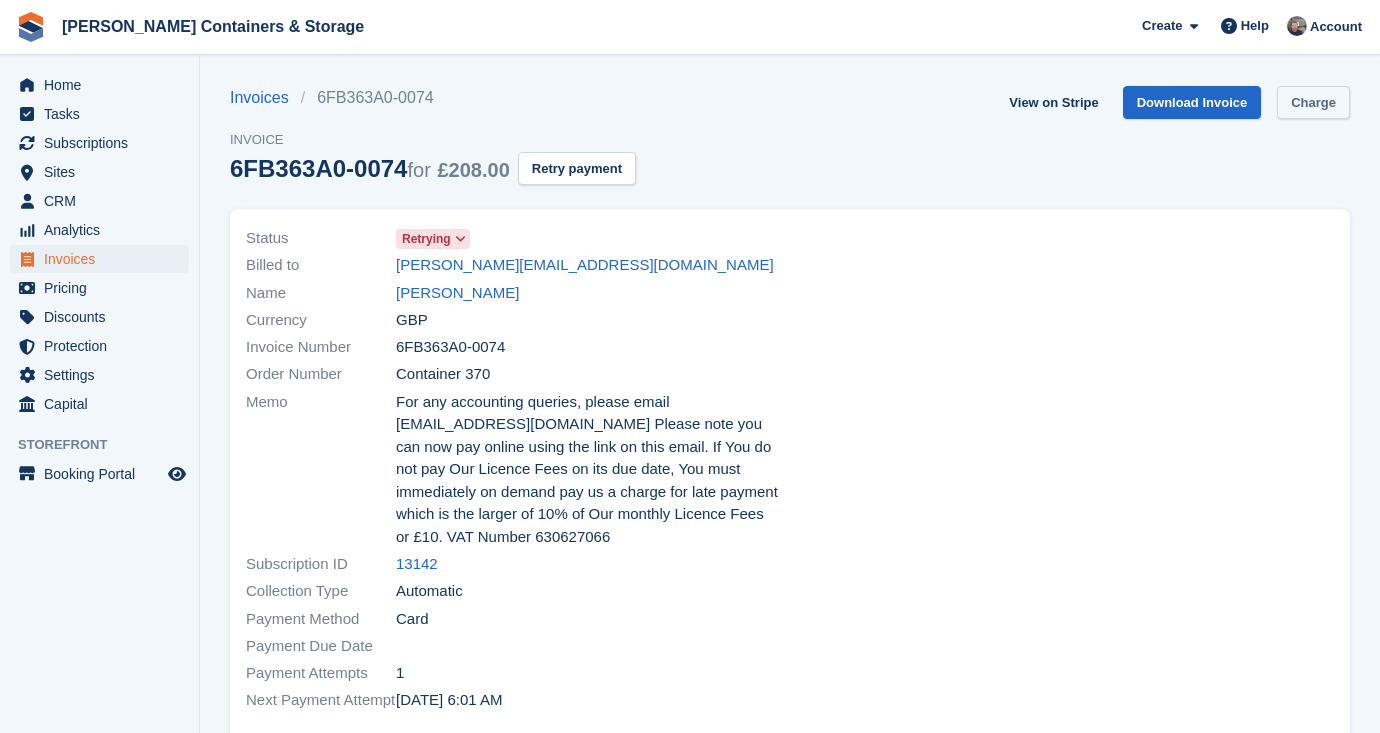 click on "Charge" at bounding box center [1313, 102] 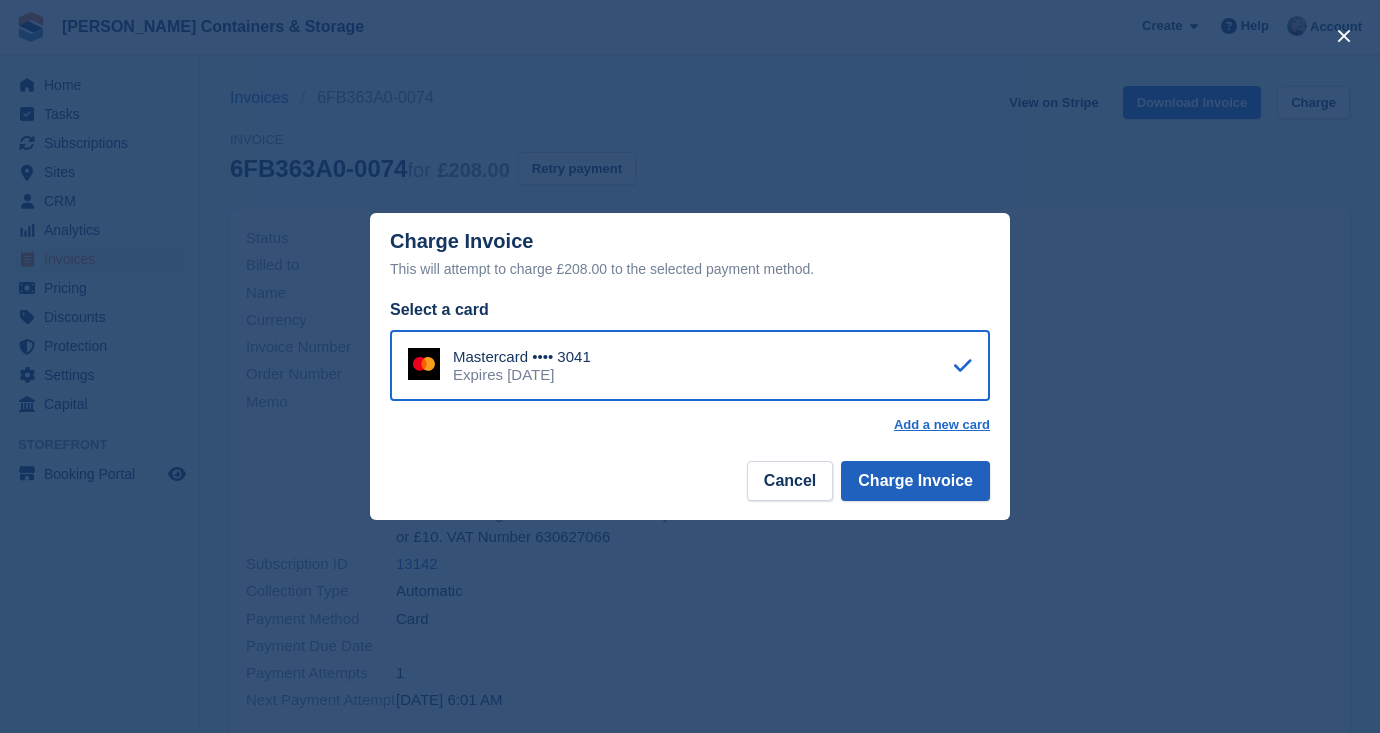 click on "Charge Invoice" at bounding box center (915, 481) 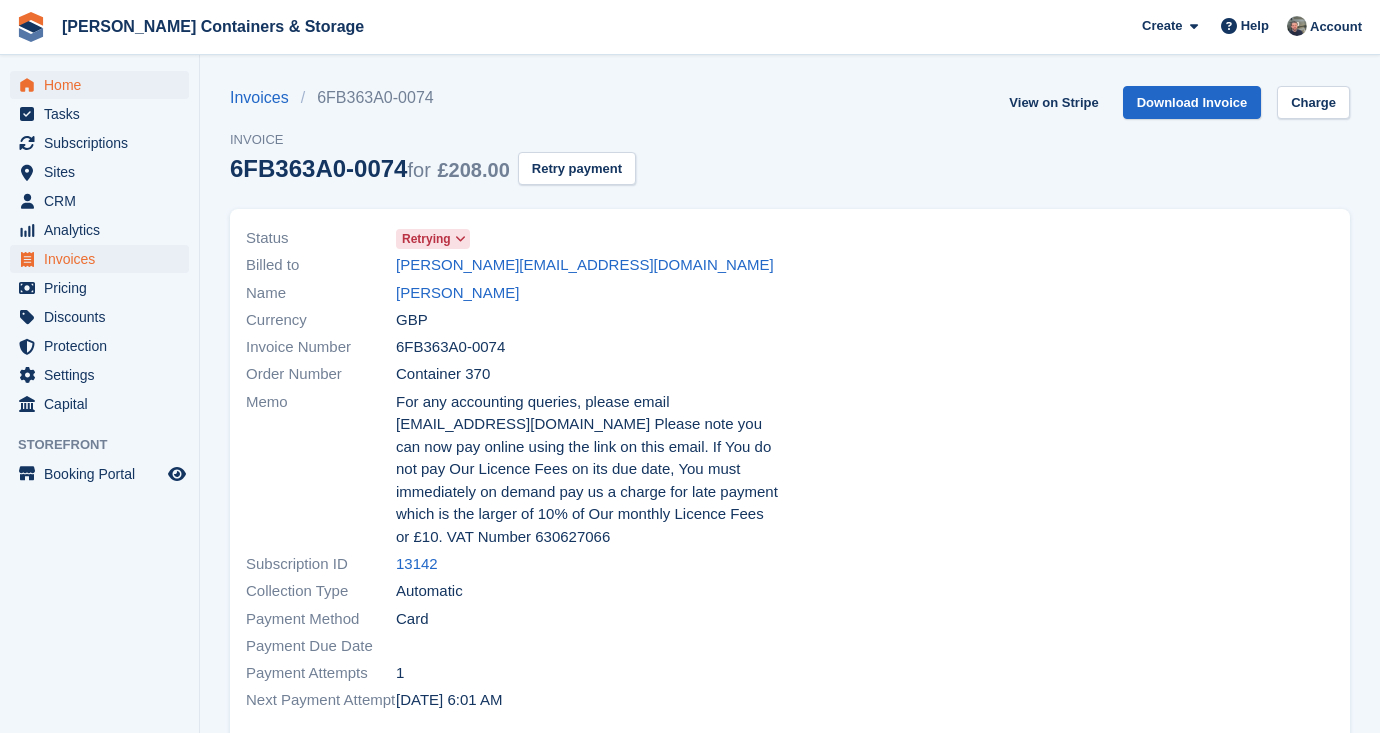 click on "Home" at bounding box center [104, 85] 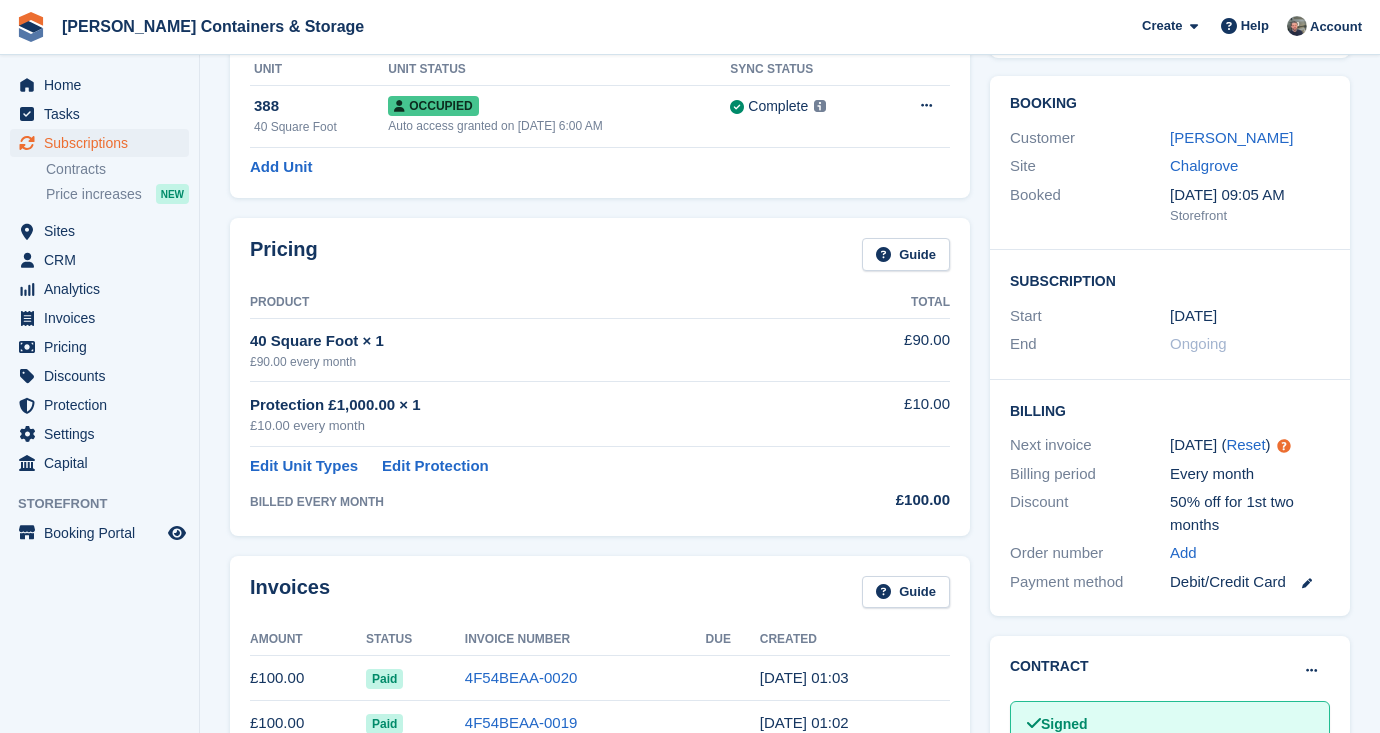 scroll, scrollTop: 322, scrollLeft: 0, axis: vertical 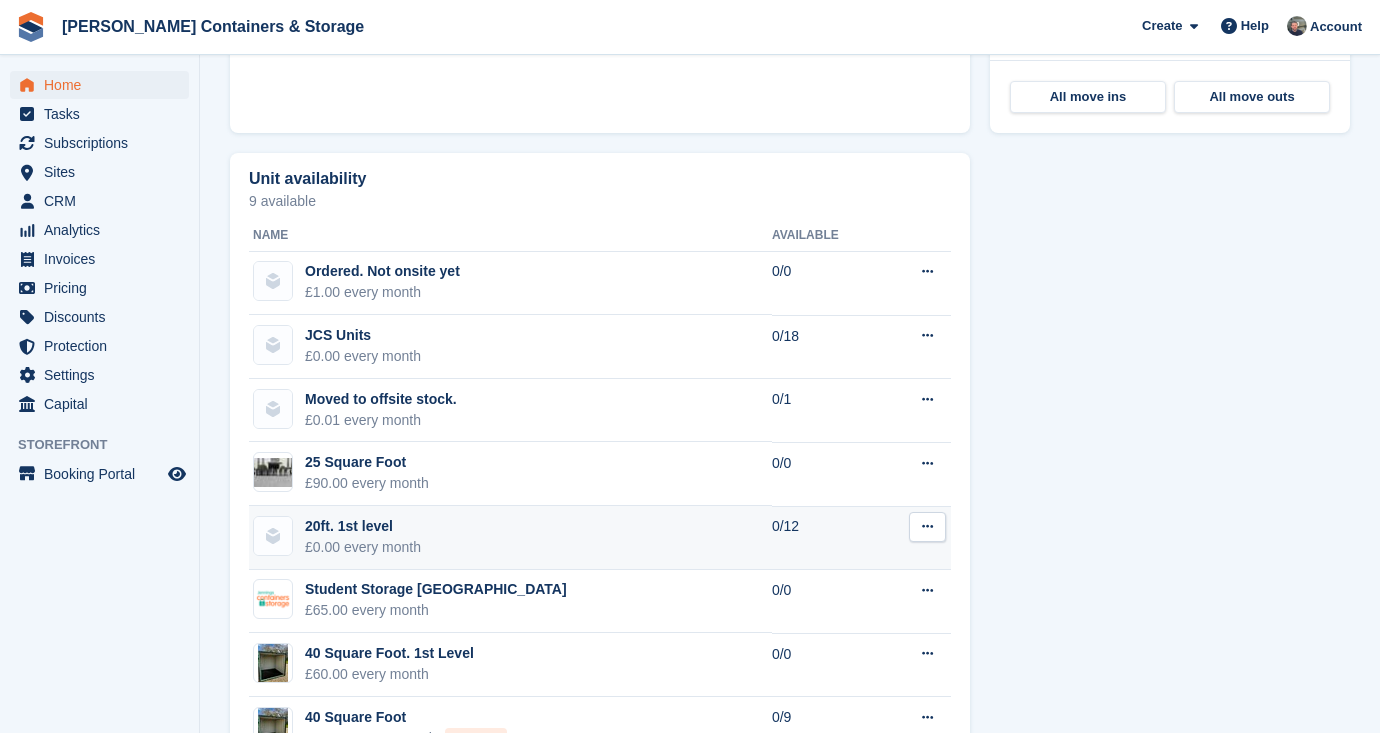 click on "20ft. 1st level
£0.00 every month" at bounding box center (510, 538) 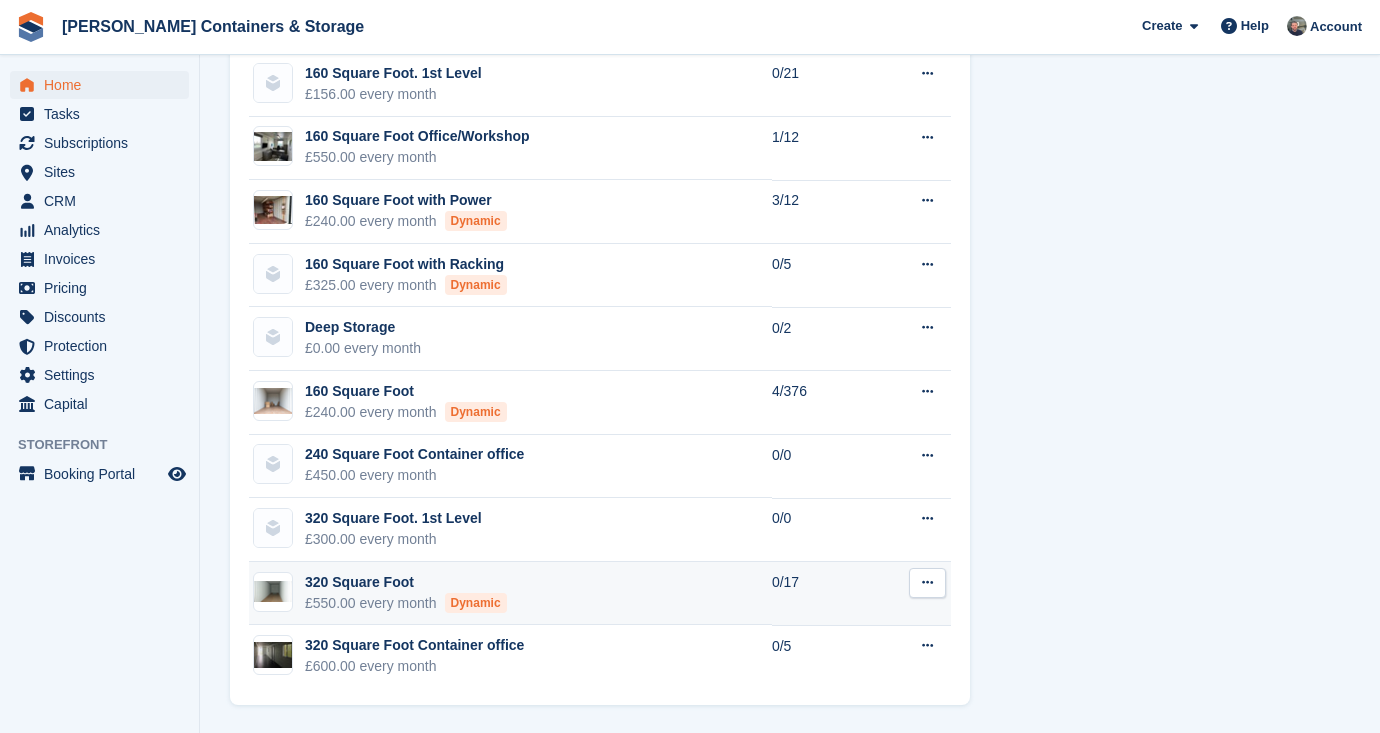 scroll, scrollTop: 2178, scrollLeft: 0, axis: vertical 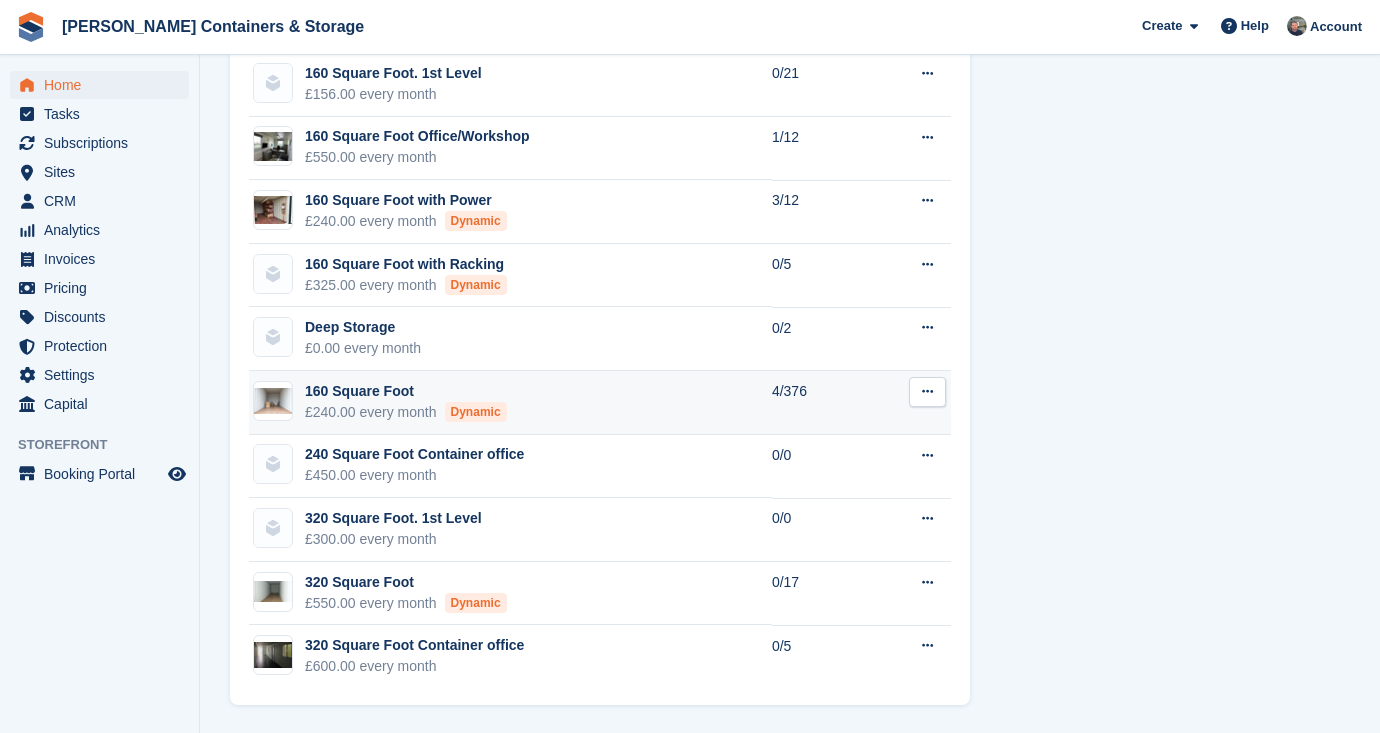 click on "160 Square Foot" at bounding box center (406, 391) 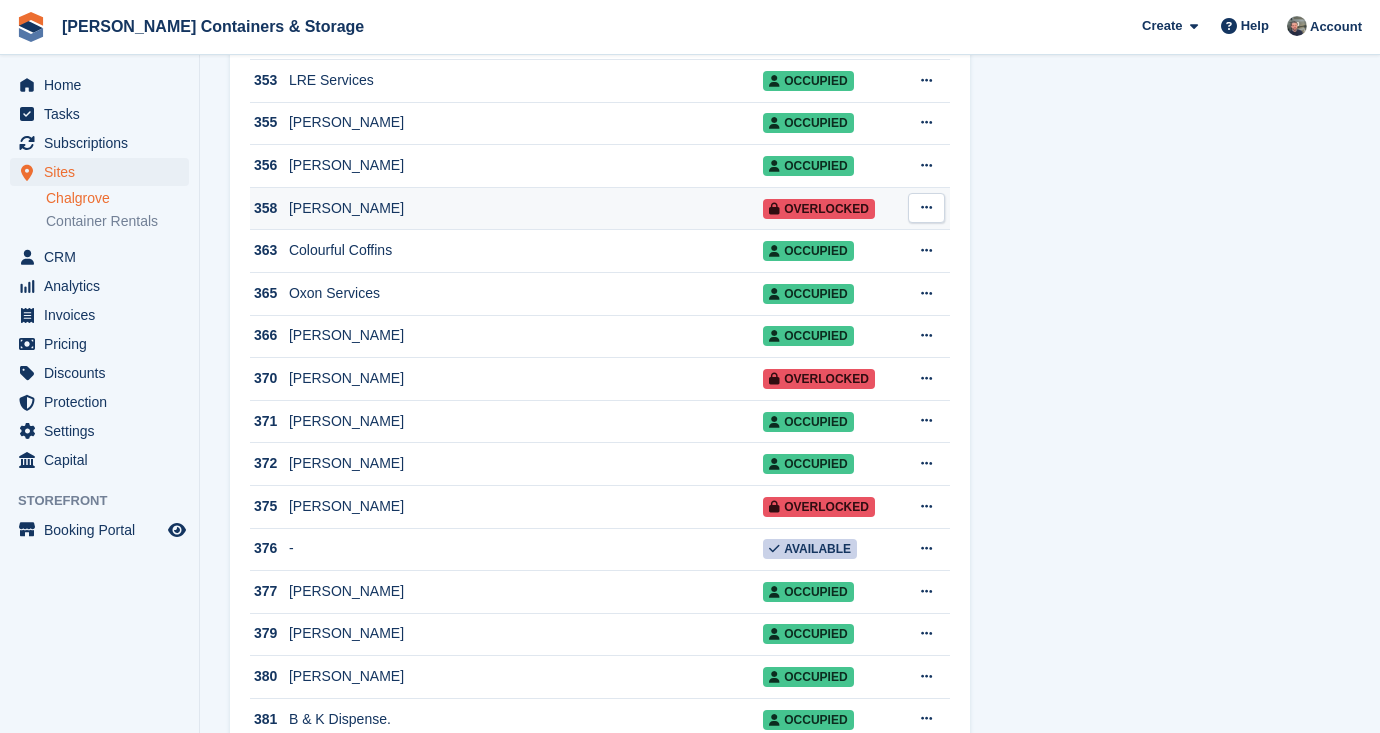 scroll, scrollTop: 8086, scrollLeft: 0, axis: vertical 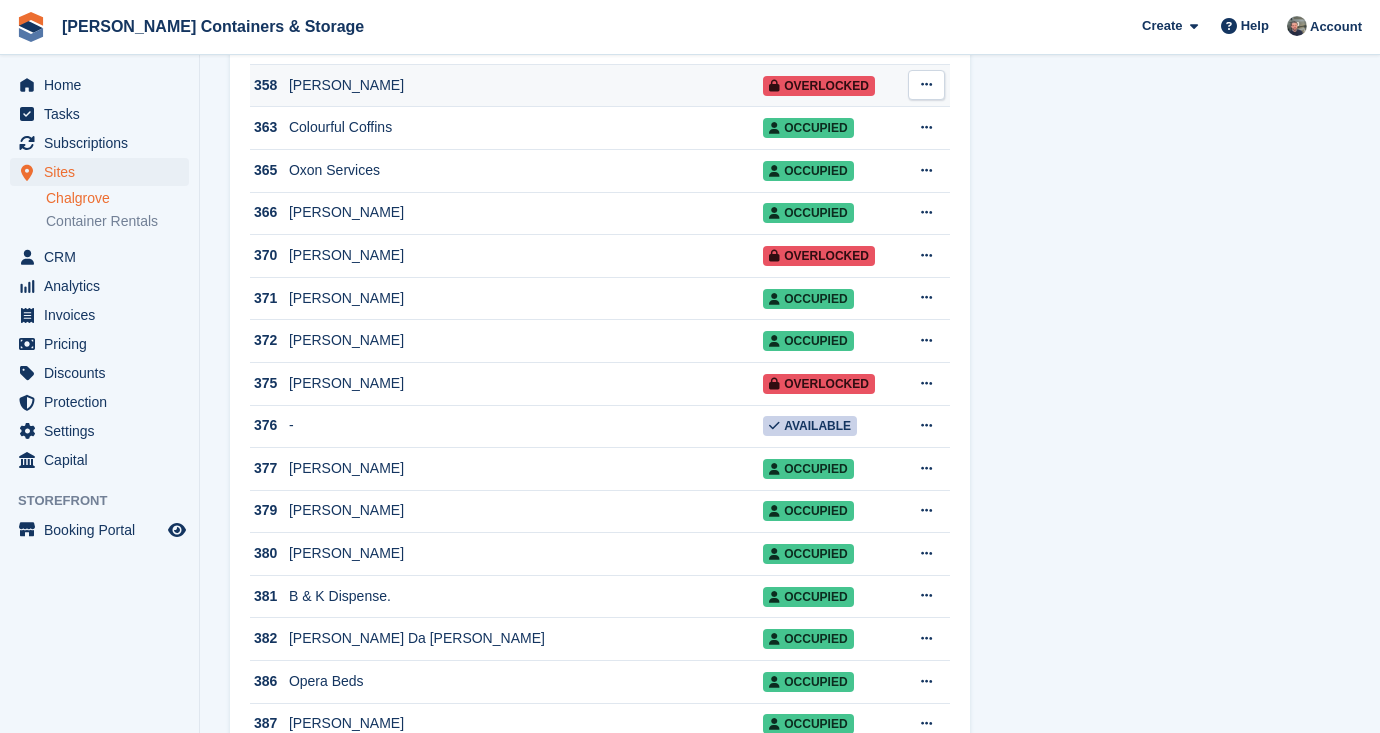 click on "Anne Simmonds-Davies" at bounding box center [526, 85] 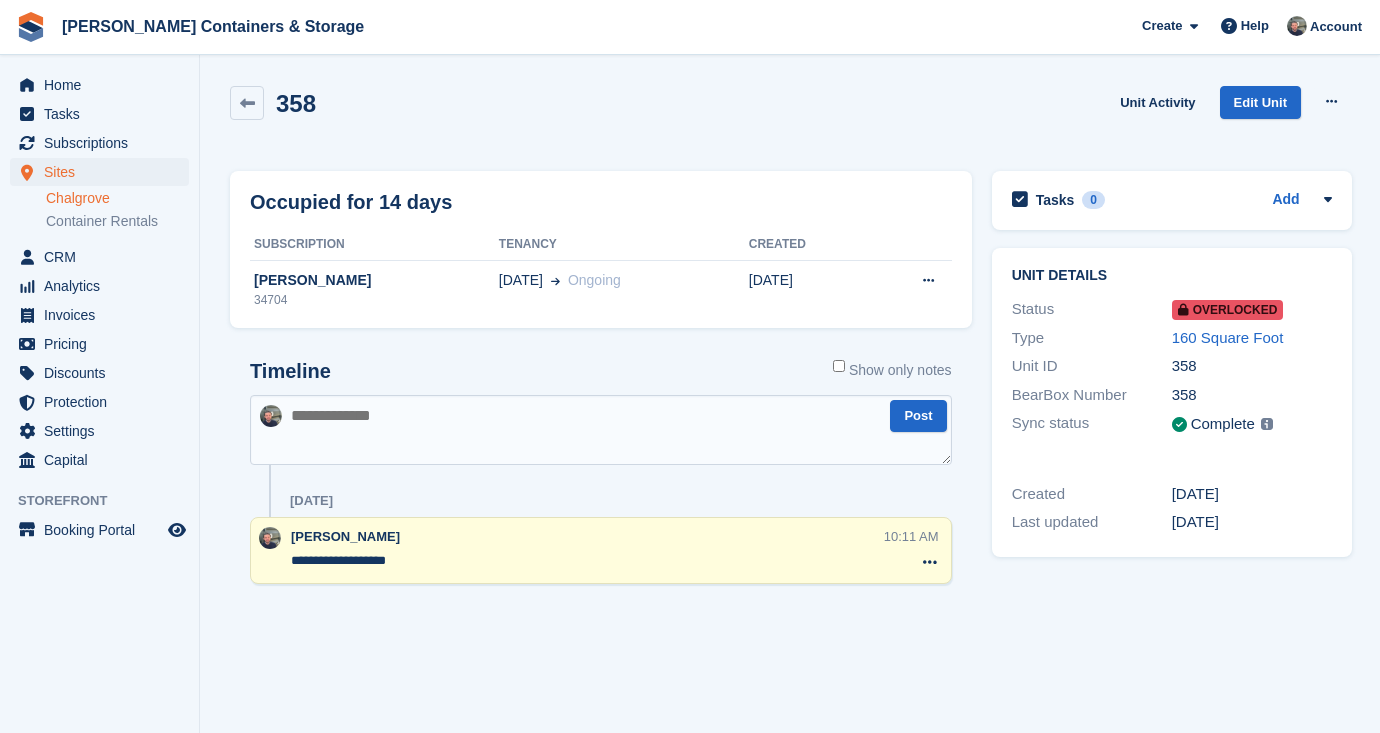scroll, scrollTop: 0, scrollLeft: 0, axis: both 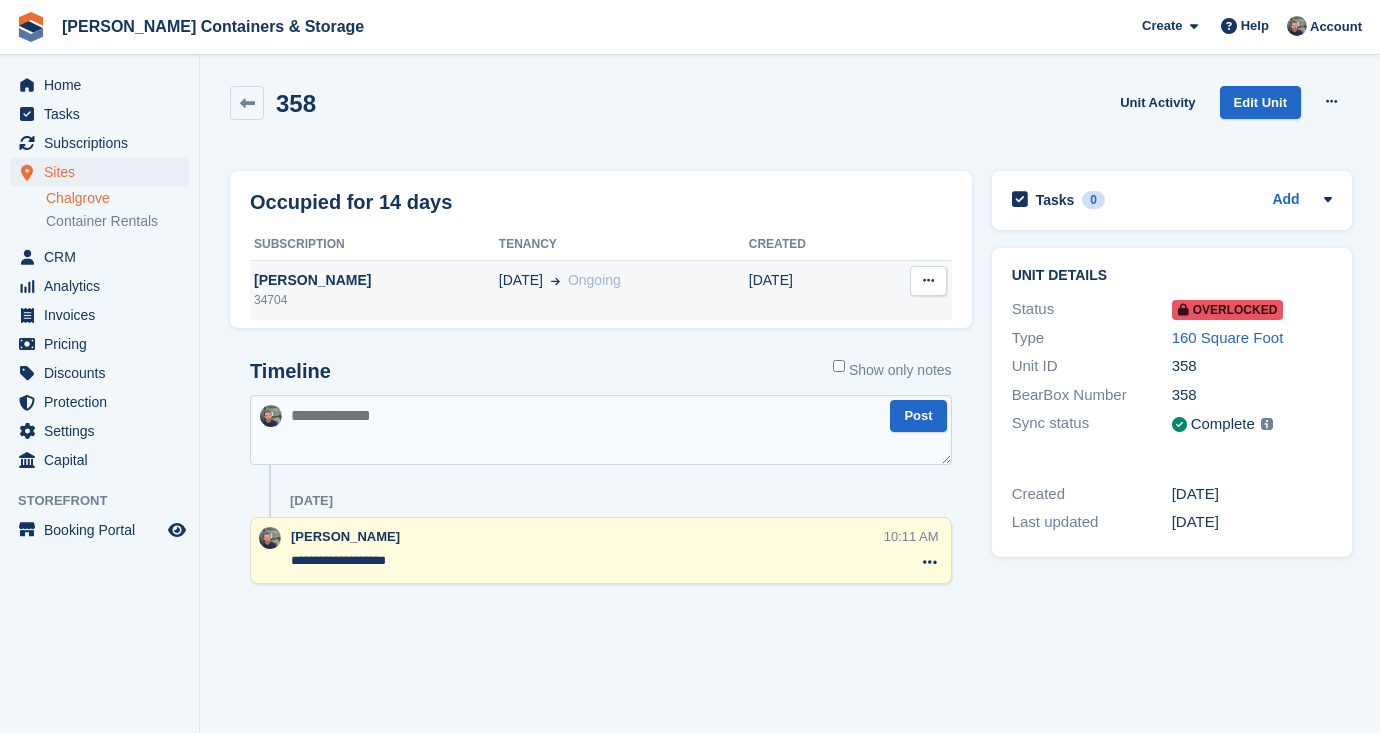 click at bounding box center (551, 280) 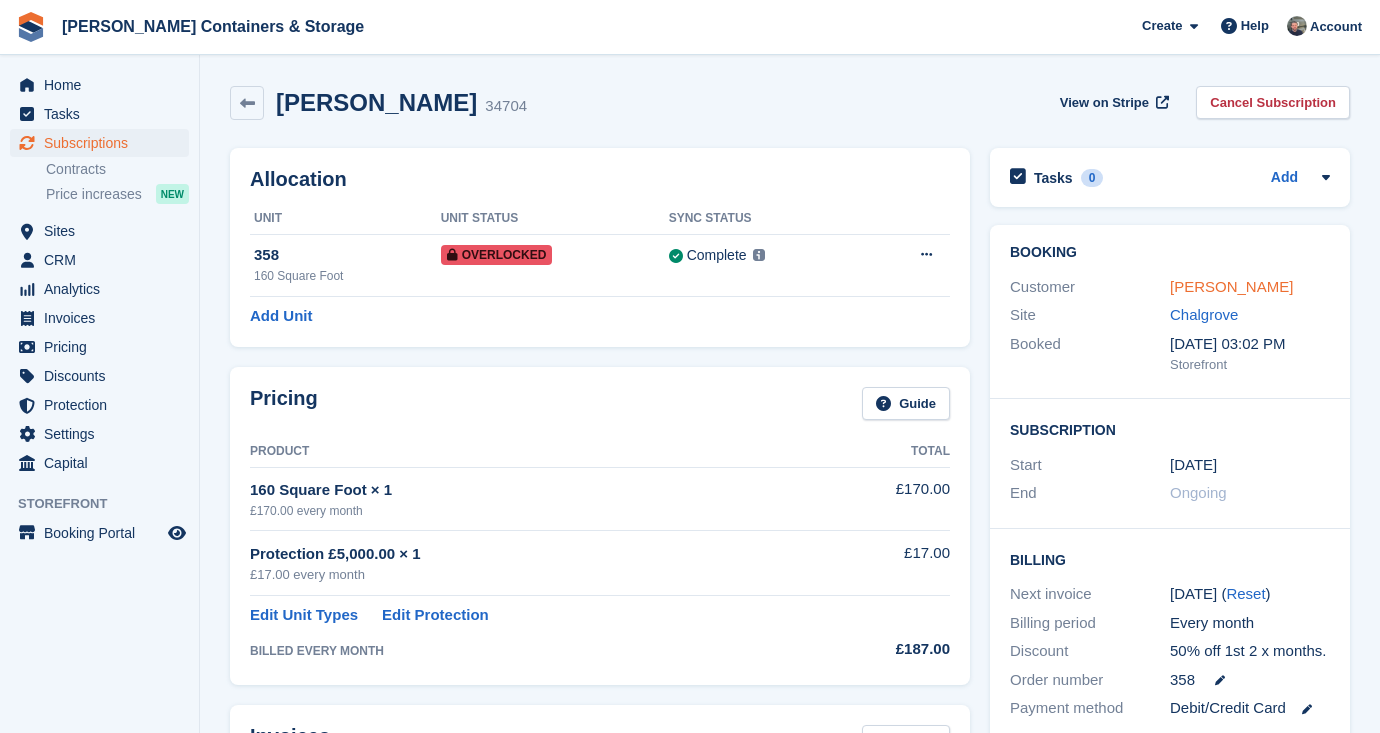 scroll, scrollTop: 0, scrollLeft: 0, axis: both 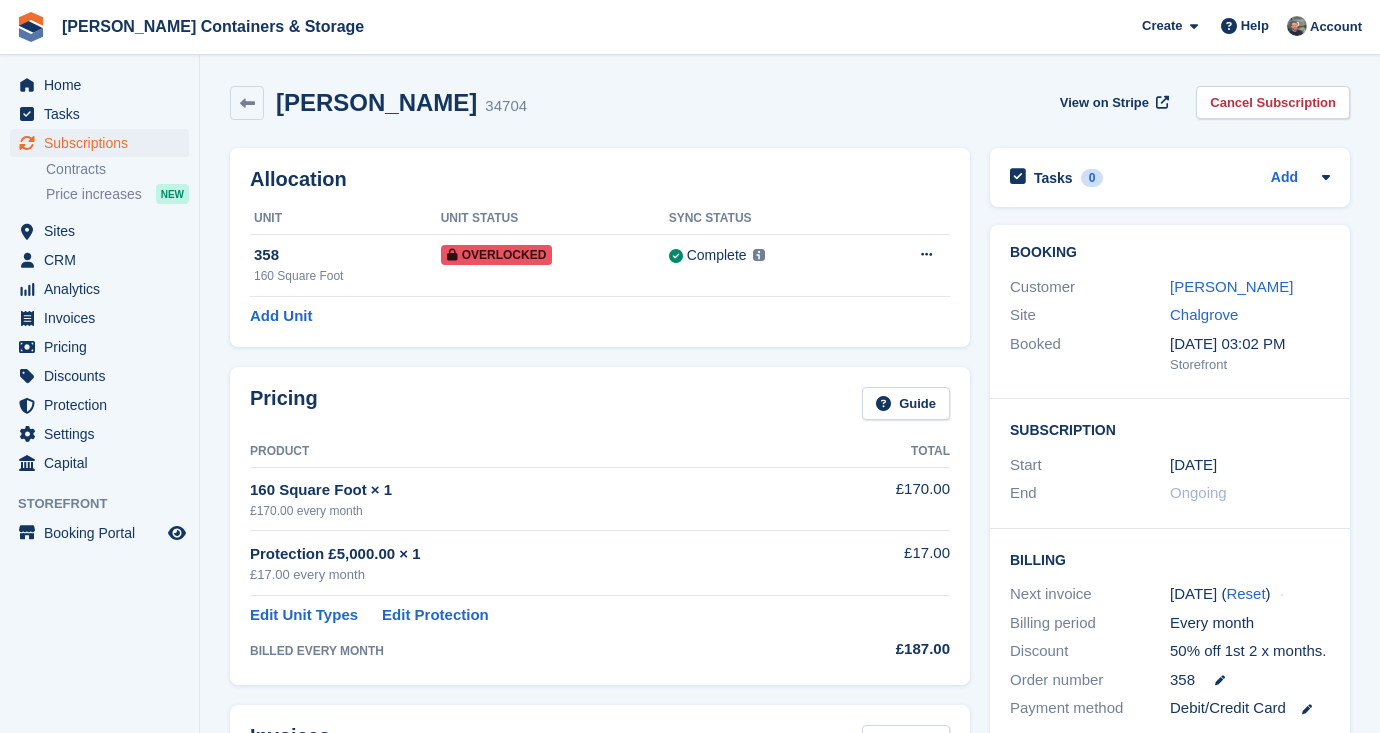 click on "[PERSON_NAME]" at bounding box center [1250, 287] 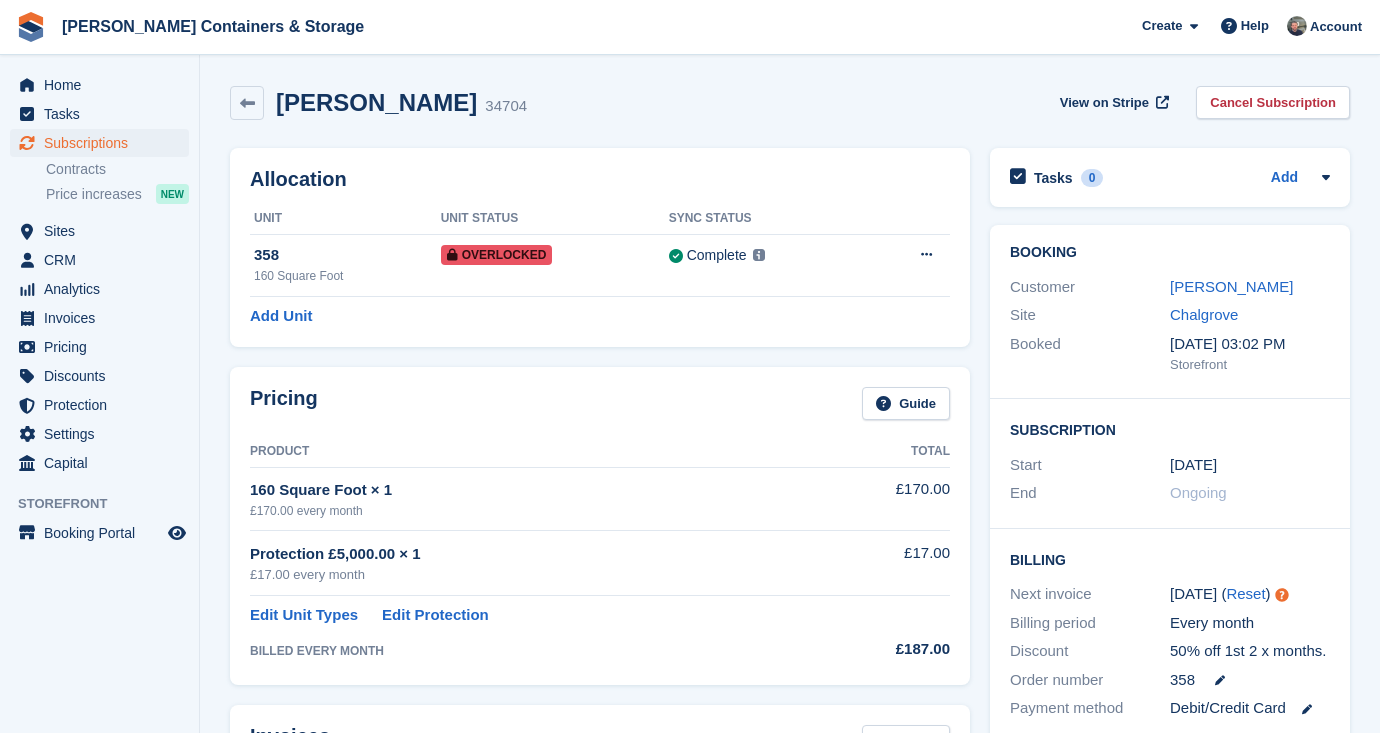 click on "[PERSON_NAME]" at bounding box center [1250, 287] 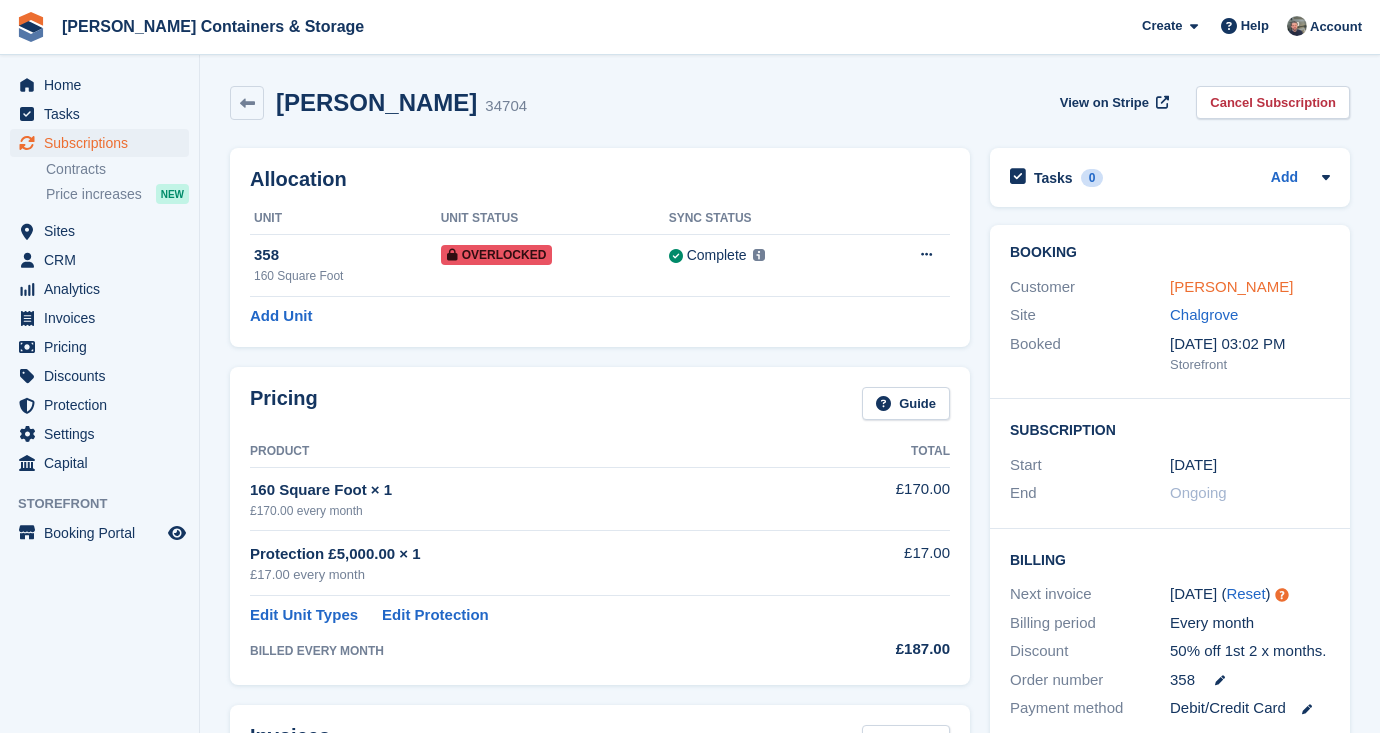 click on "[PERSON_NAME]" at bounding box center (1231, 286) 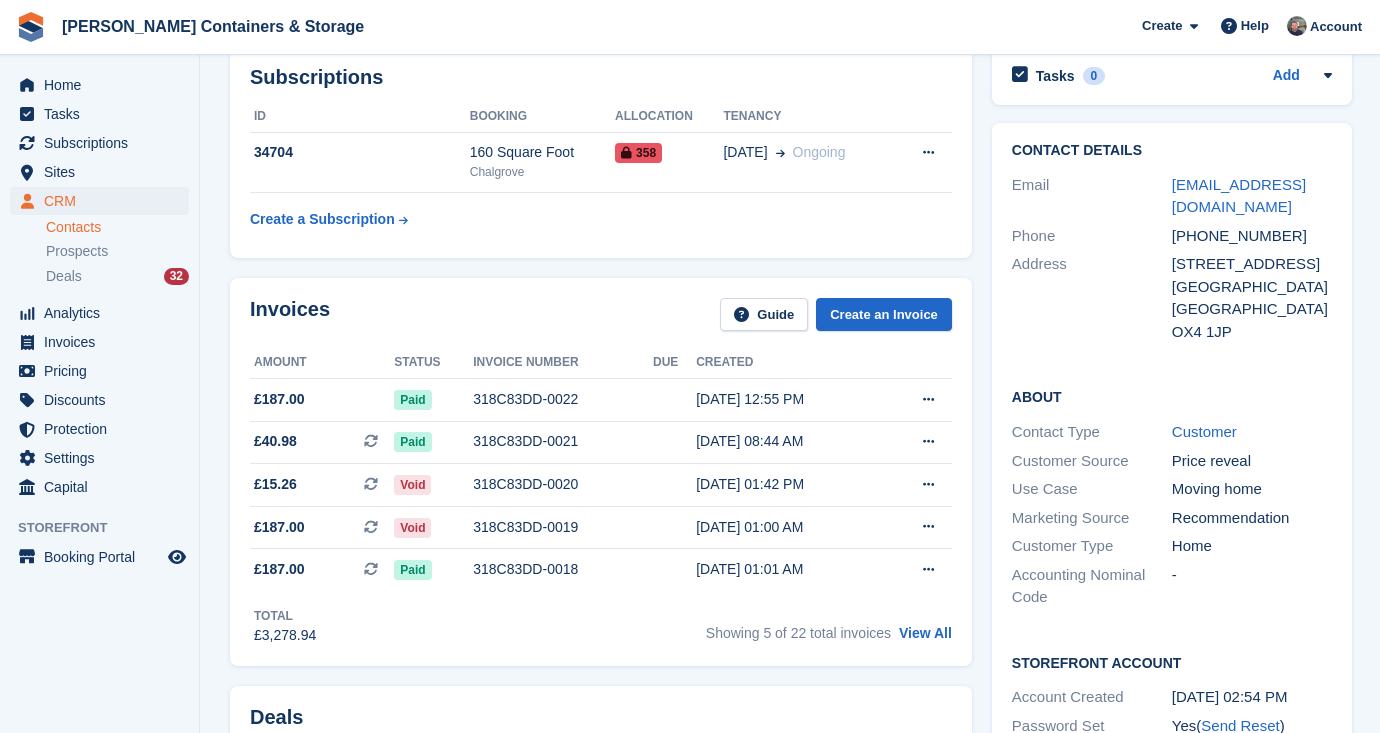 scroll, scrollTop: 0, scrollLeft: 0, axis: both 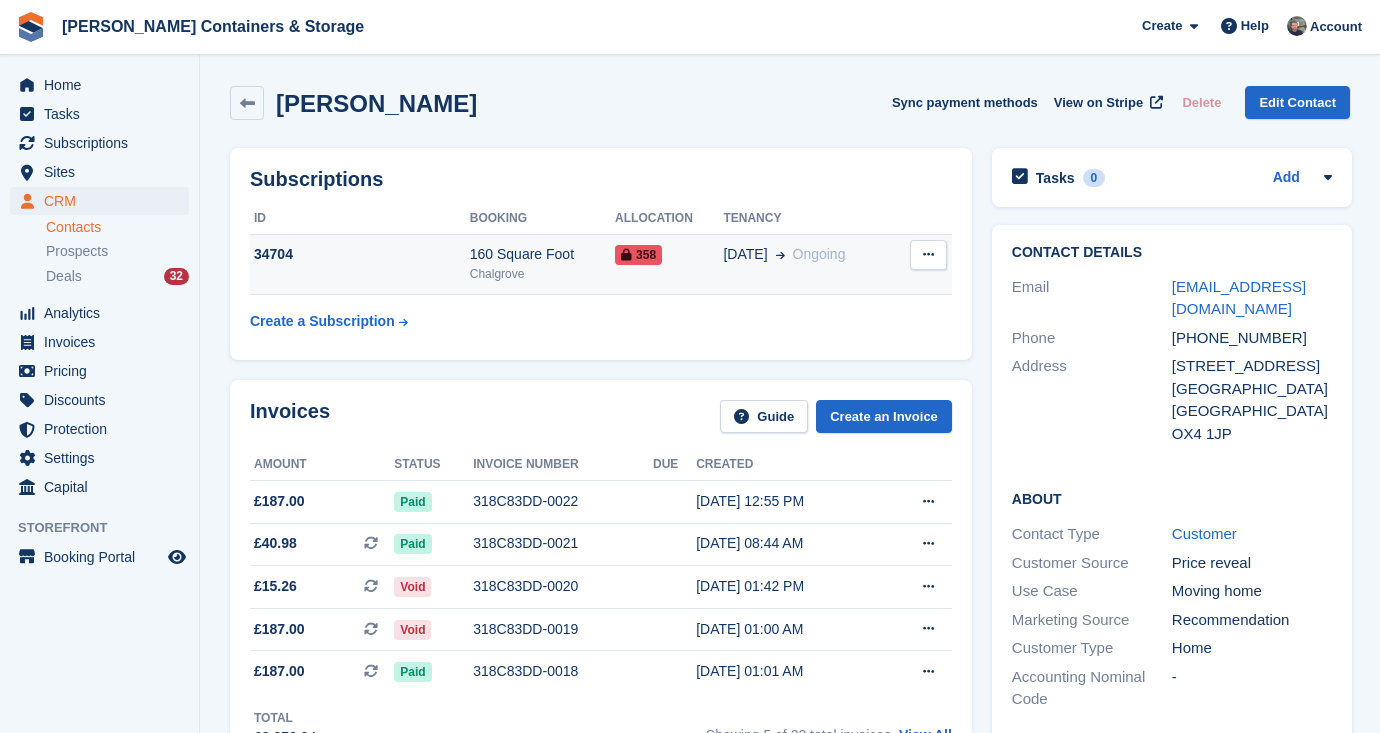 click at bounding box center (928, 255) 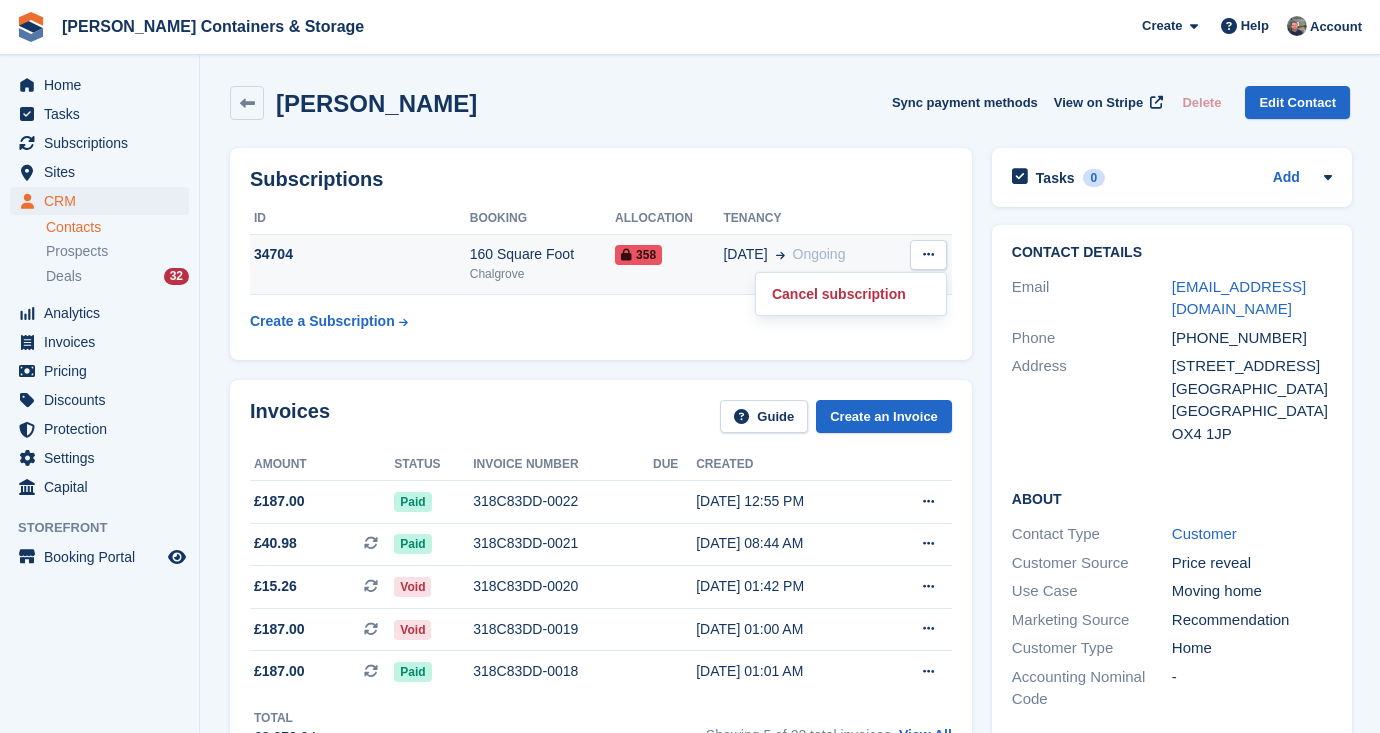 click on "358" at bounding box center [669, 264] 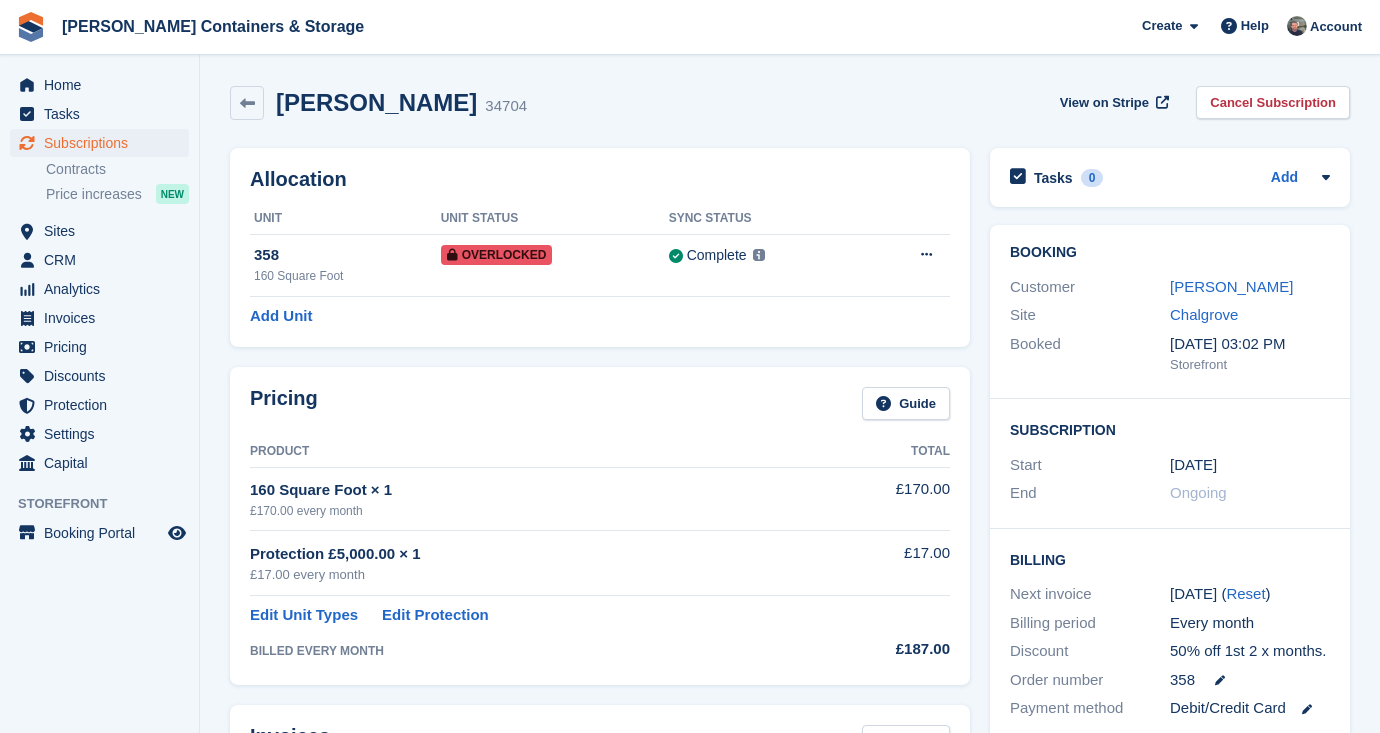 scroll, scrollTop: 0, scrollLeft: 0, axis: both 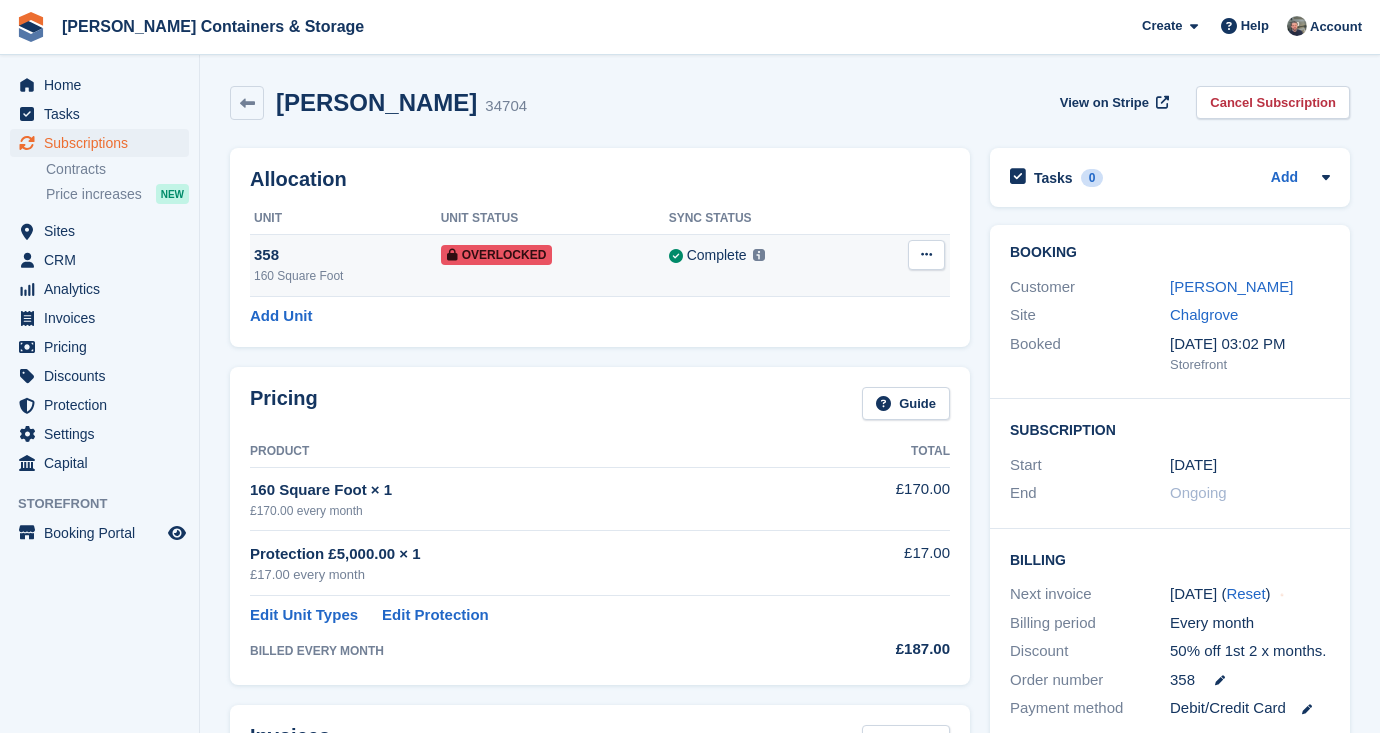 click at bounding box center (926, 255) 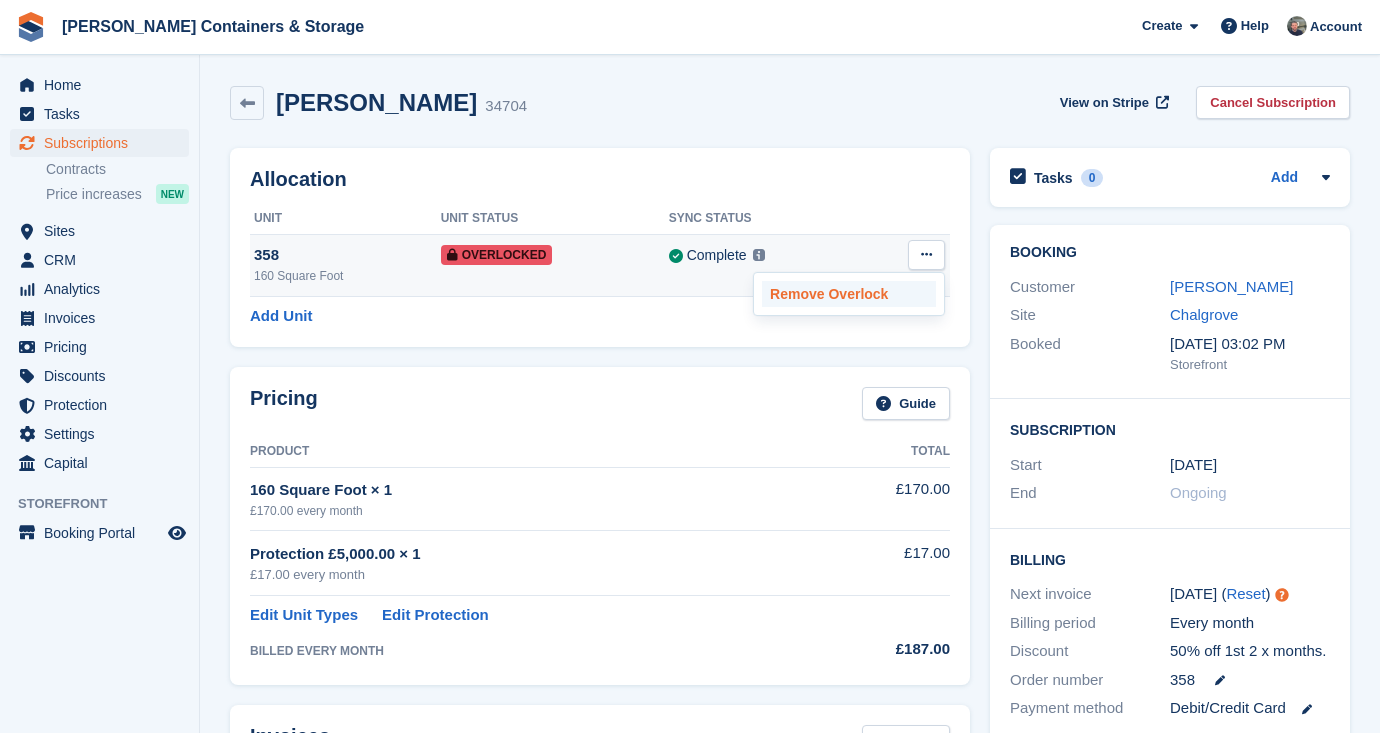 click on "Remove Overlock" at bounding box center (849, 294) 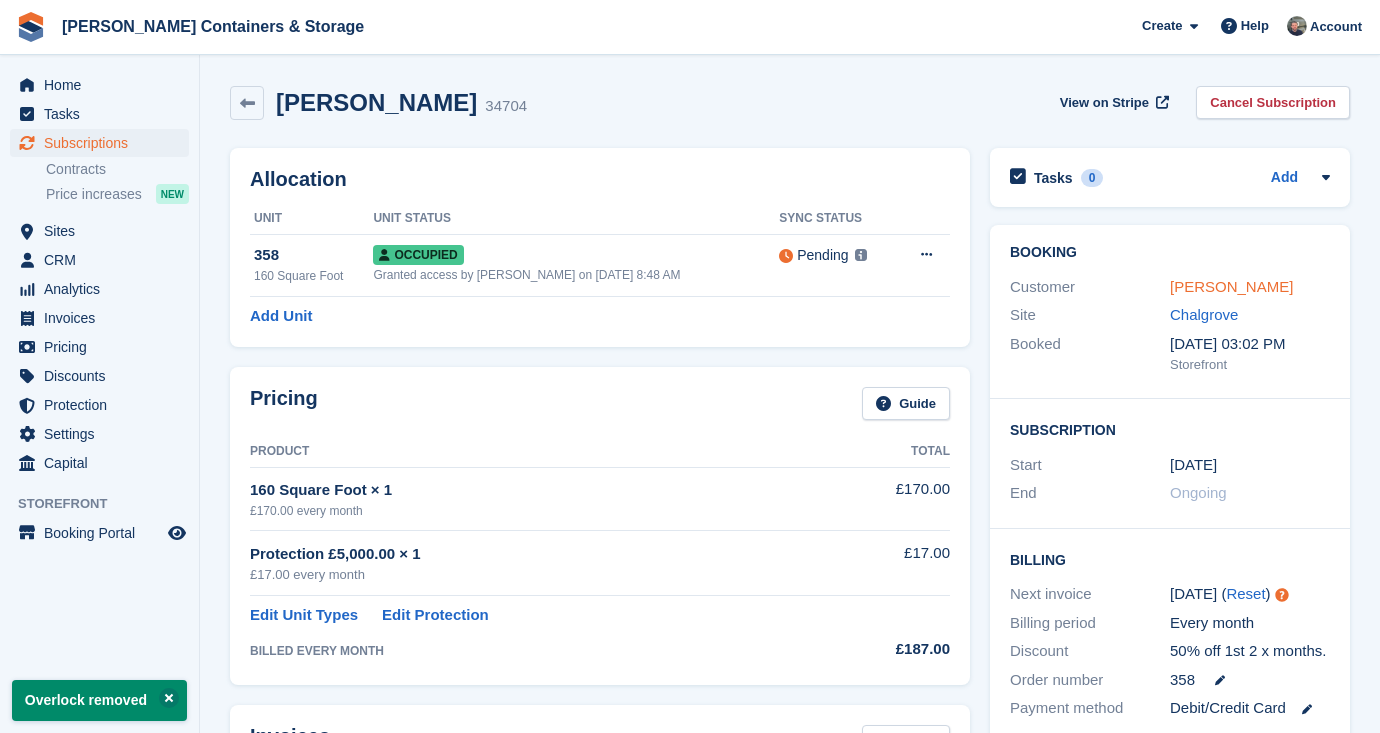 click on "[PERSON_NAME]" at bounding box center (1231, 286) 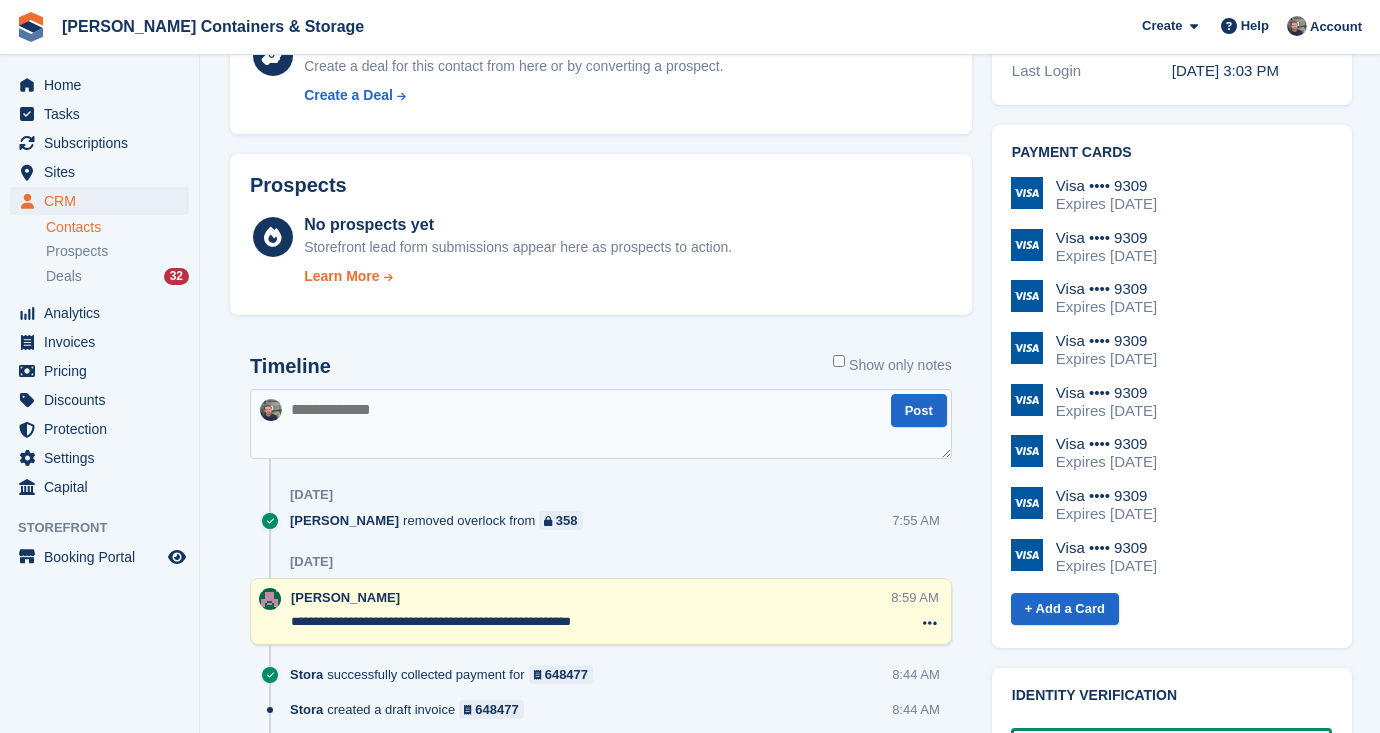 scroll, scrollTop: 943, scrollLeft: 0, axis: vertical 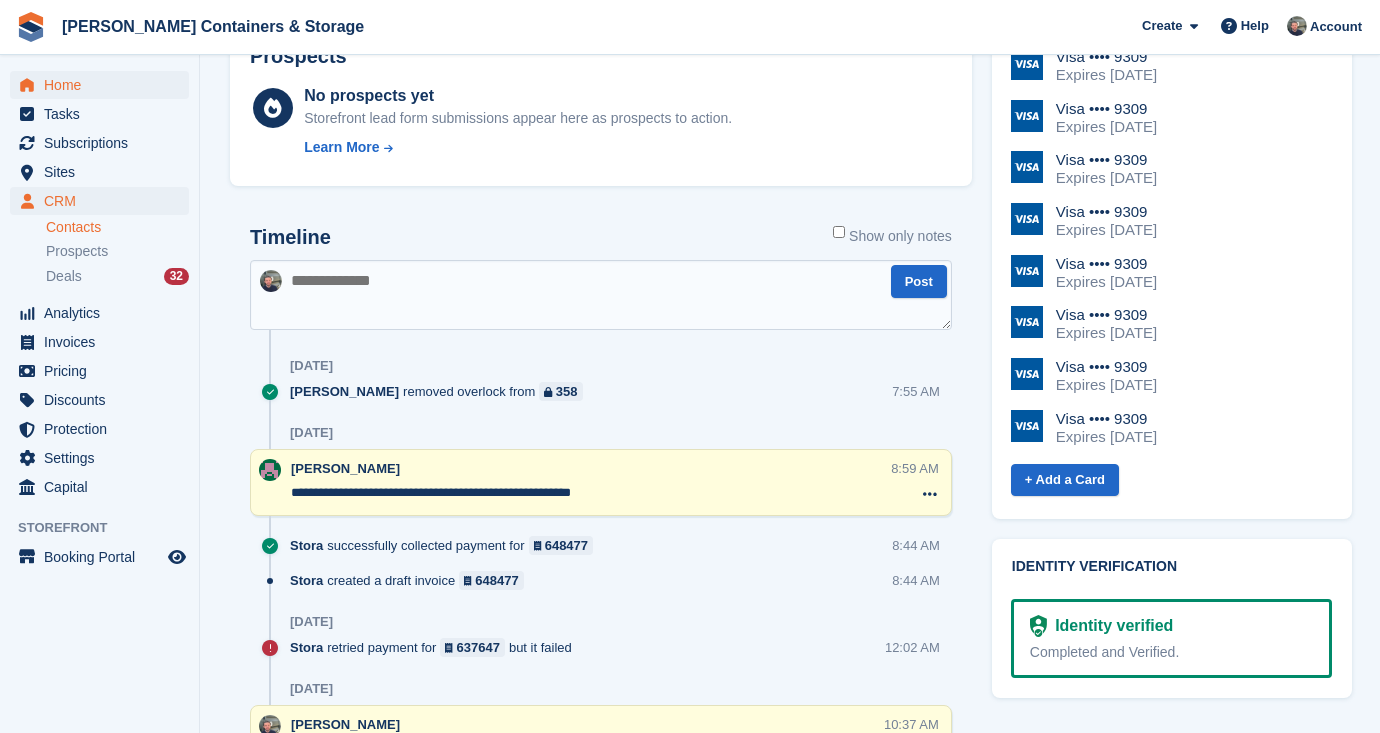 click on "Home" at bounding box center (104, 85) 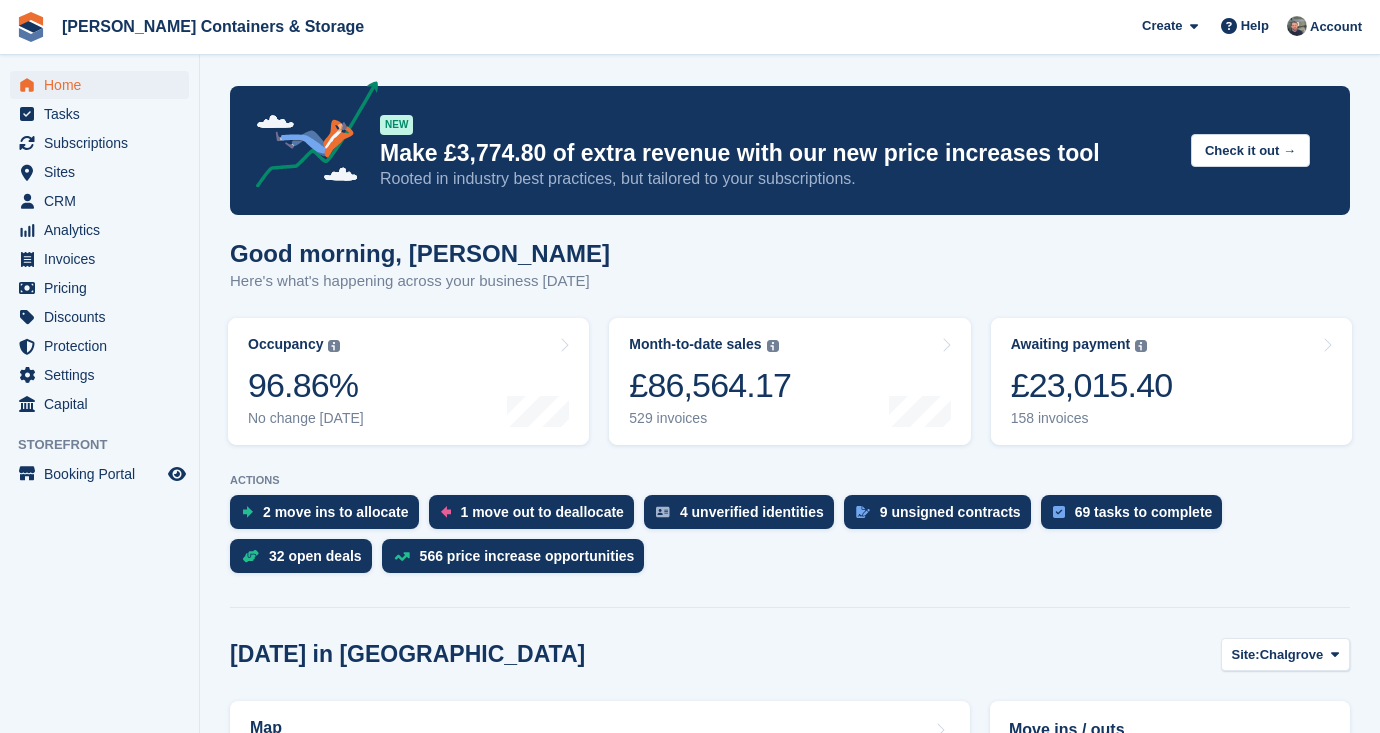 scroll, scrollTop: 0, scrollLeft: 0, axis: both 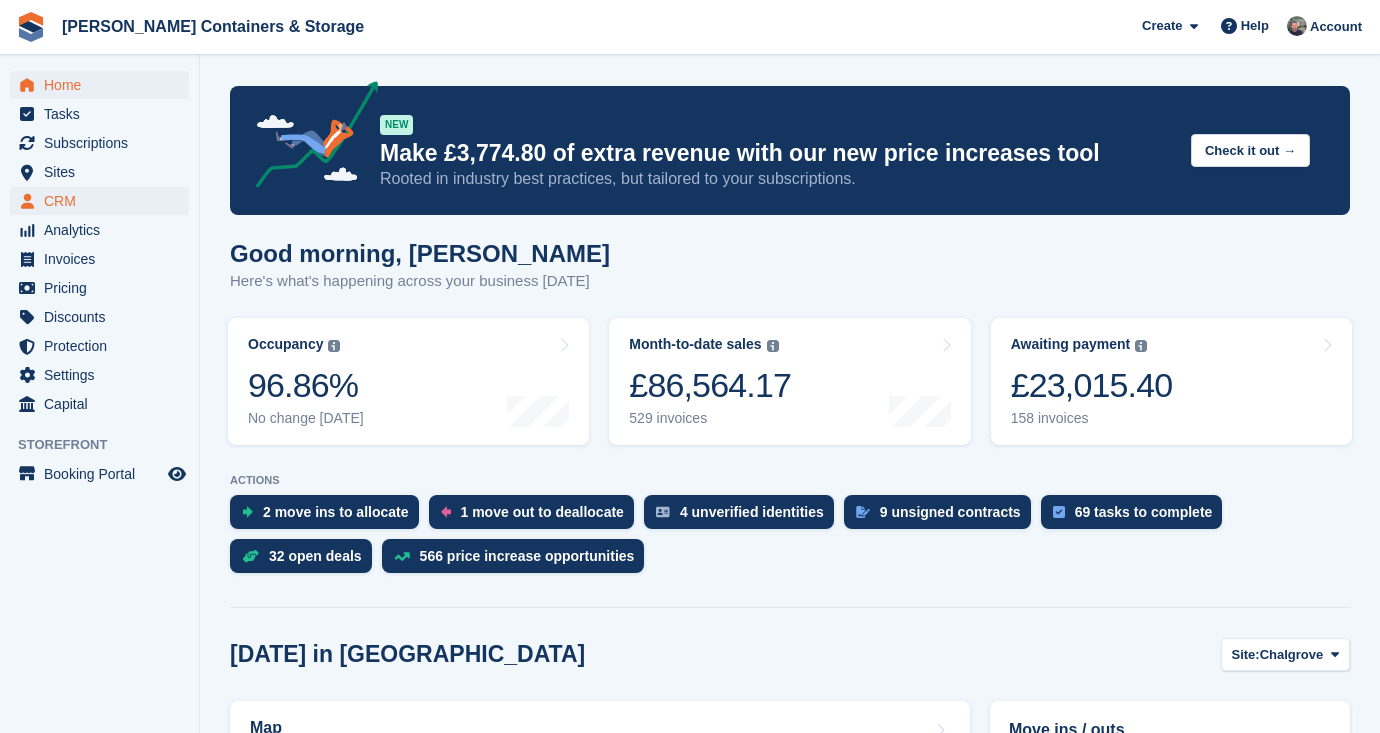 click on "CRM" at bounding box center [104, 201] 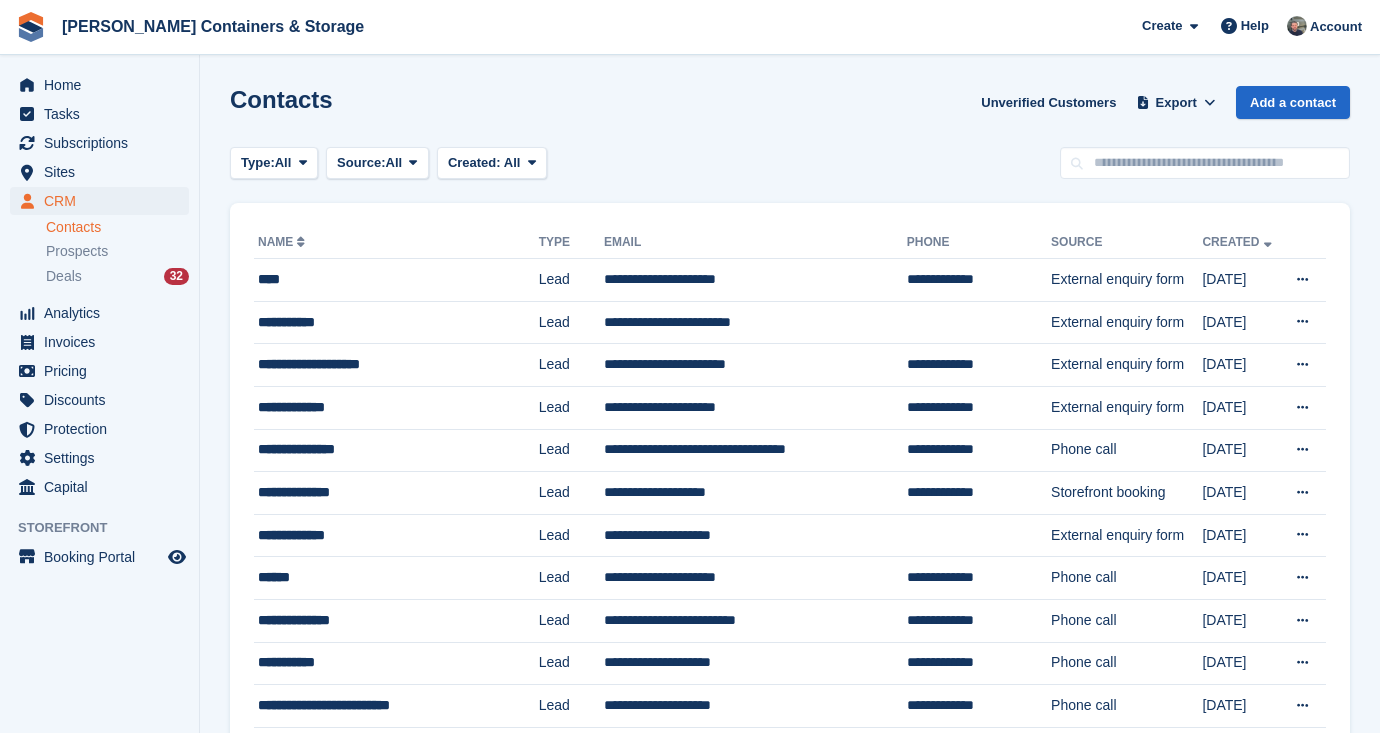 scroll, scrollTop: 0, scrollLeft: 0, axis: both 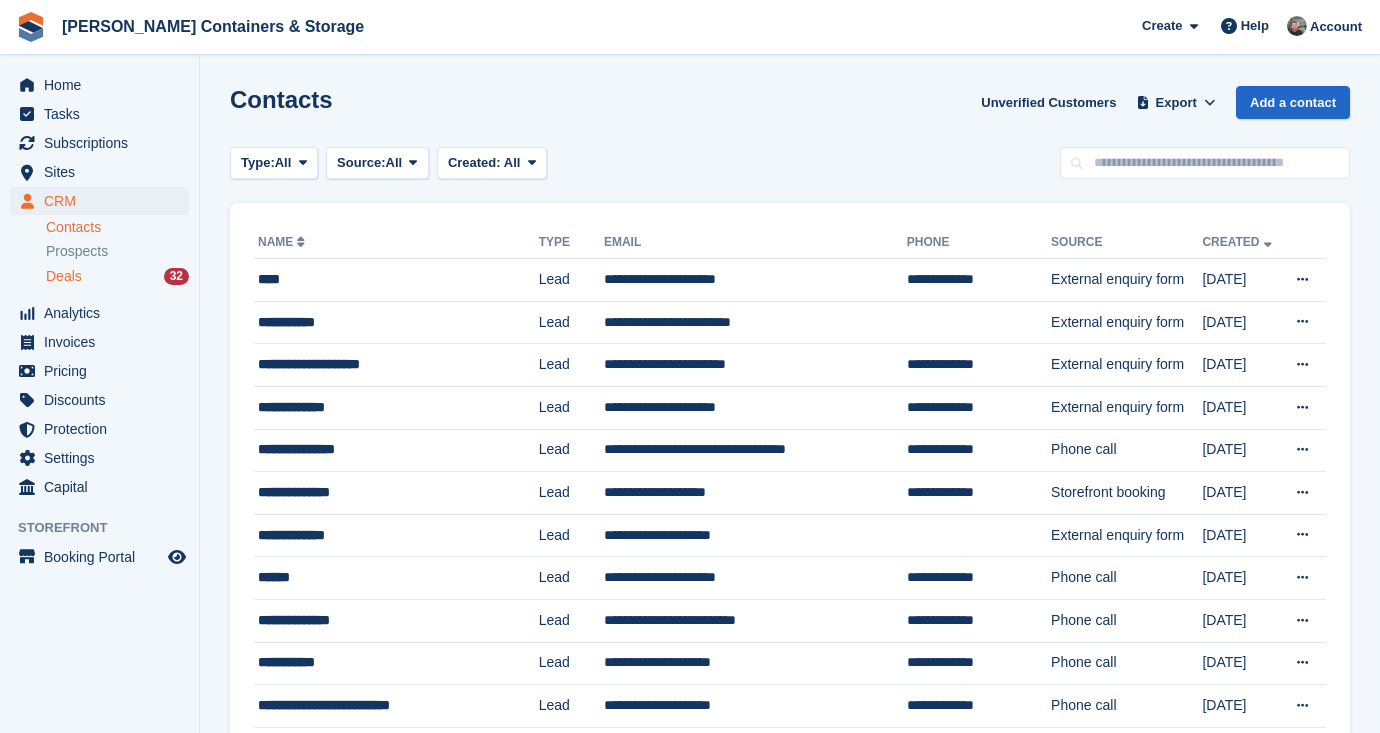 click on "Deals" at bounding box center [64, 276] 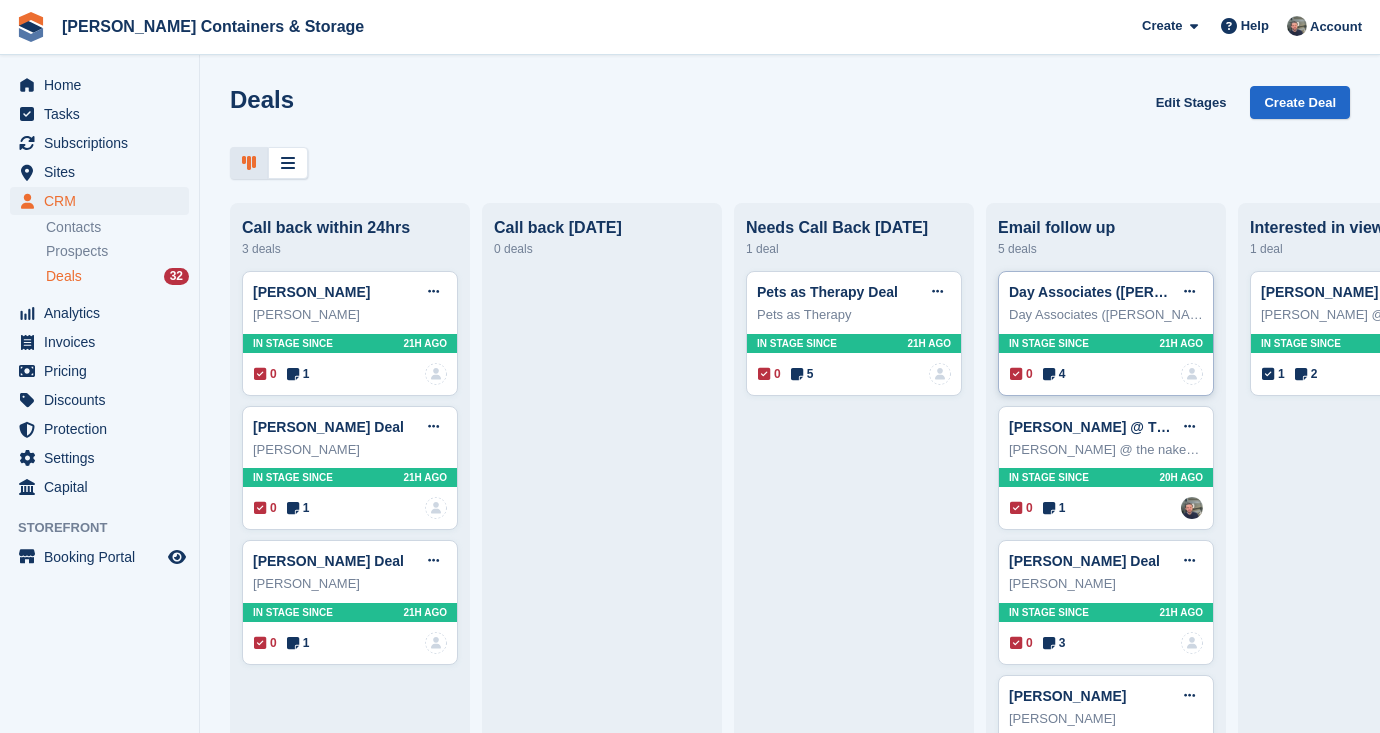 click at bounding box center (1192, 374) 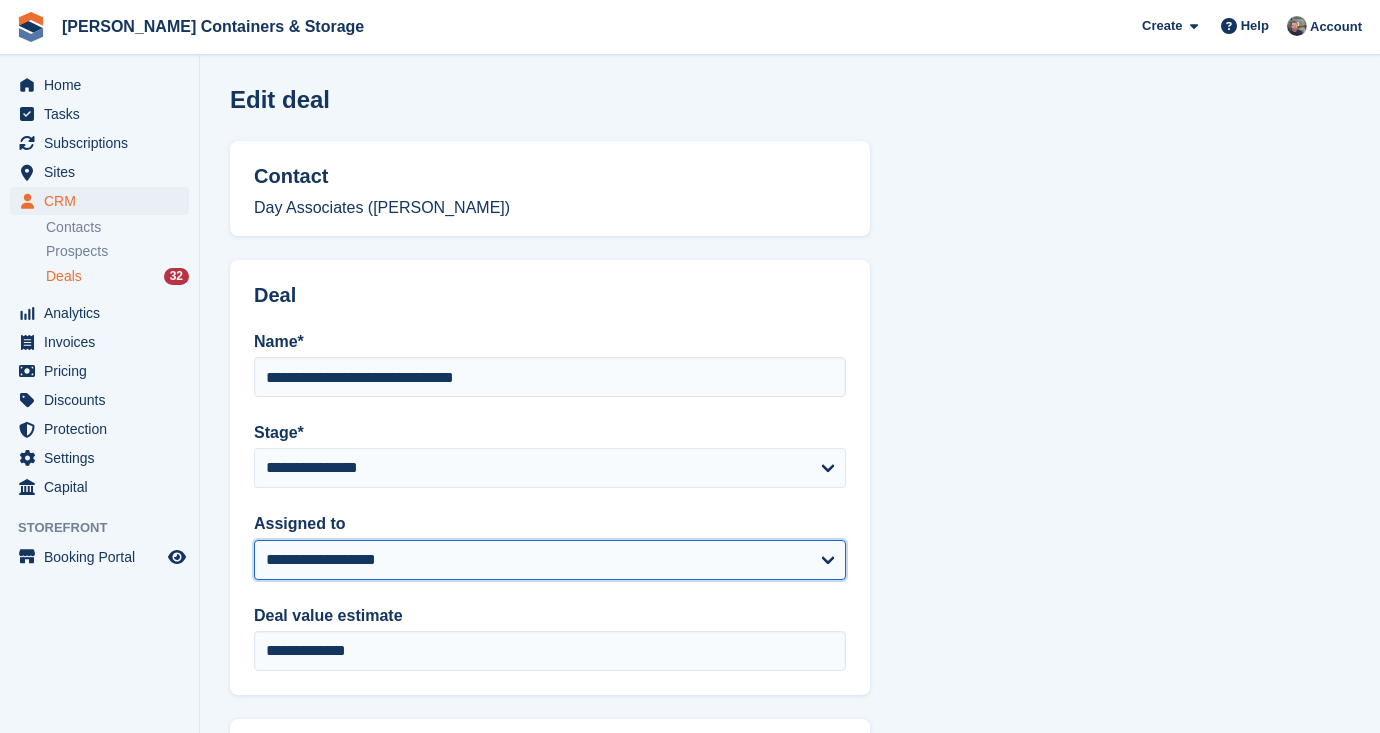 select on "****" 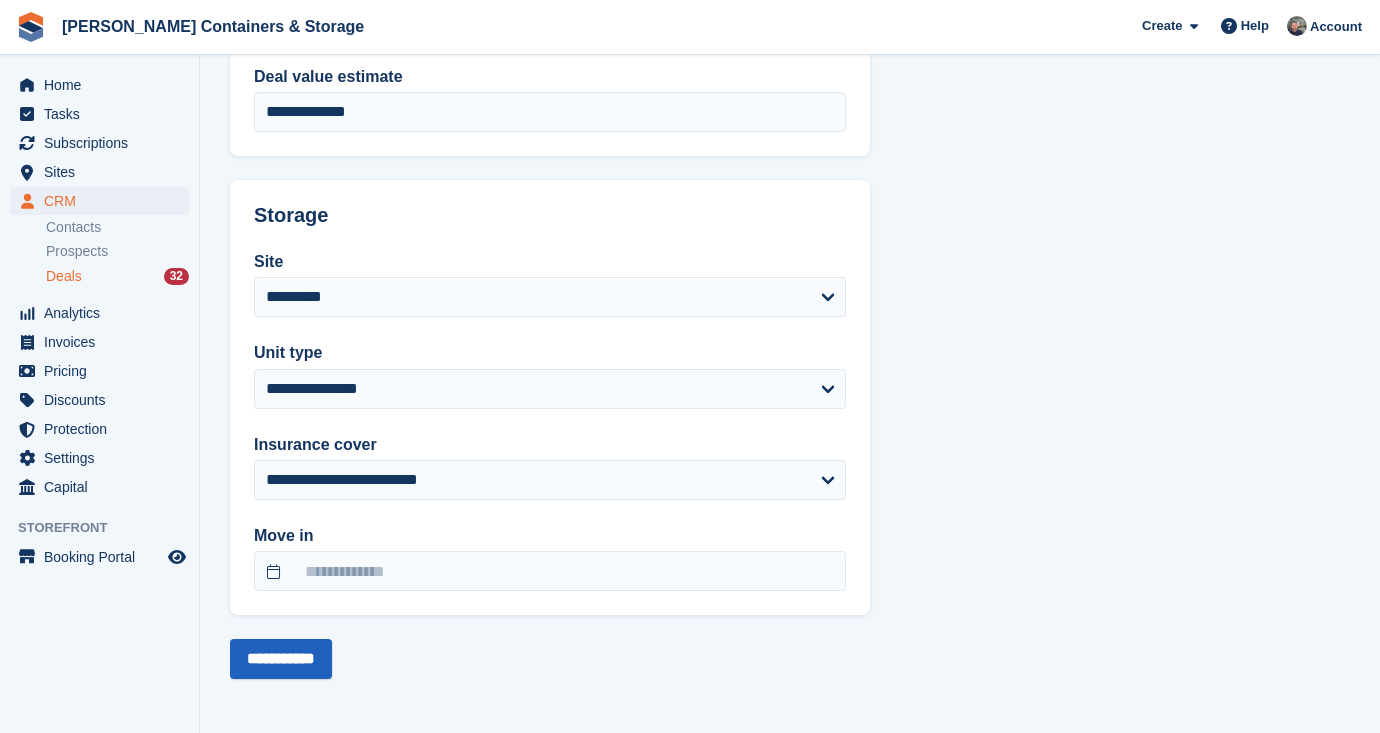 scroll, scrollTop: 538, scrollLeft: 0, axis: vertical 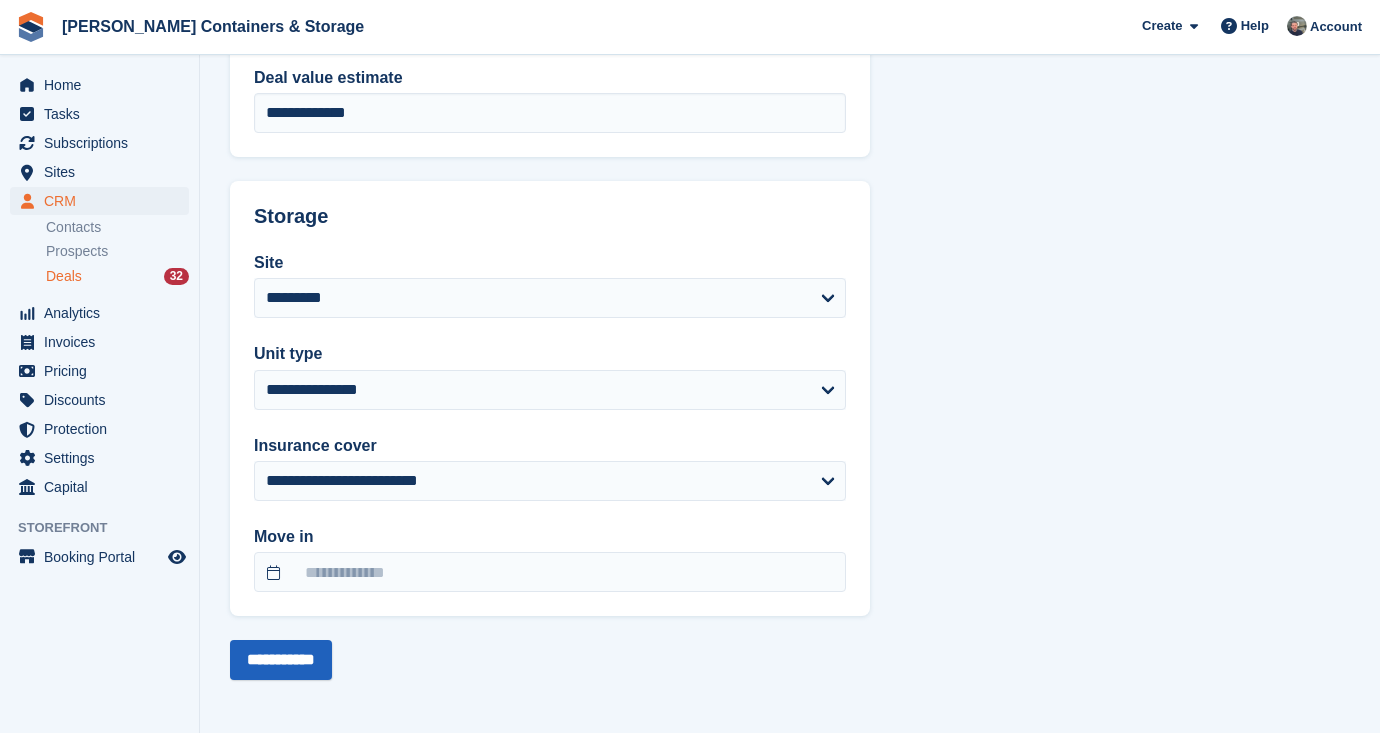 click on "**********" at bounding box center (281, 660) 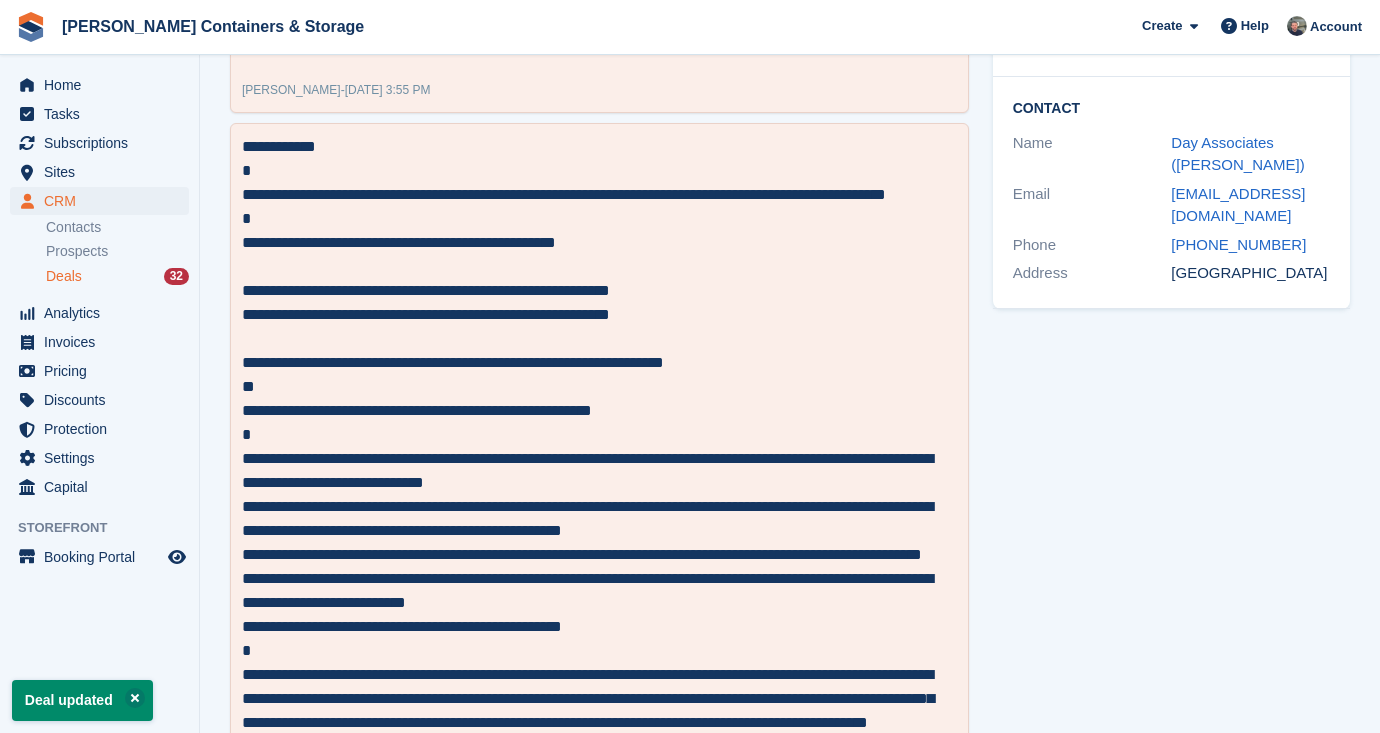 scroll, scrollTop: 0, scrollLeft: 0, axis: both 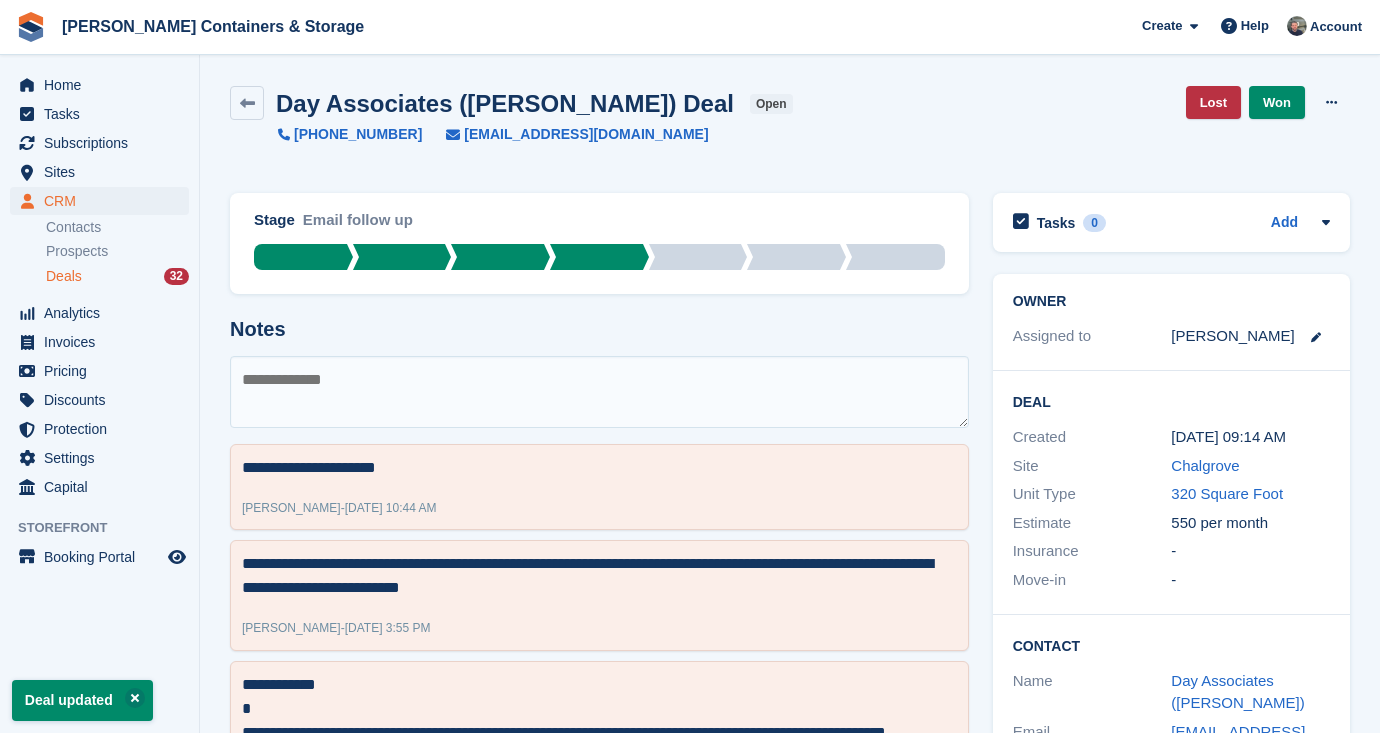 click on "Deals
32" at bounding box center (117, 276) 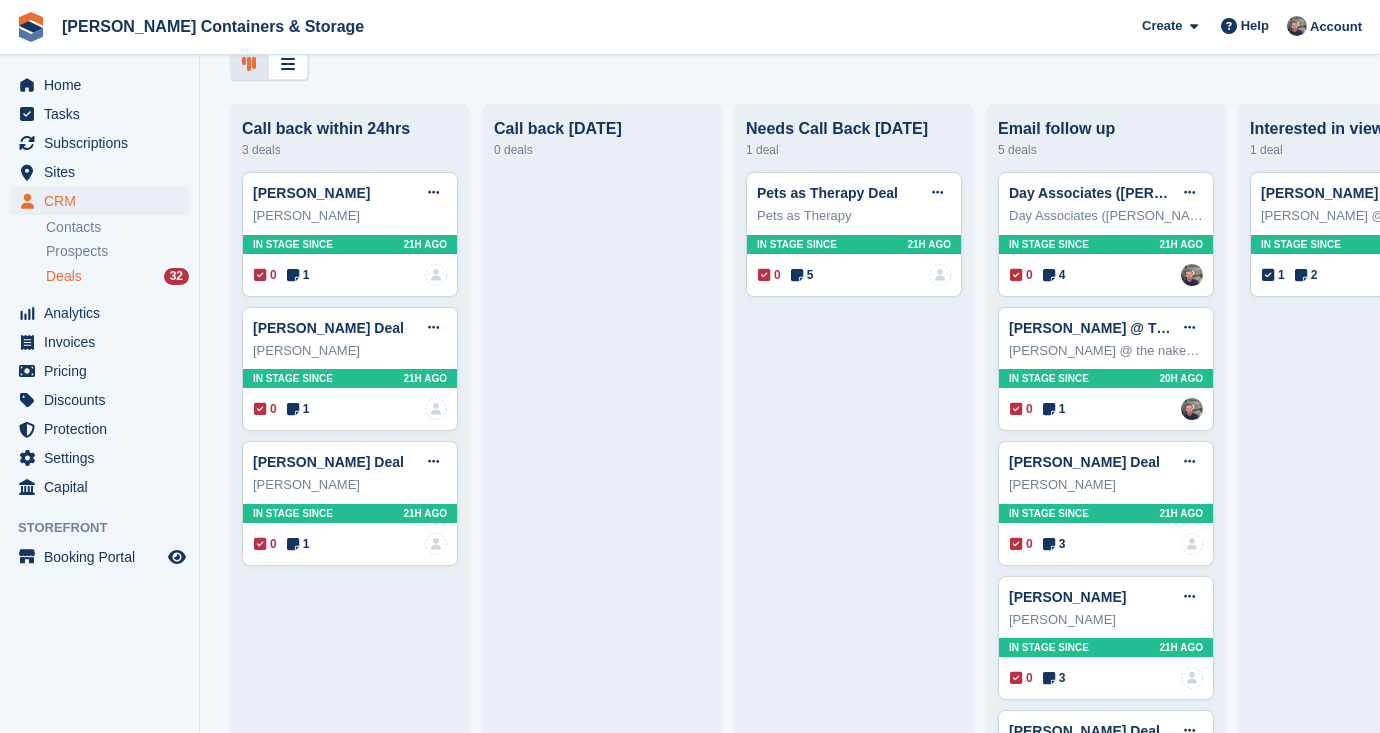 scroll, scrollTop: 160, scrollLeft: 0, axis: vertical 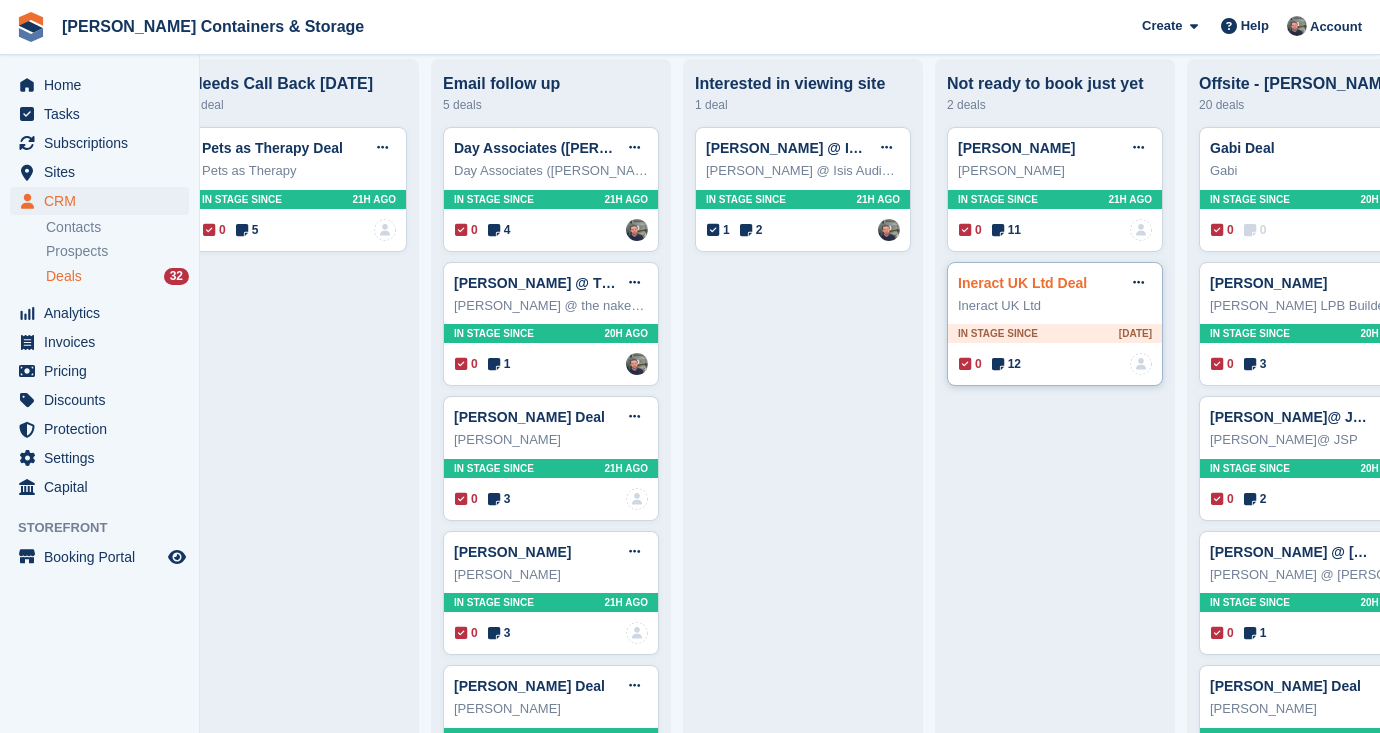 type 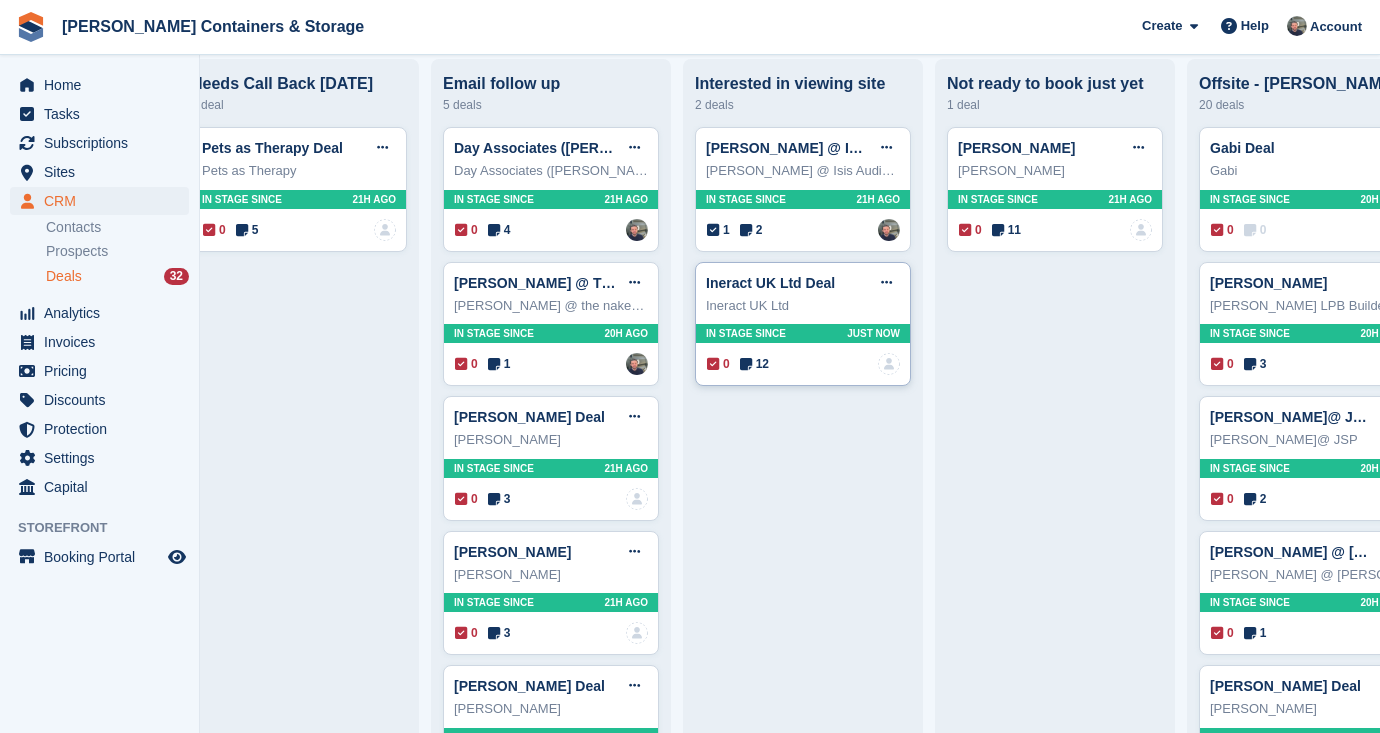 type 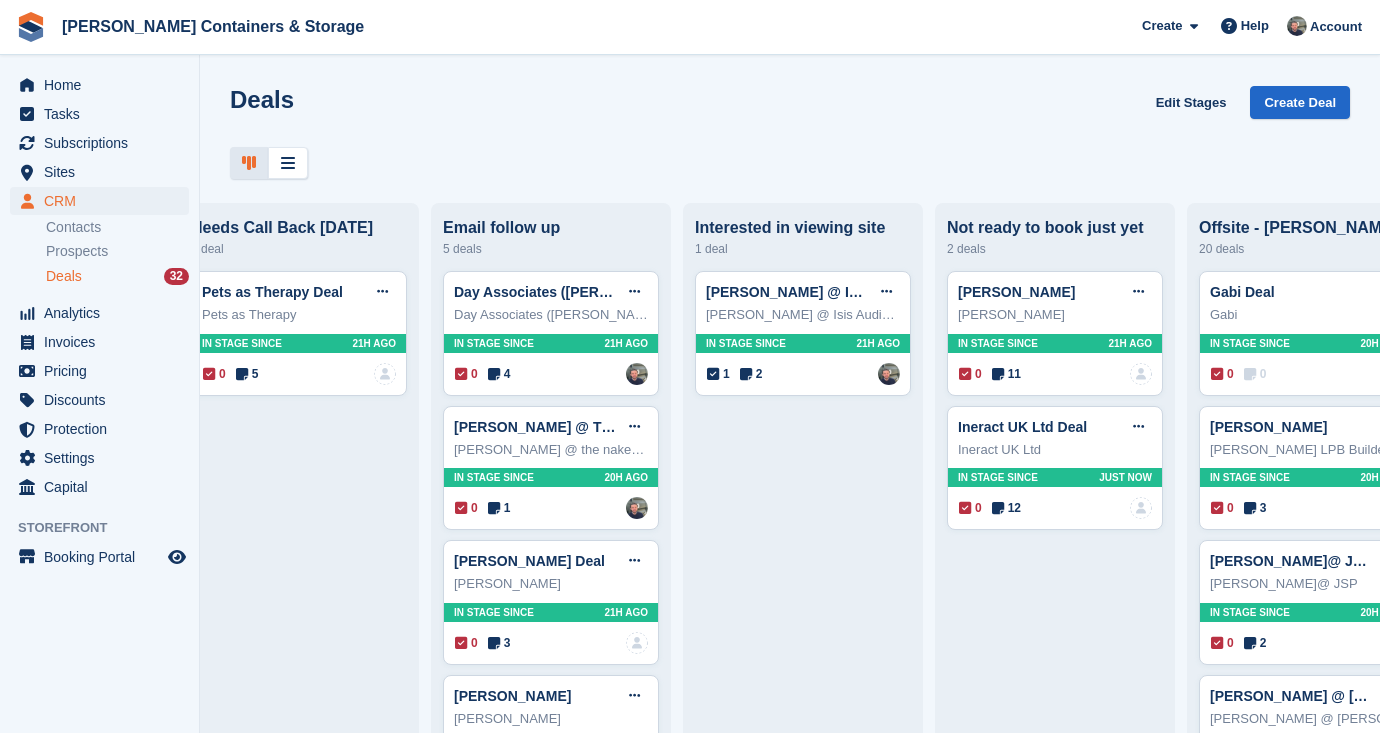 scroll, scrollTop: 0, scrollLeft: 0, axis: both 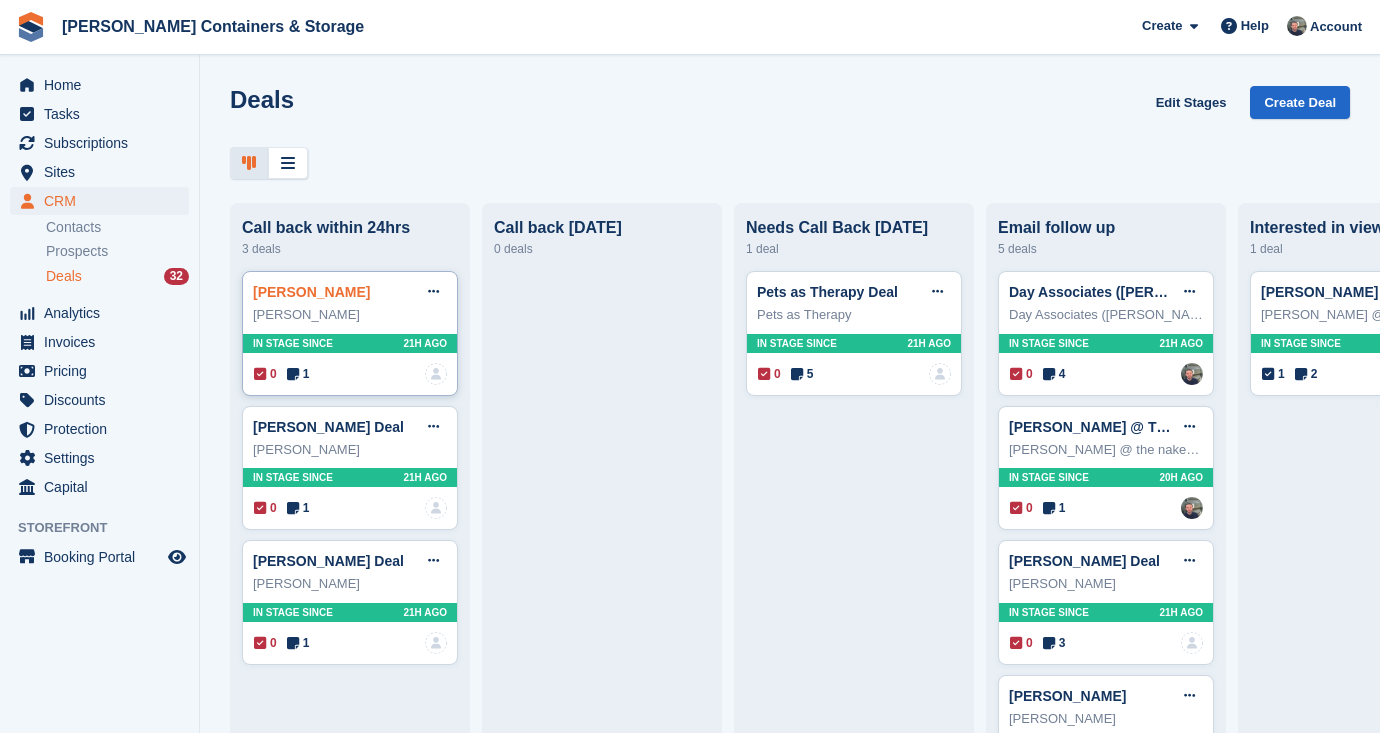 type 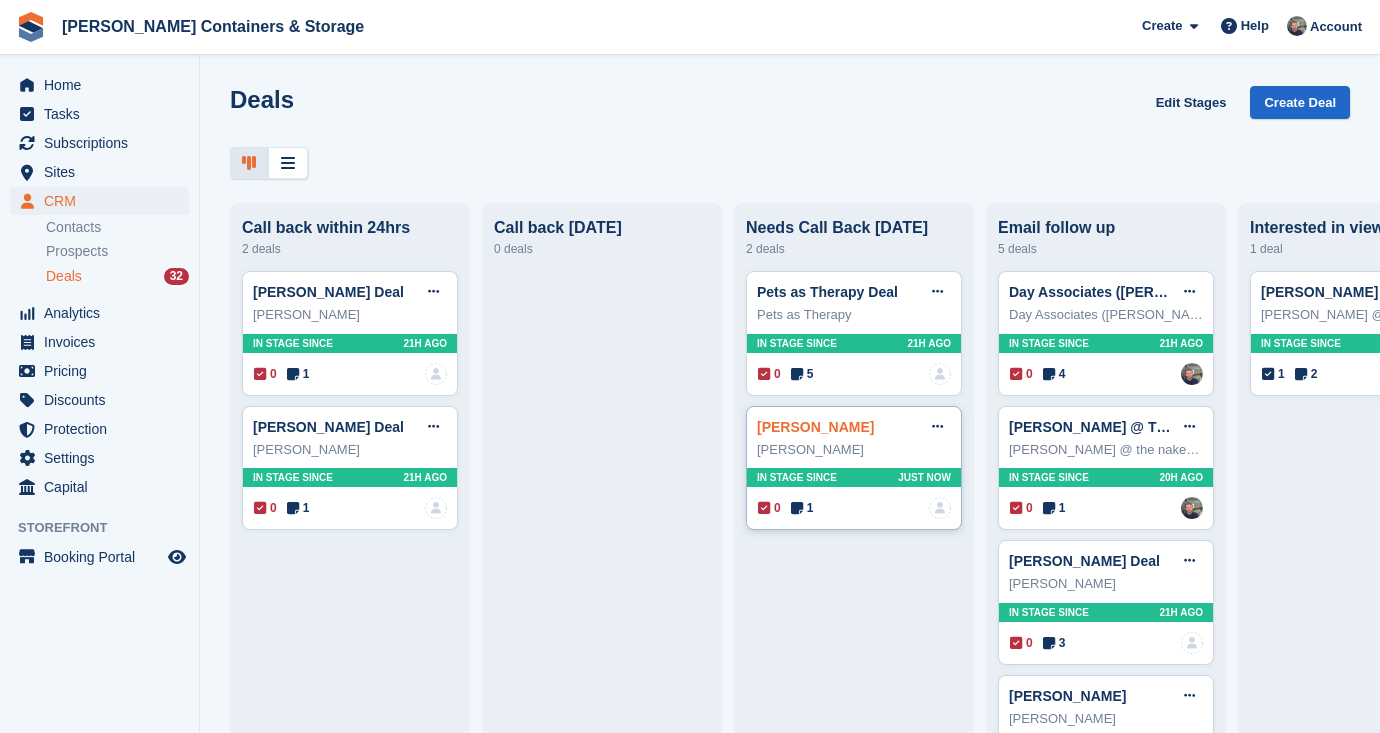 type 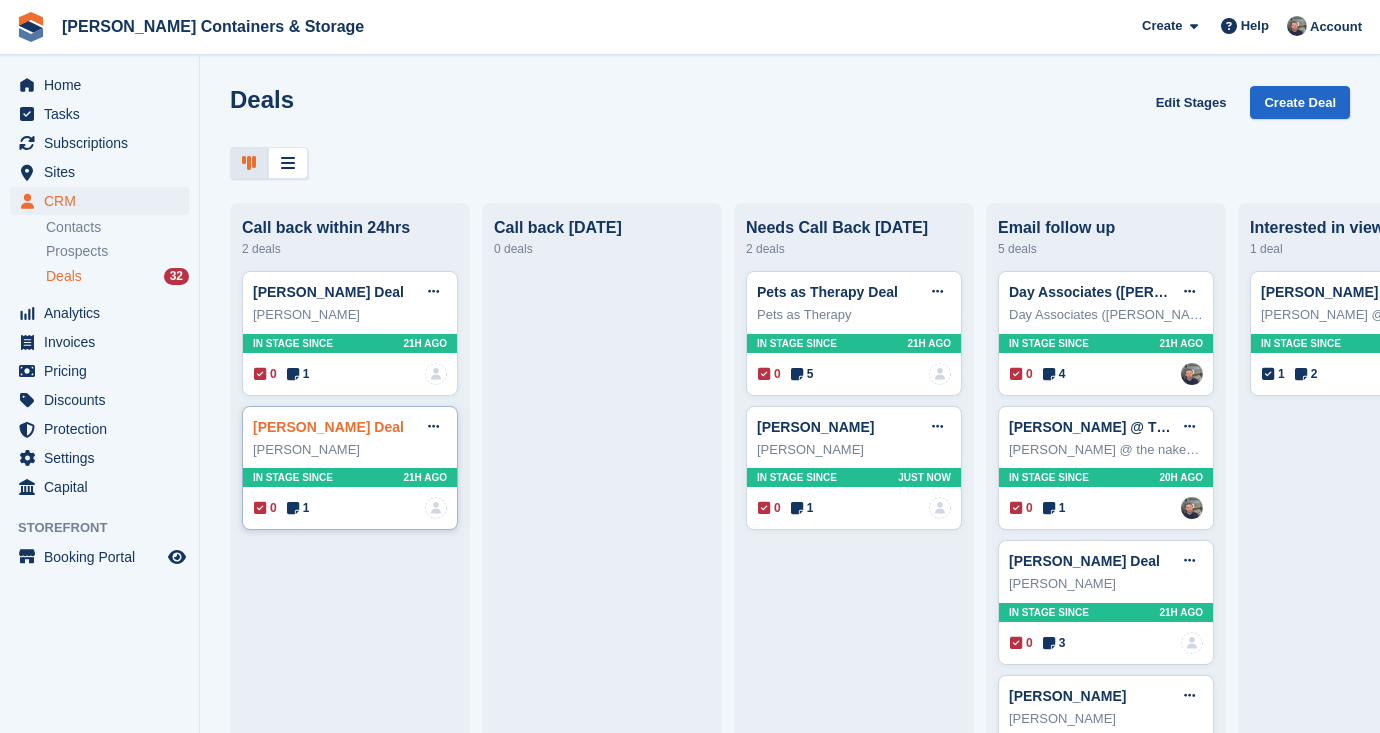 type 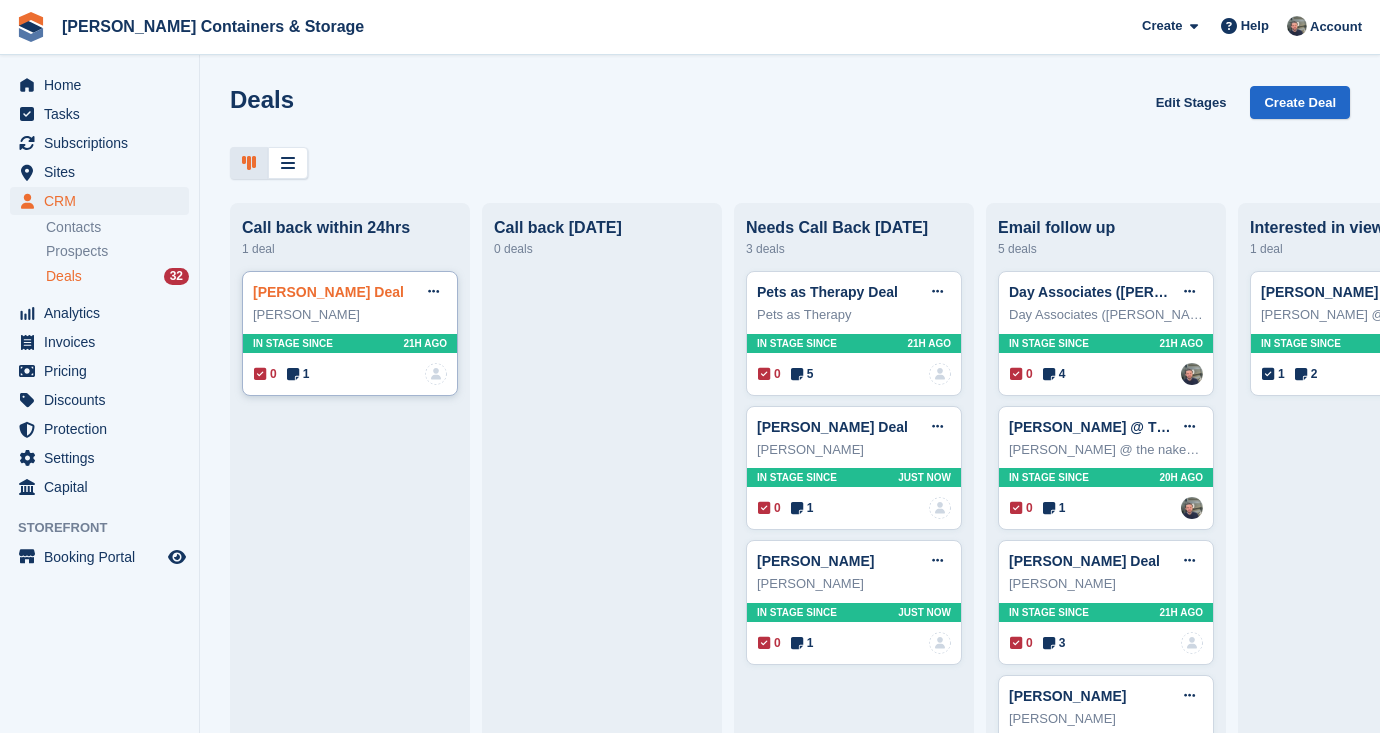 type 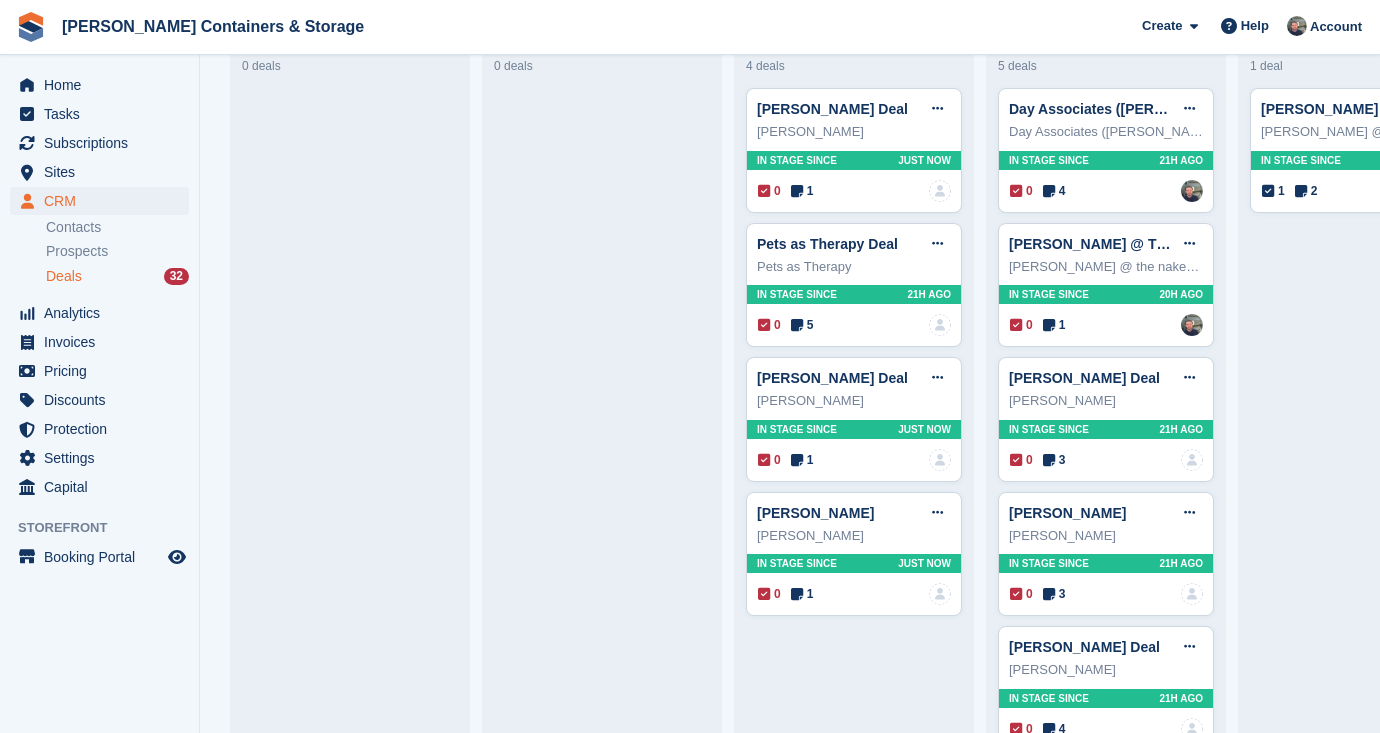 scroll, scrollTop: 200, scrollLeft: 0, axis: vertical 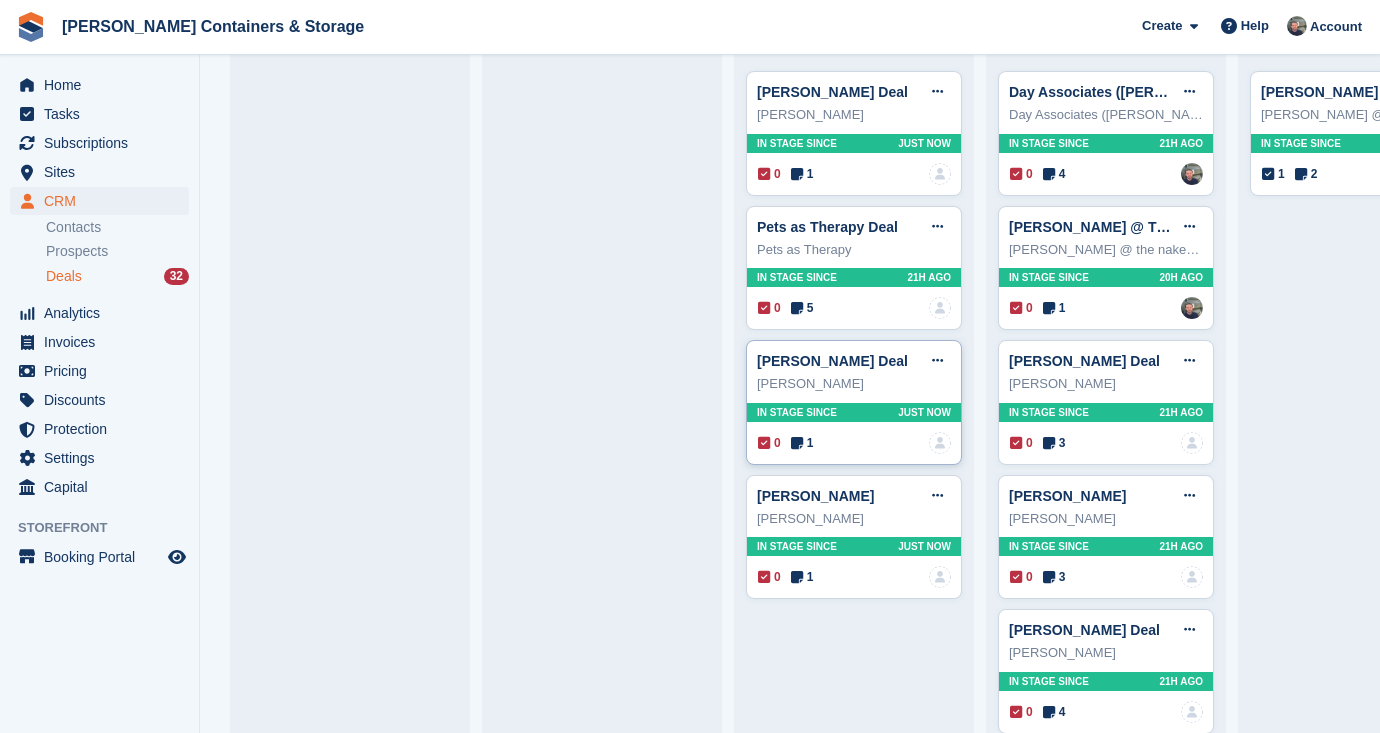 click on "1" at bounding box center (802, 443) 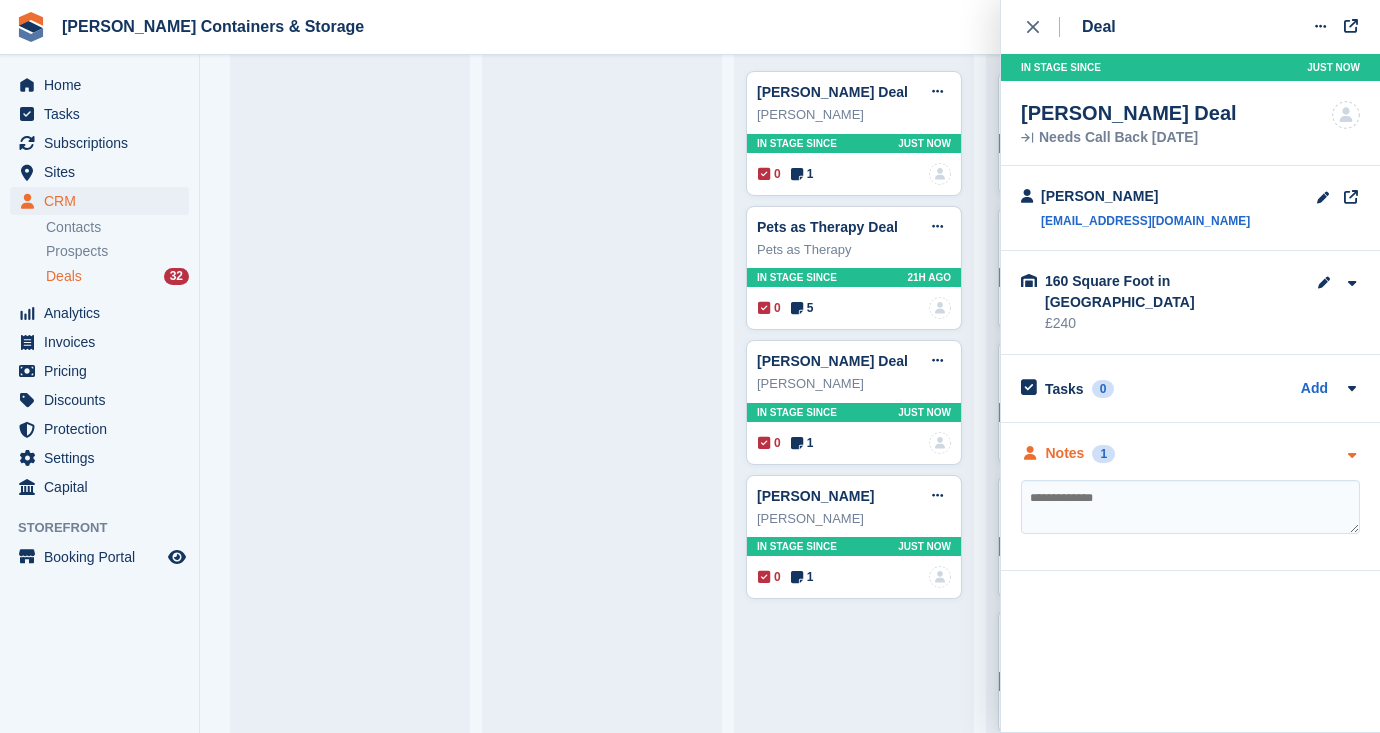 click on "Notes" at bounding box center [1065, 453] 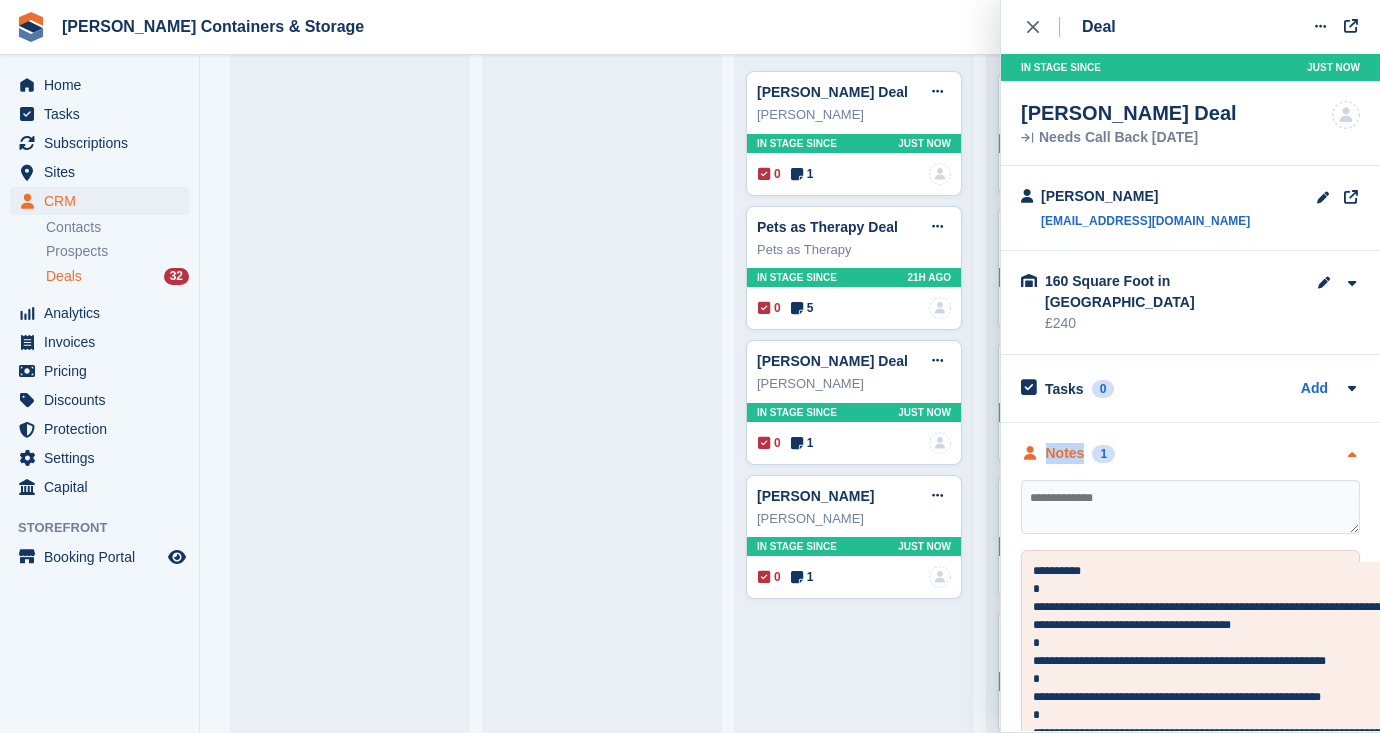 click on "Notes" at bounding box center (1065, 453) 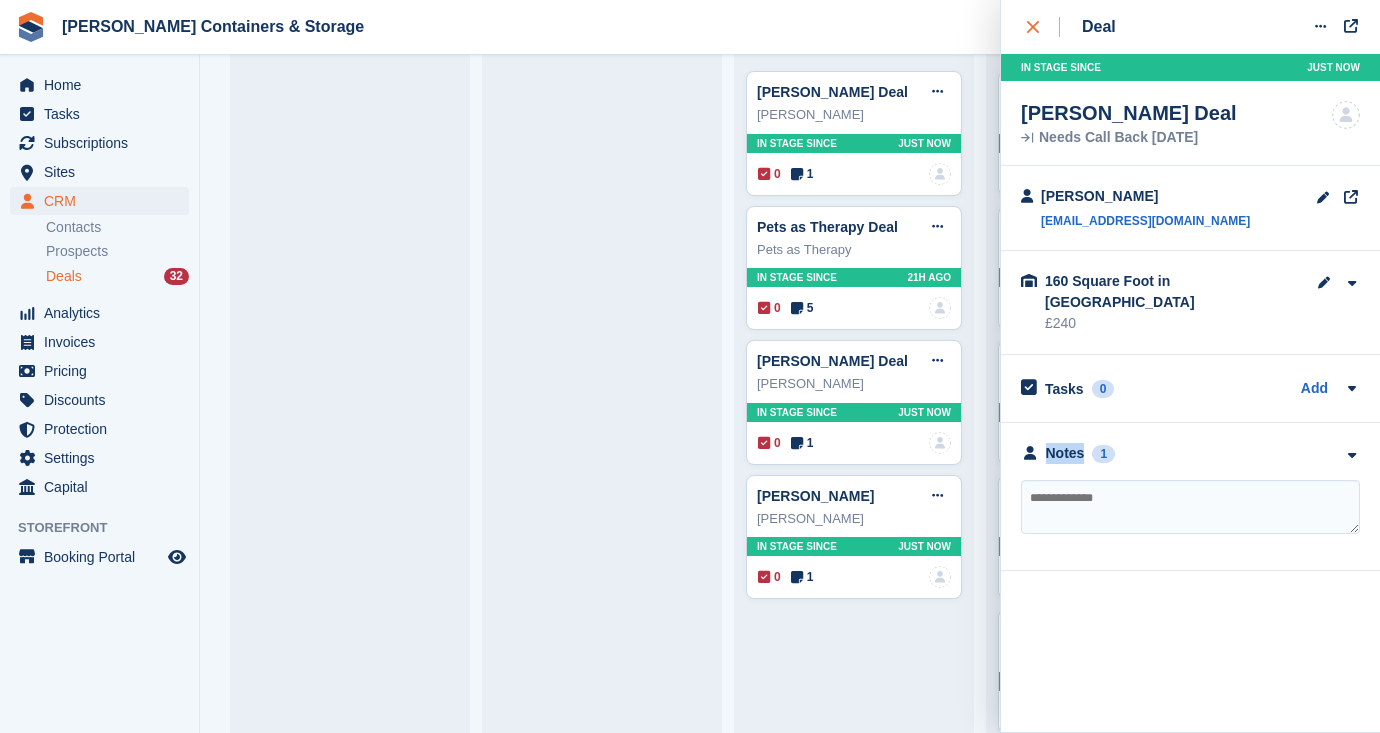 click at bounding box center (1043, 27) 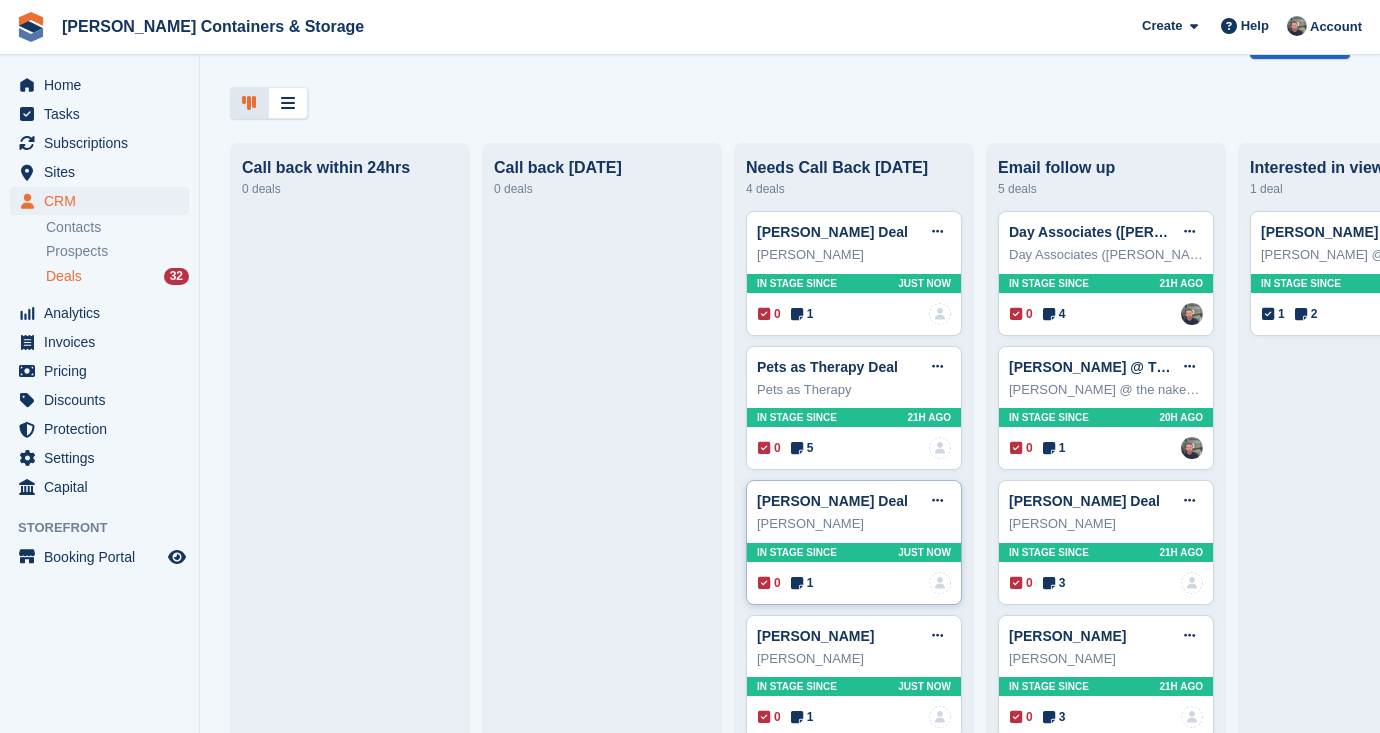 scroll, scrollTop: 83, scrollLeft: 0, axis: vertical 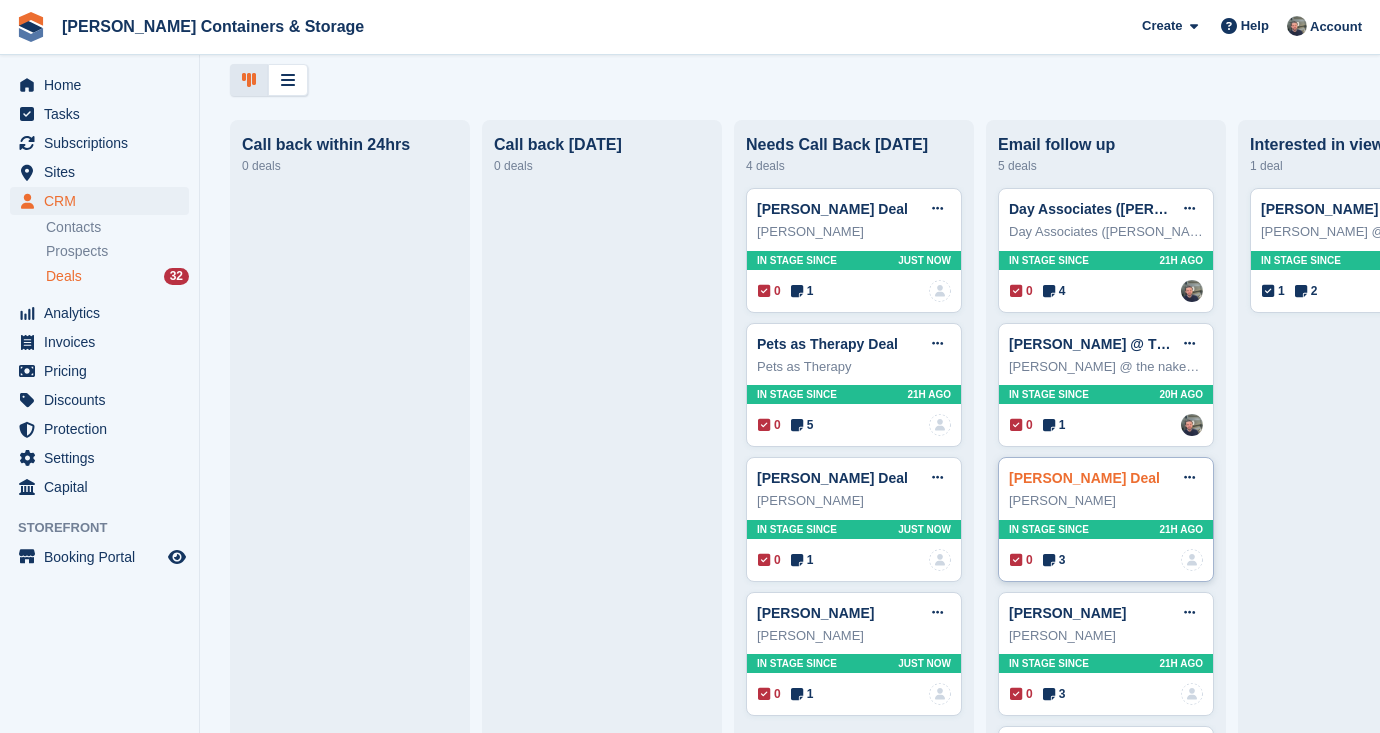 type 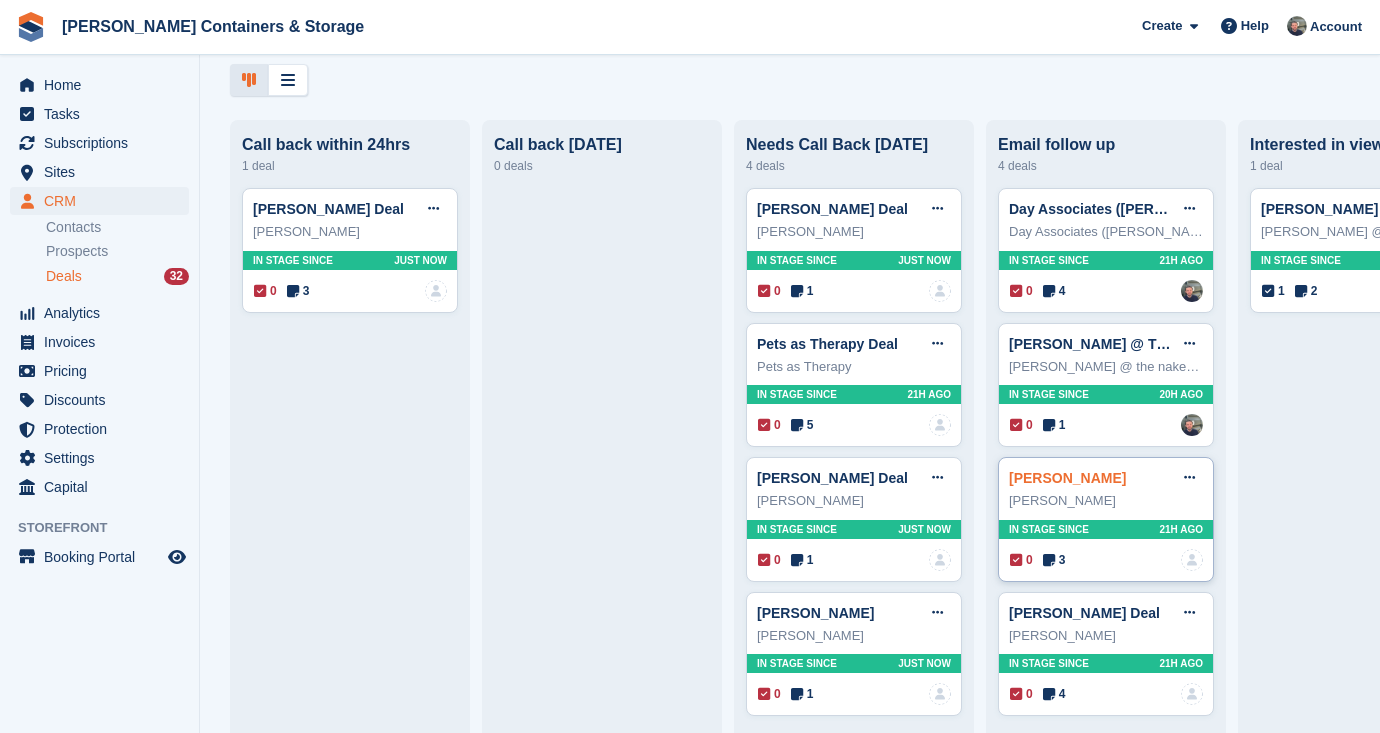 type 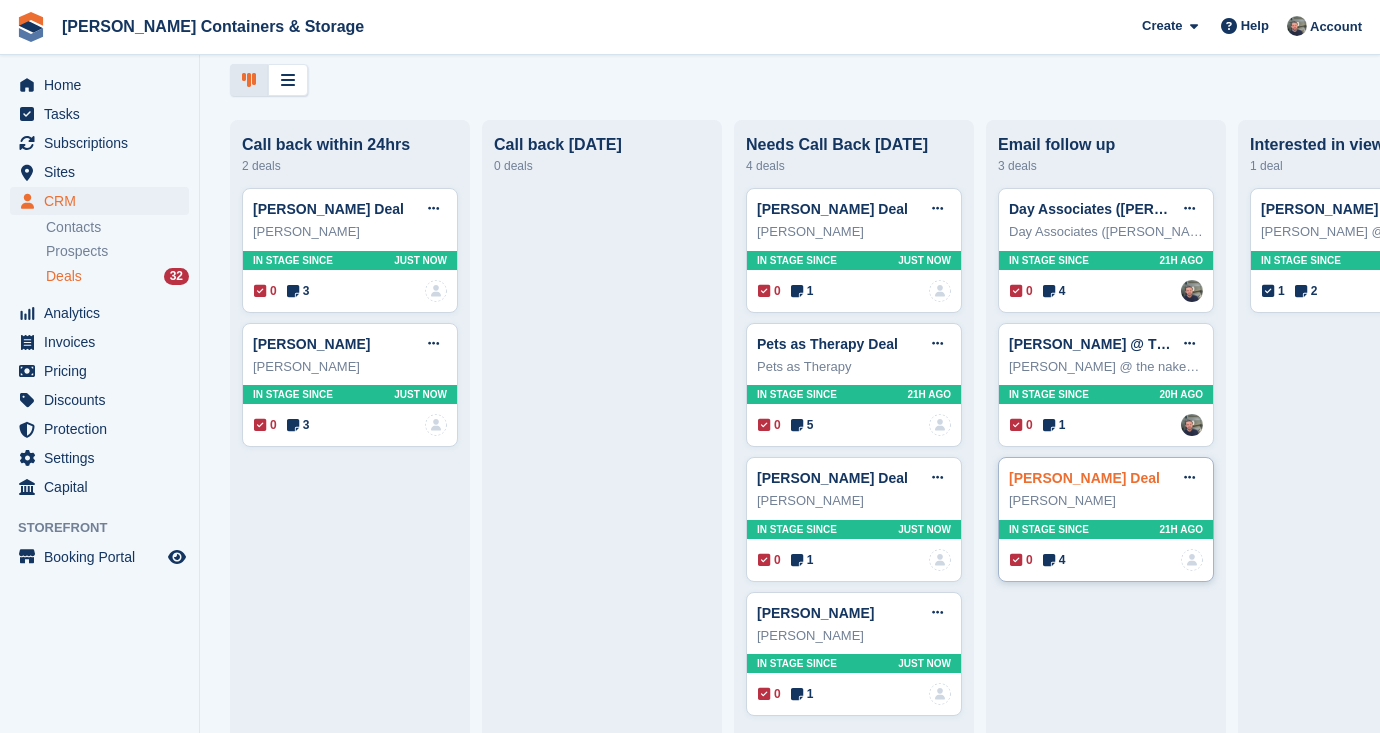type 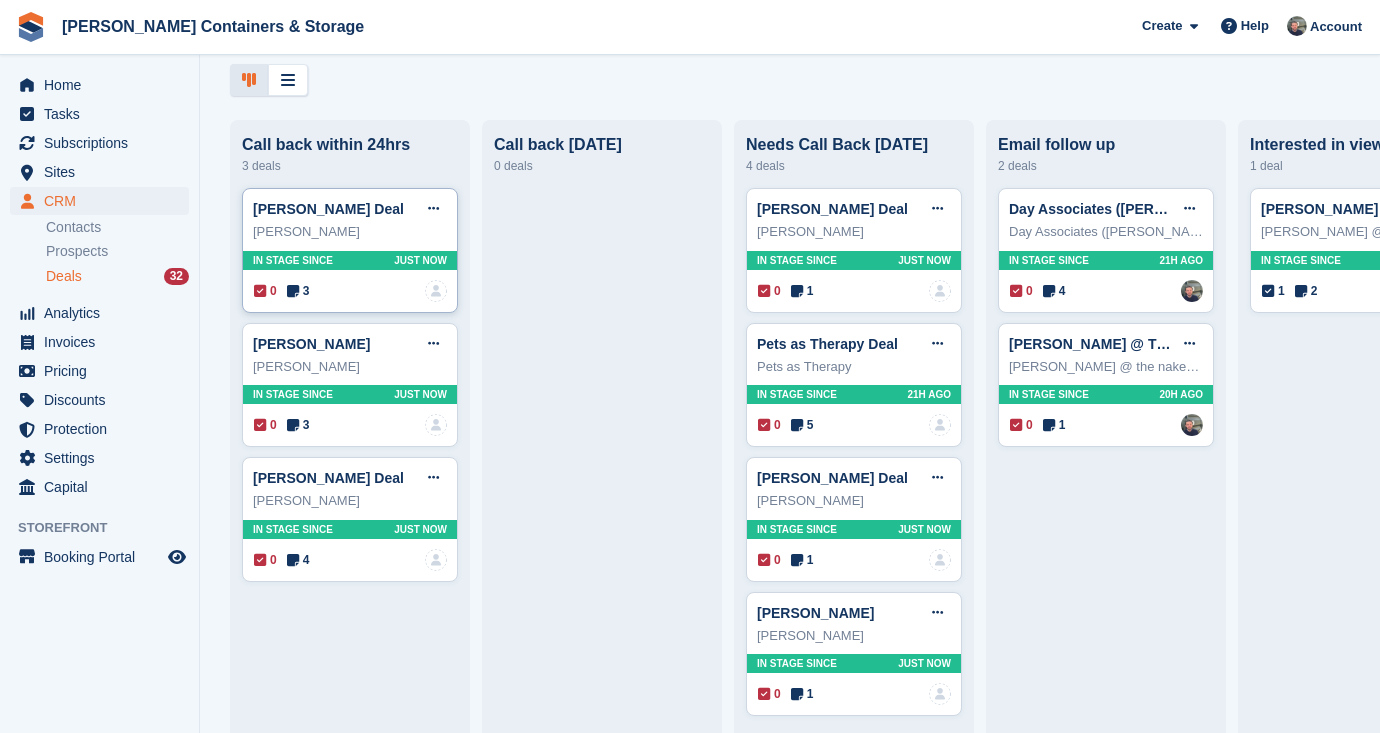type 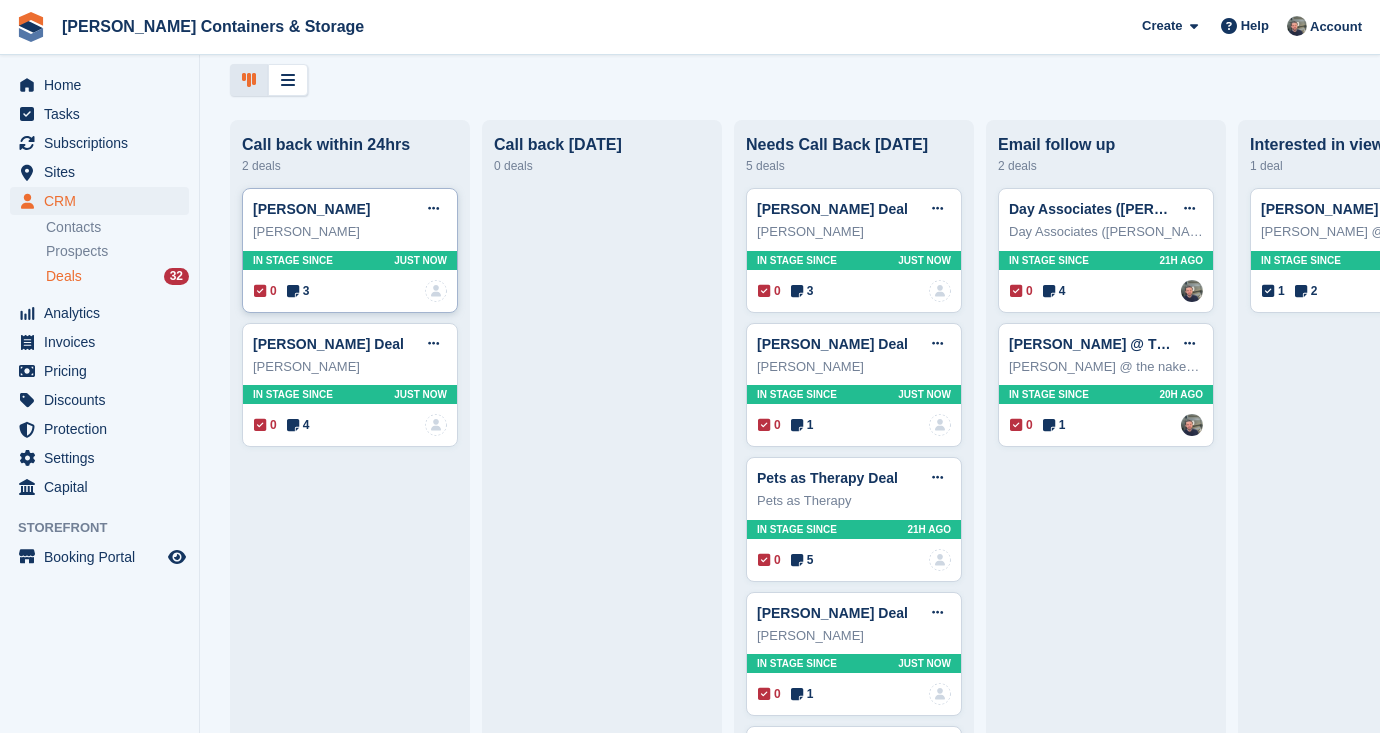 type 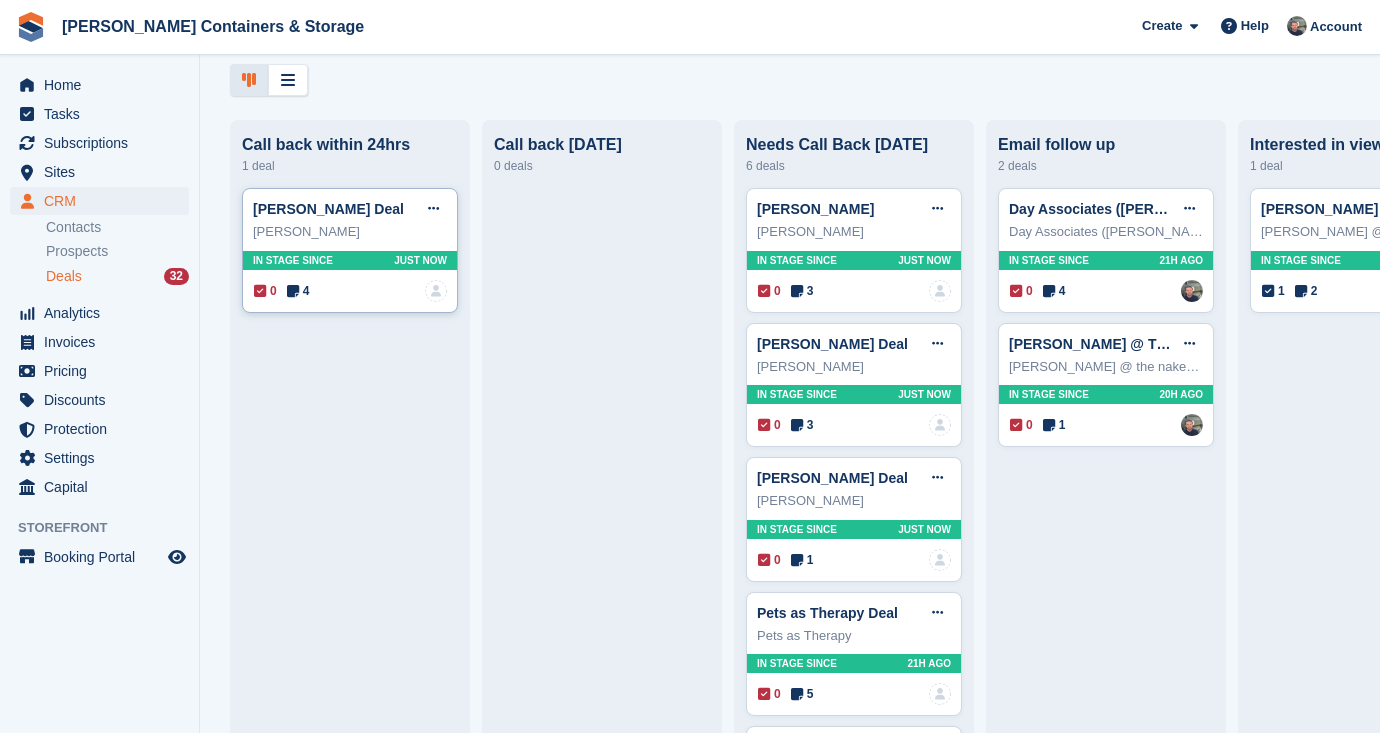 type 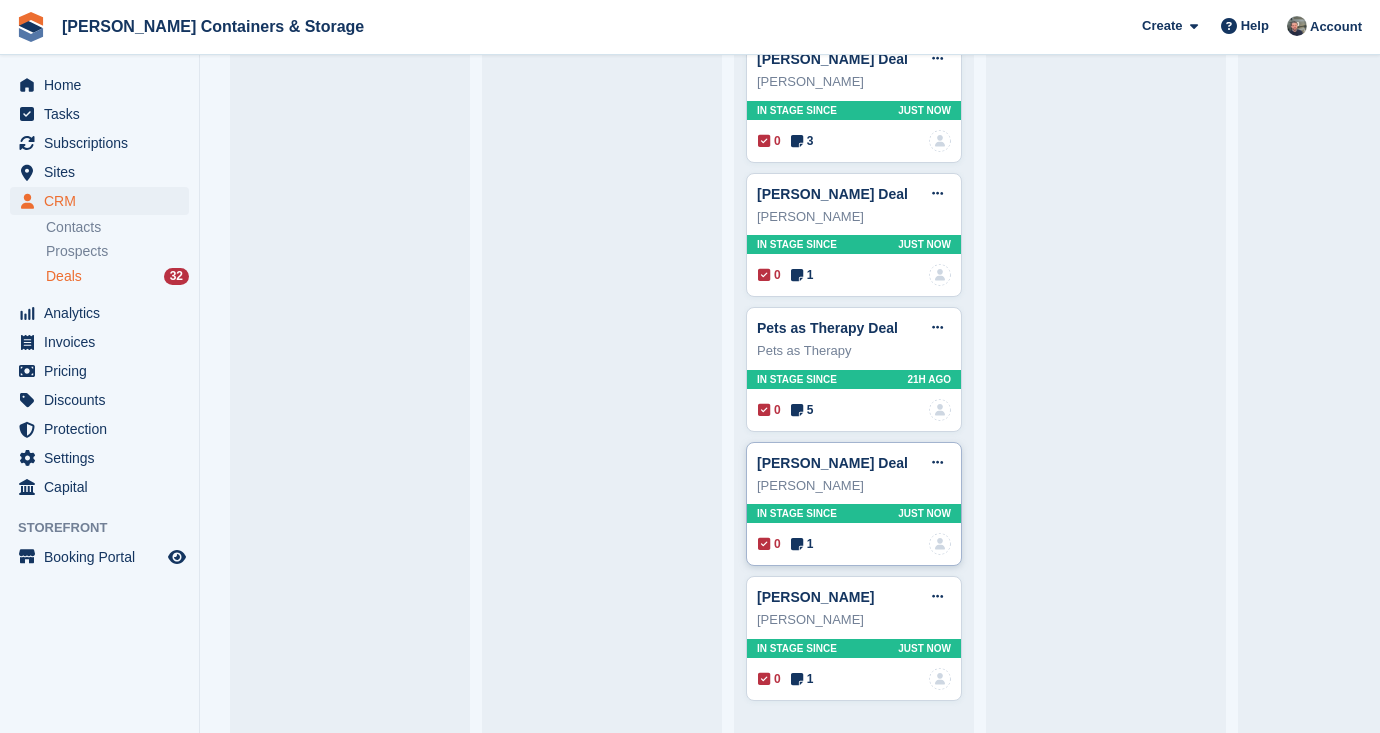 scroll, scrollTop: 170, scrollLeft: 0, axis: vertical 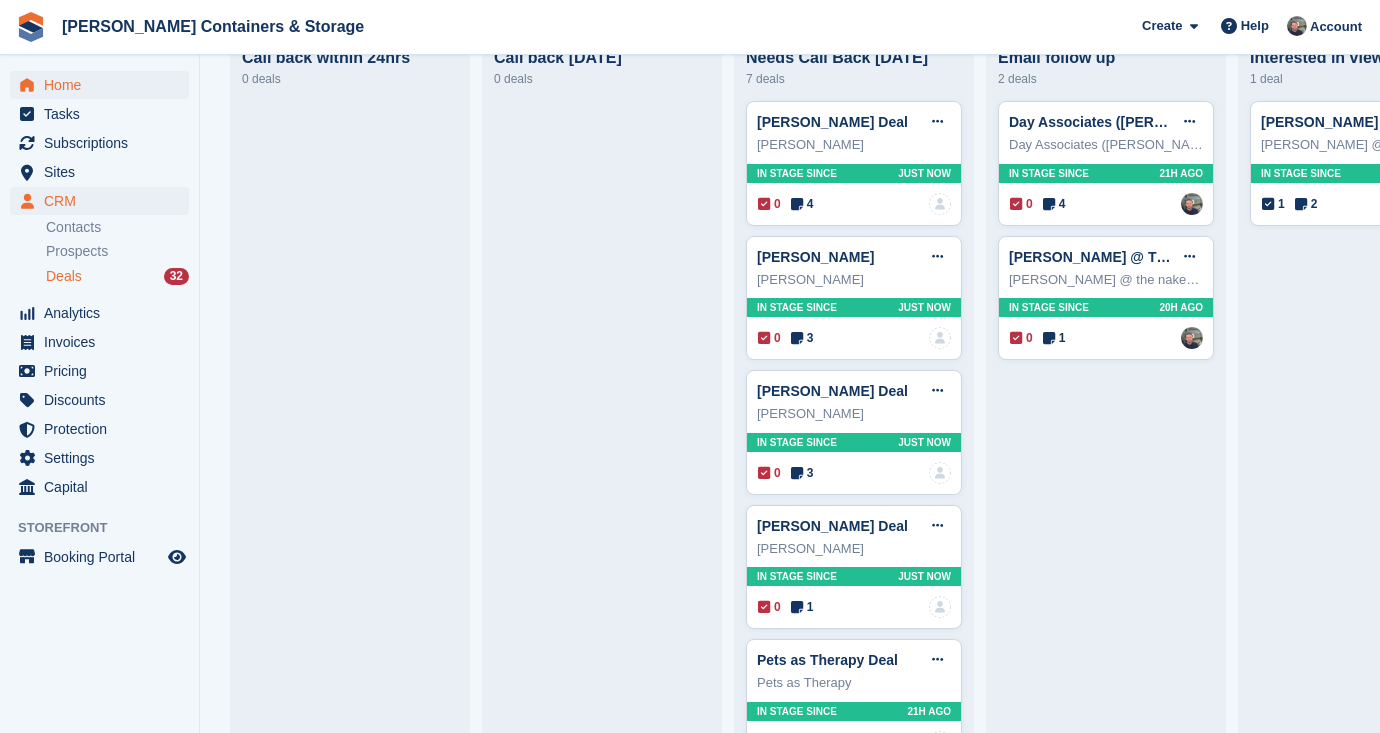 click on "Home" at bounding box center (104, 85) 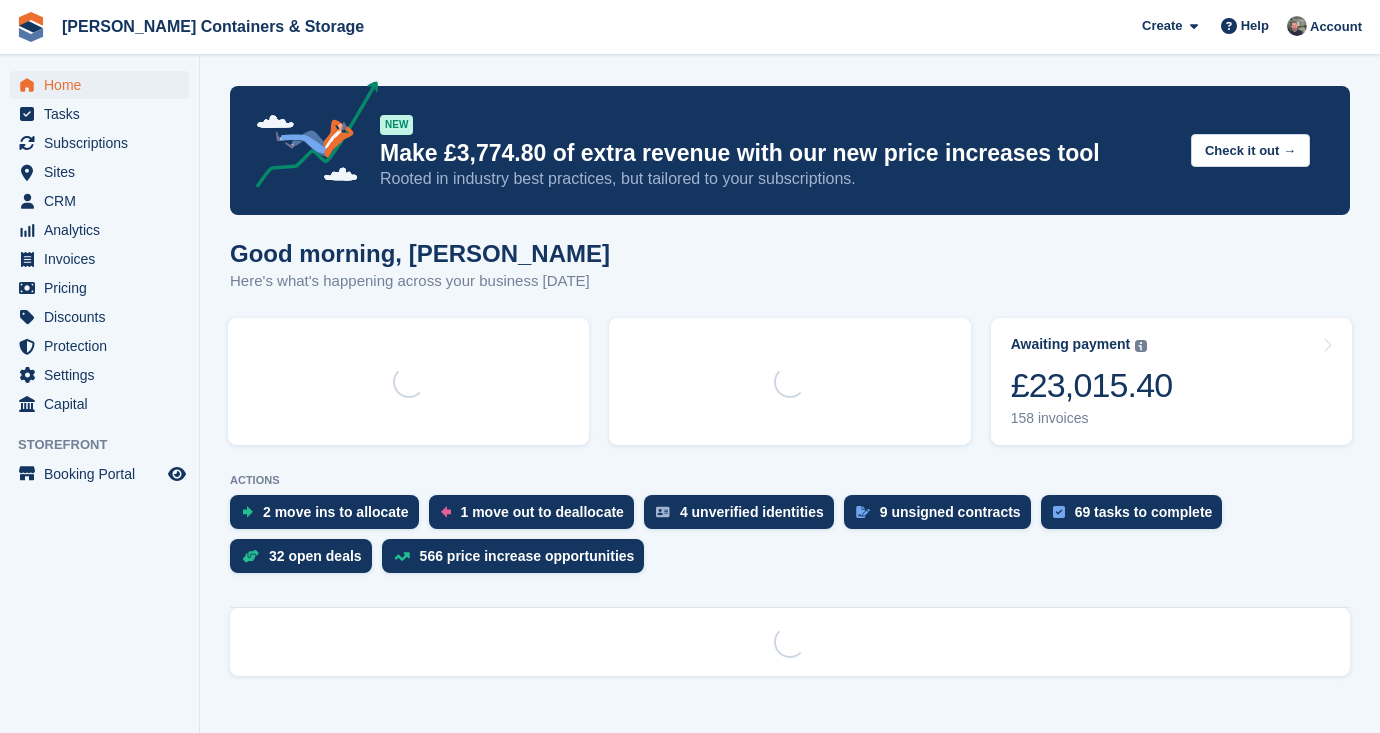 scroll, scrollTop: 0, scrollLeft: 0, axis: both 